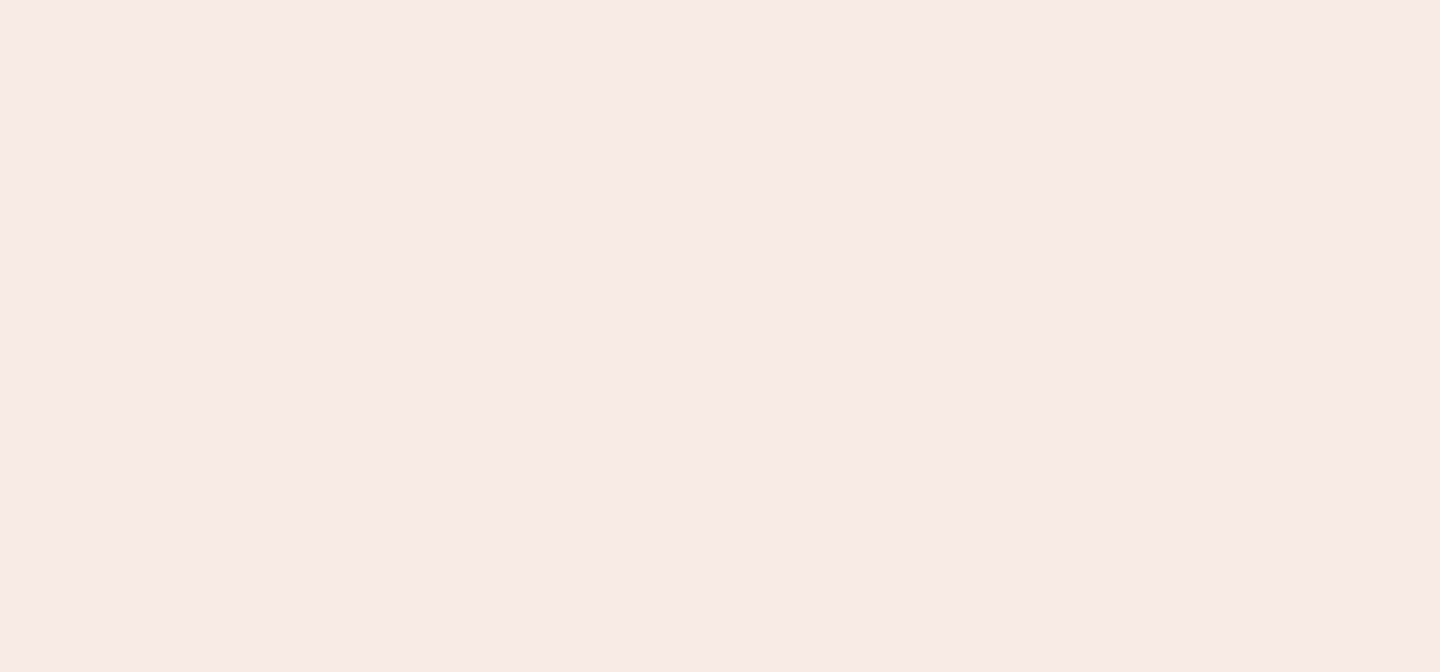 scroll, scrollTop: 0, scrollLeft: 0, axis: both 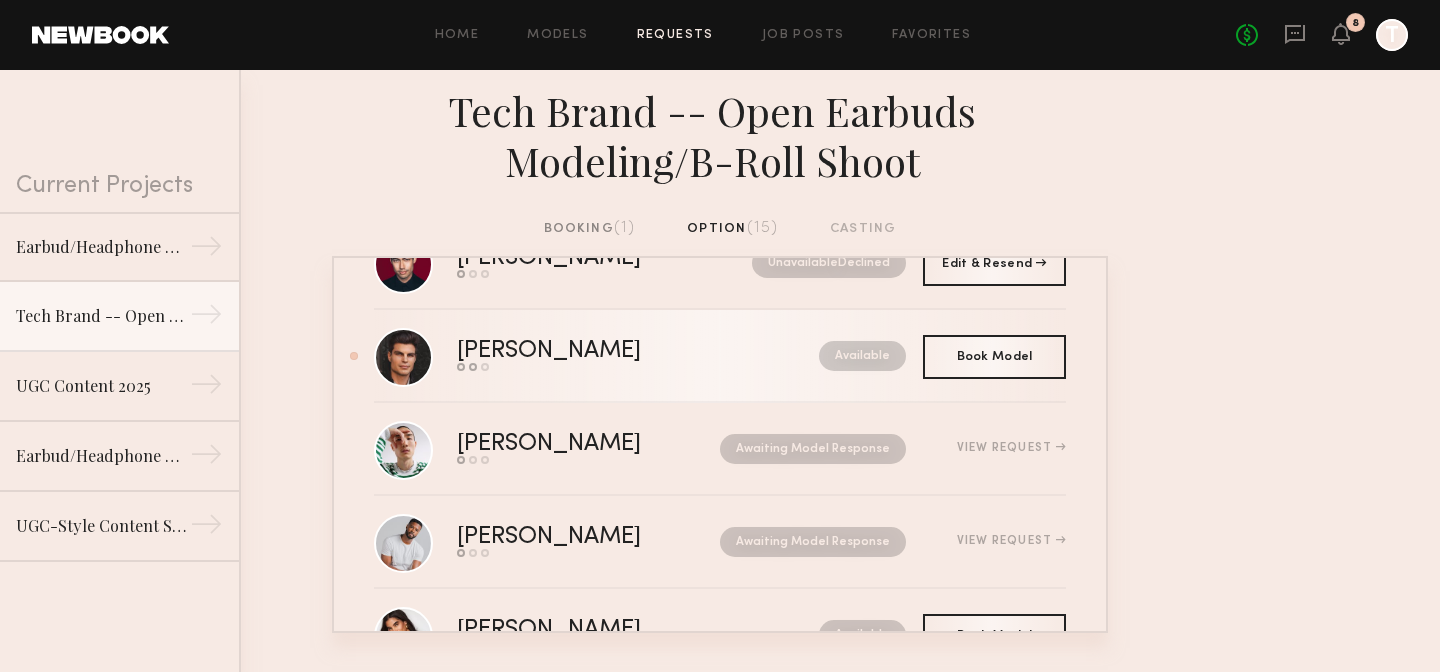 click on "[PERSON_NAME]  Send request   Model response   Book model  Available" 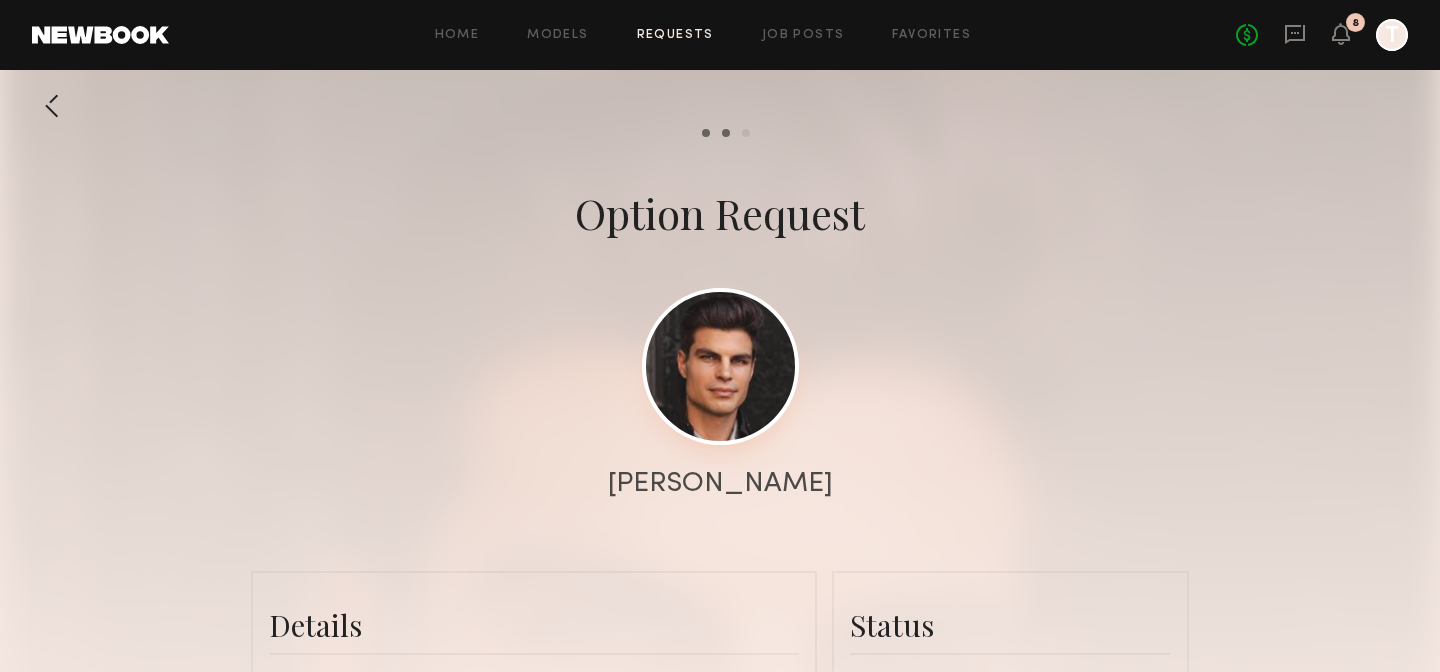 click 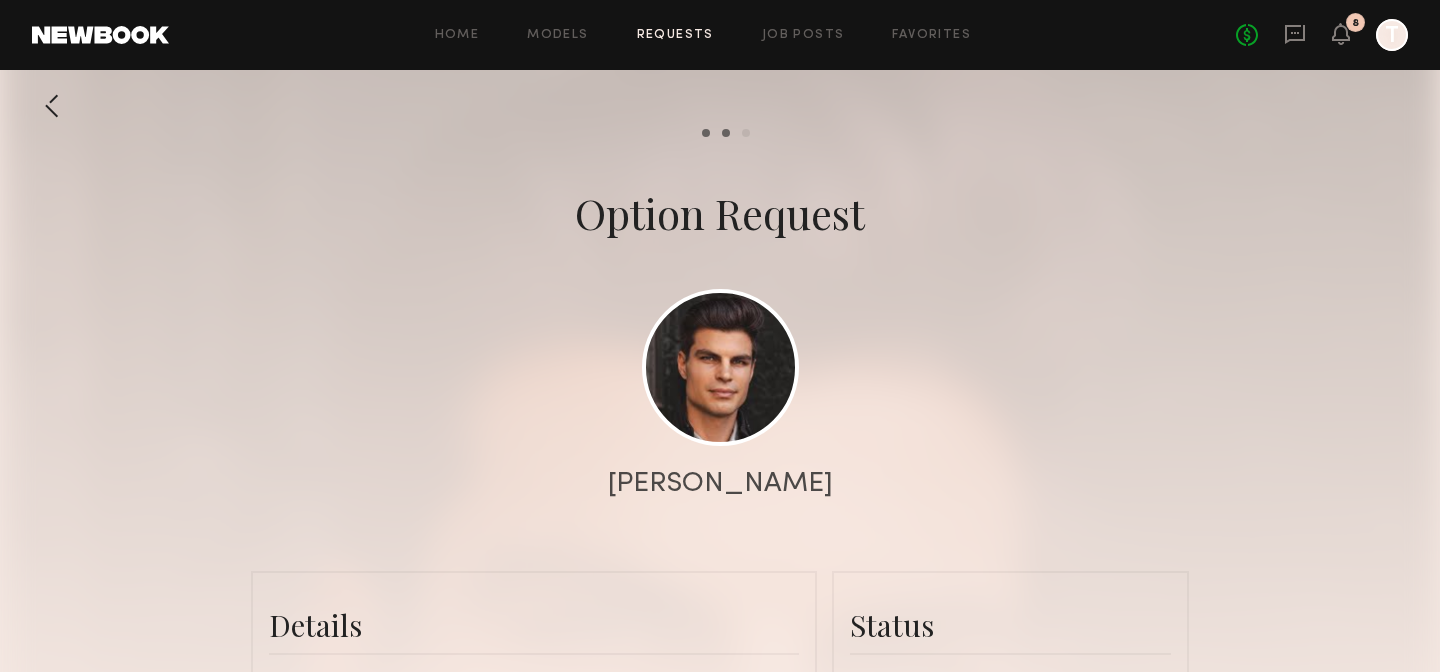 click on "Home Models Requests Job Posts Favorites Sign Out No fees up to $5,000 8 T" 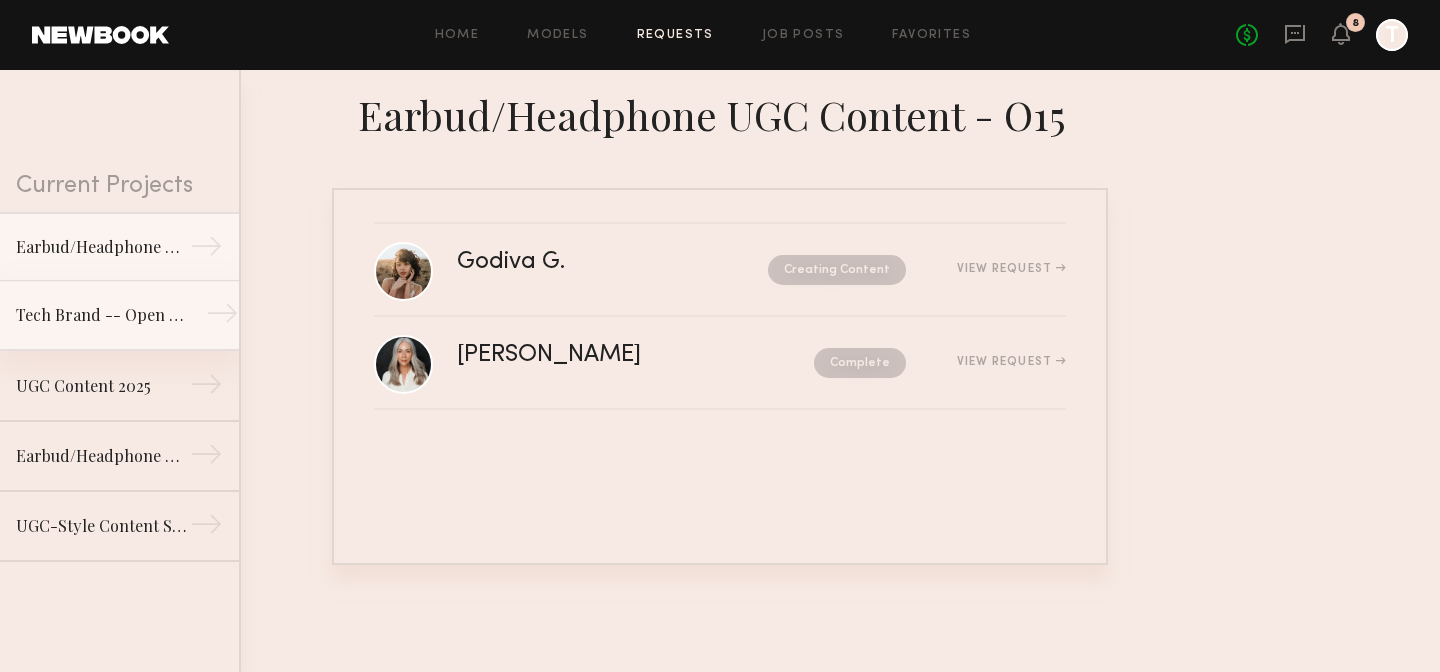 click on "Tech Brand -- Open Earbuds Modeling/B-Roll Shoot" 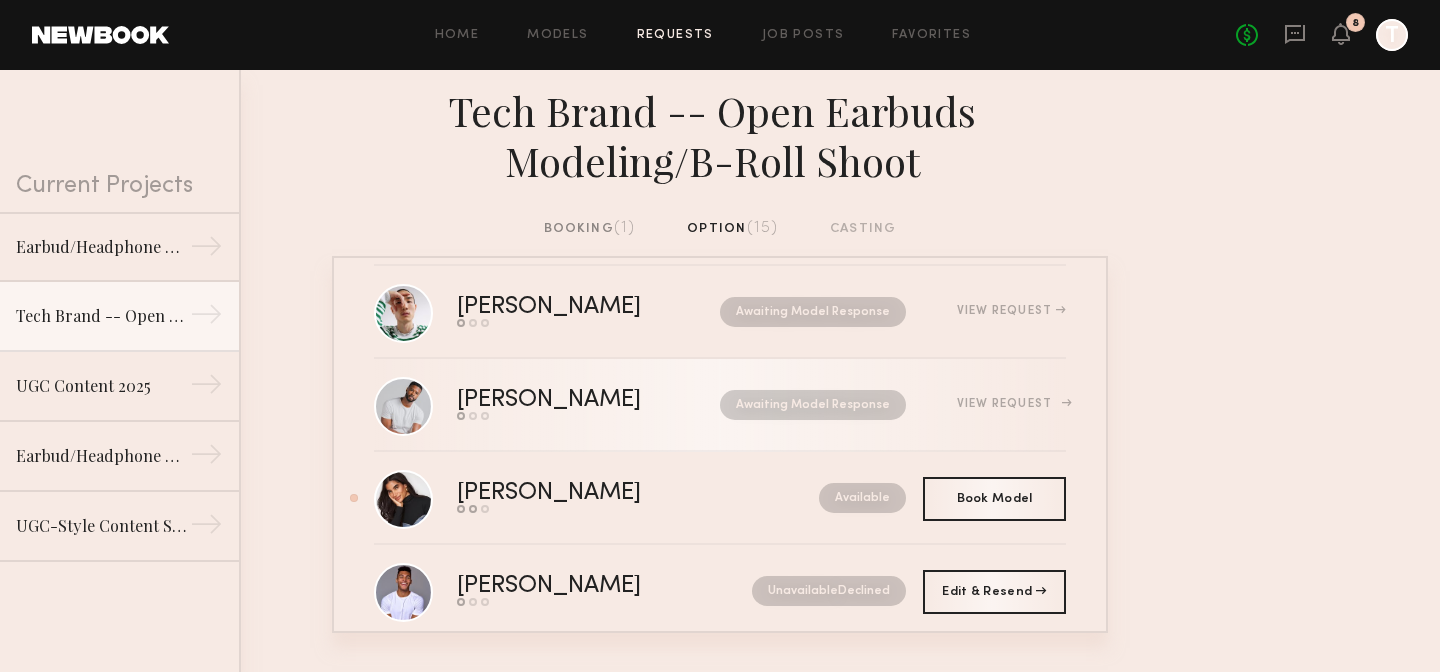 scroll, scrollTop: 362, scrollLeft: 0, axis: vertical 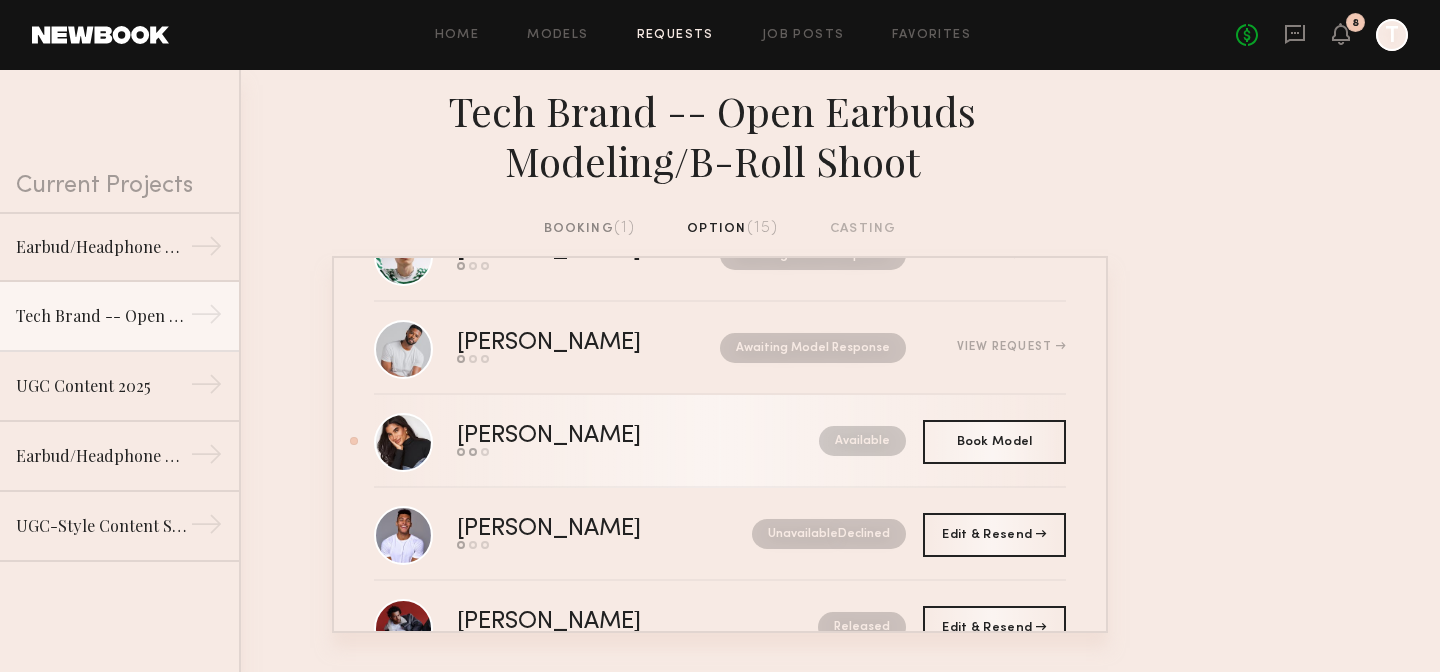click on "[PERSON_NAME]" 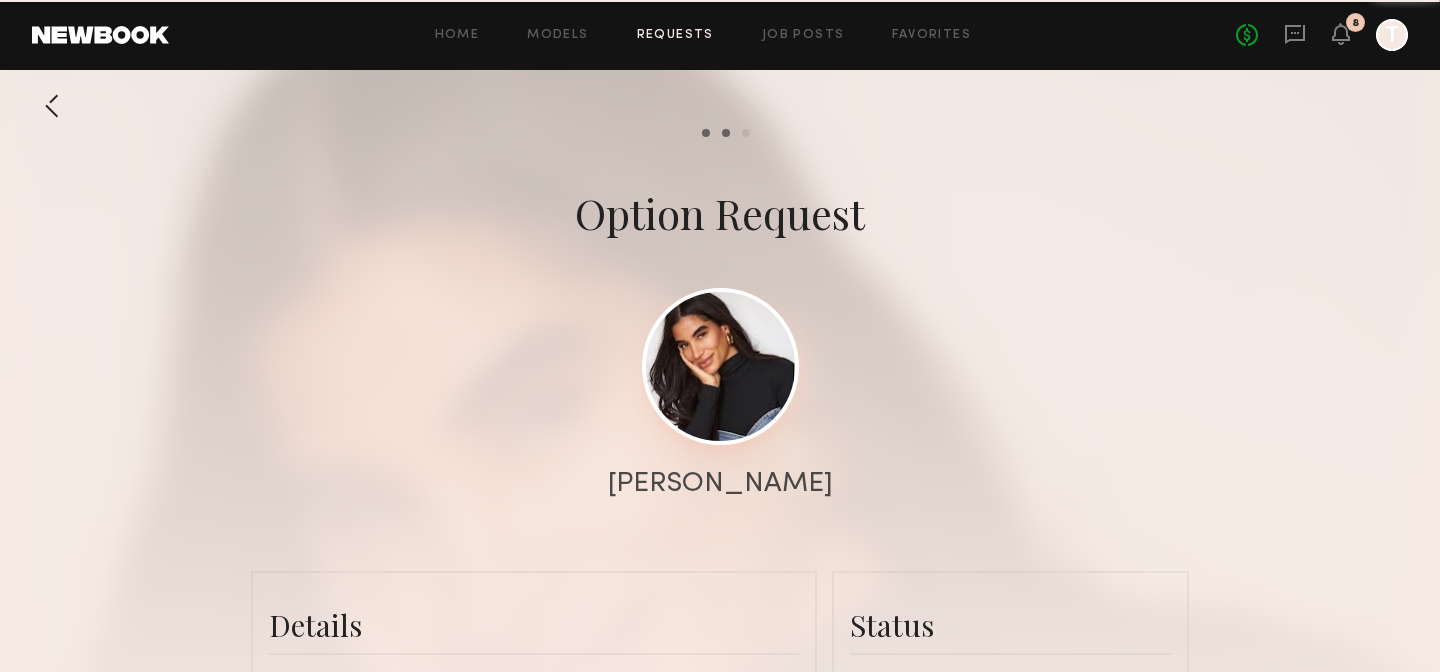 scroll, scrollTop: 686, scrollLeft: 0, axis: vertical 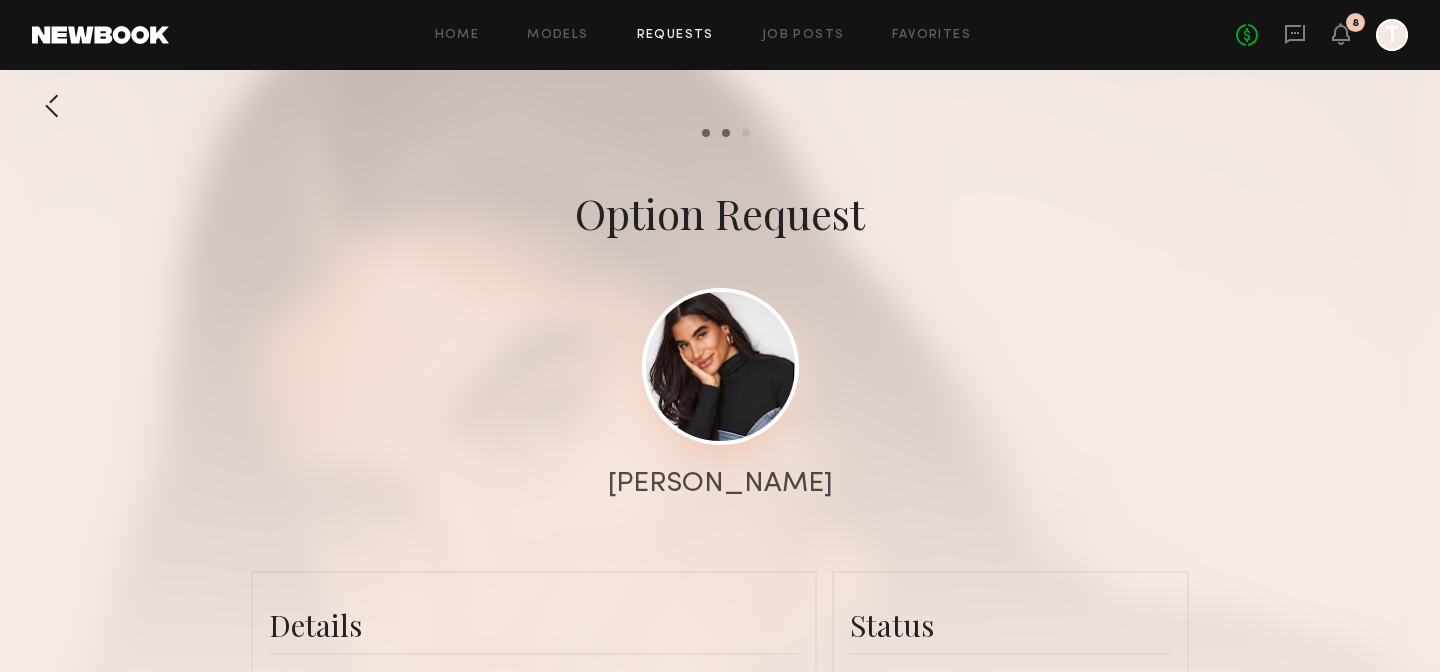 click 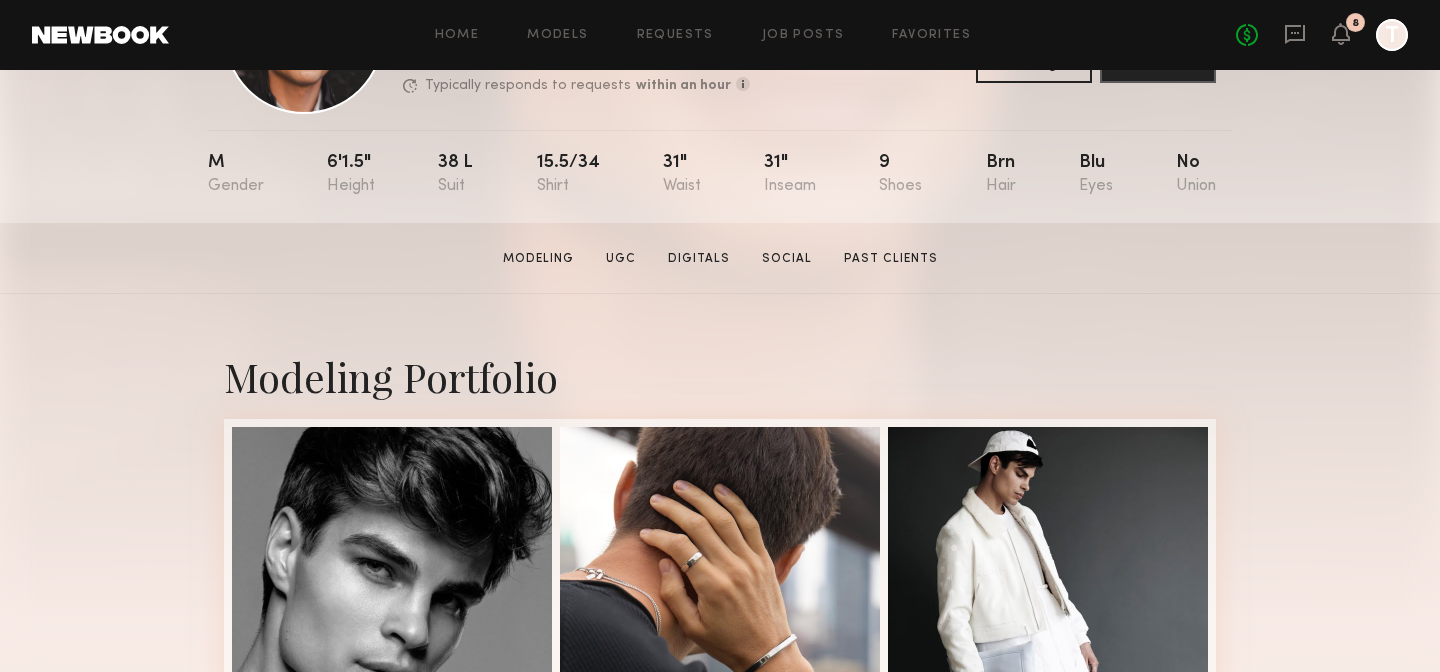 scroll, scrollTop: 0, scrollLeft: 0, axis: both 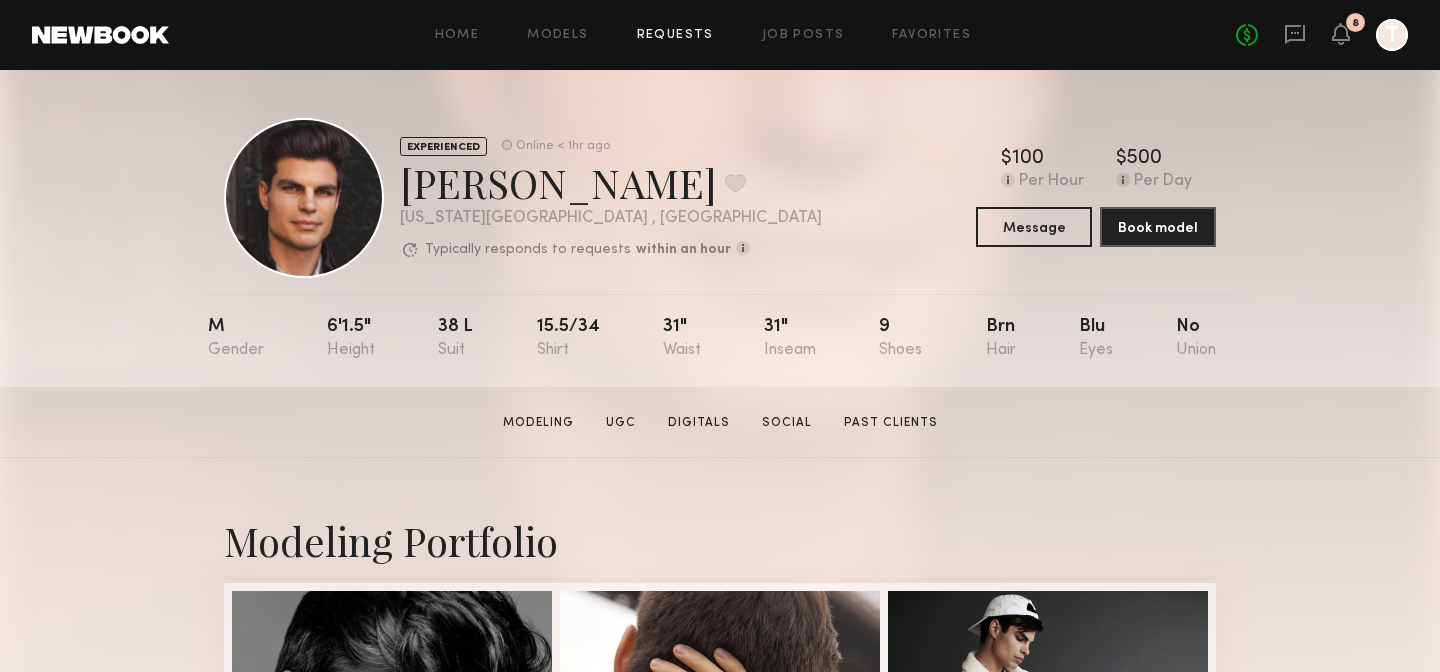 click on "Requests" 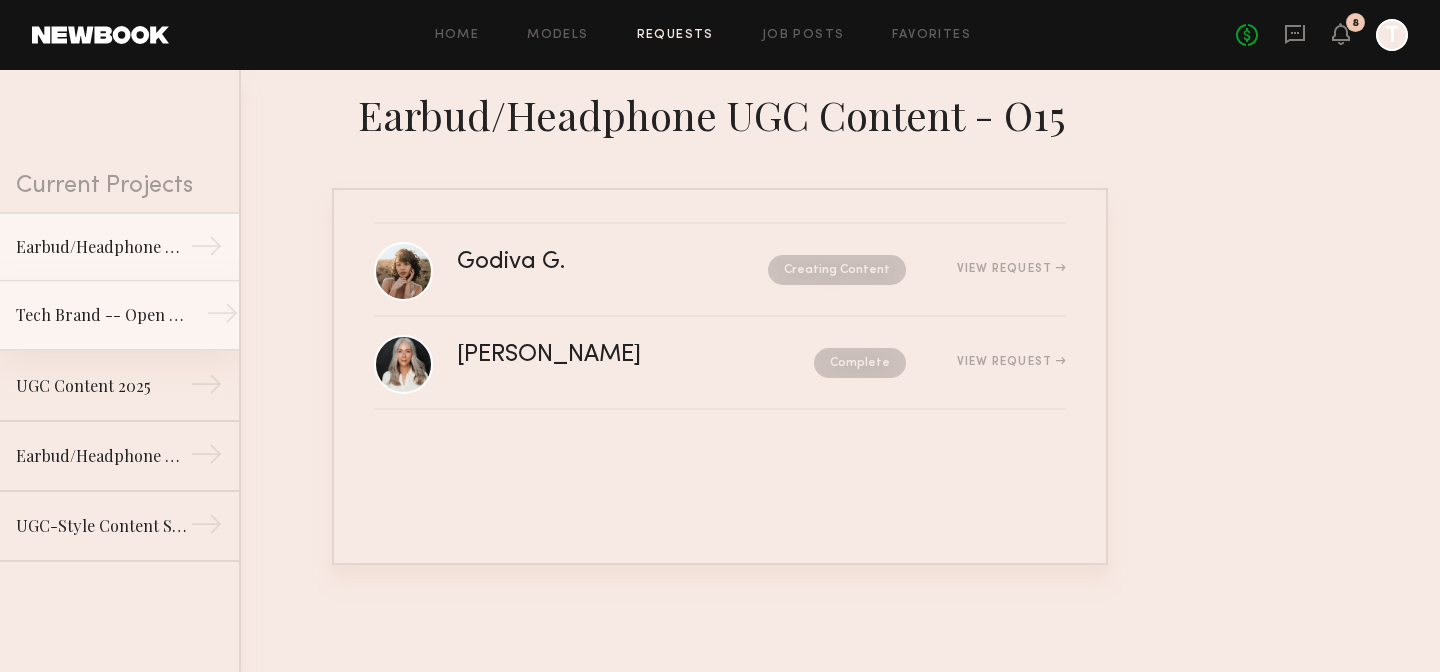 click on "Tech Brand -- Open Earbuds Modeling/B-Roll Shoot →" 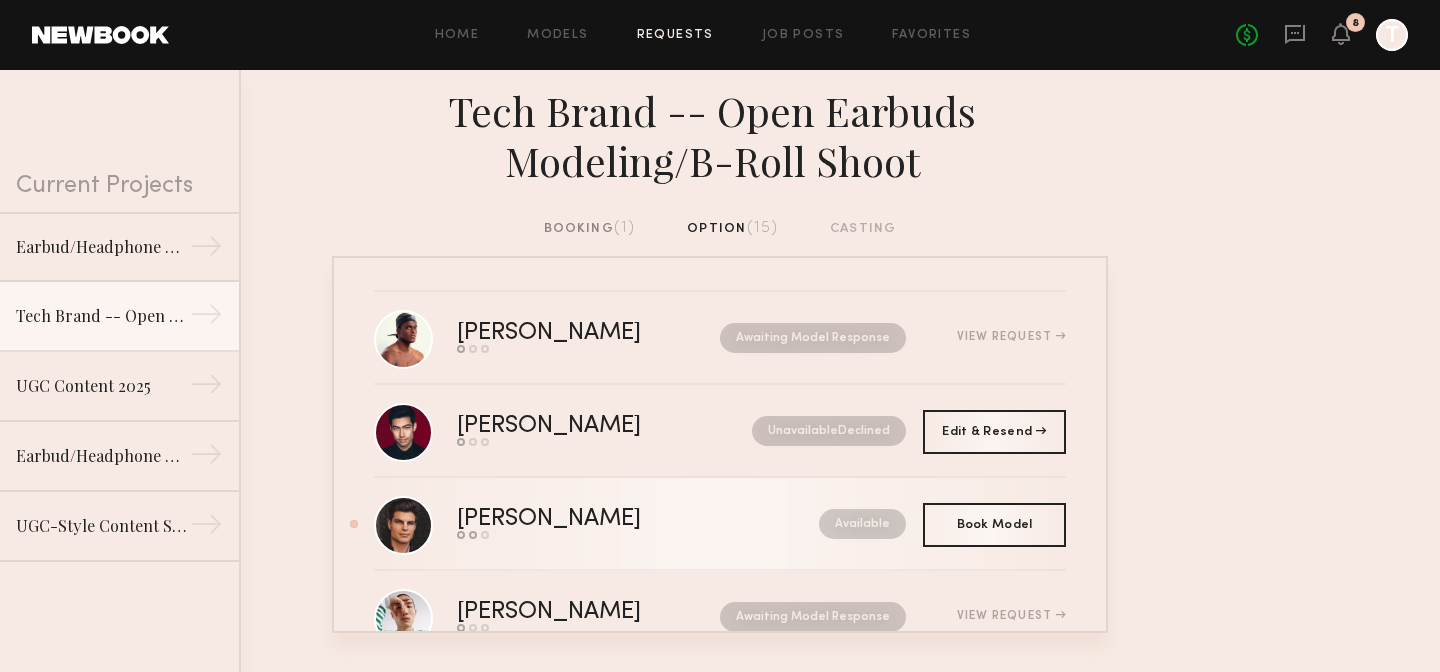 click on "[PERSON_NAME]" 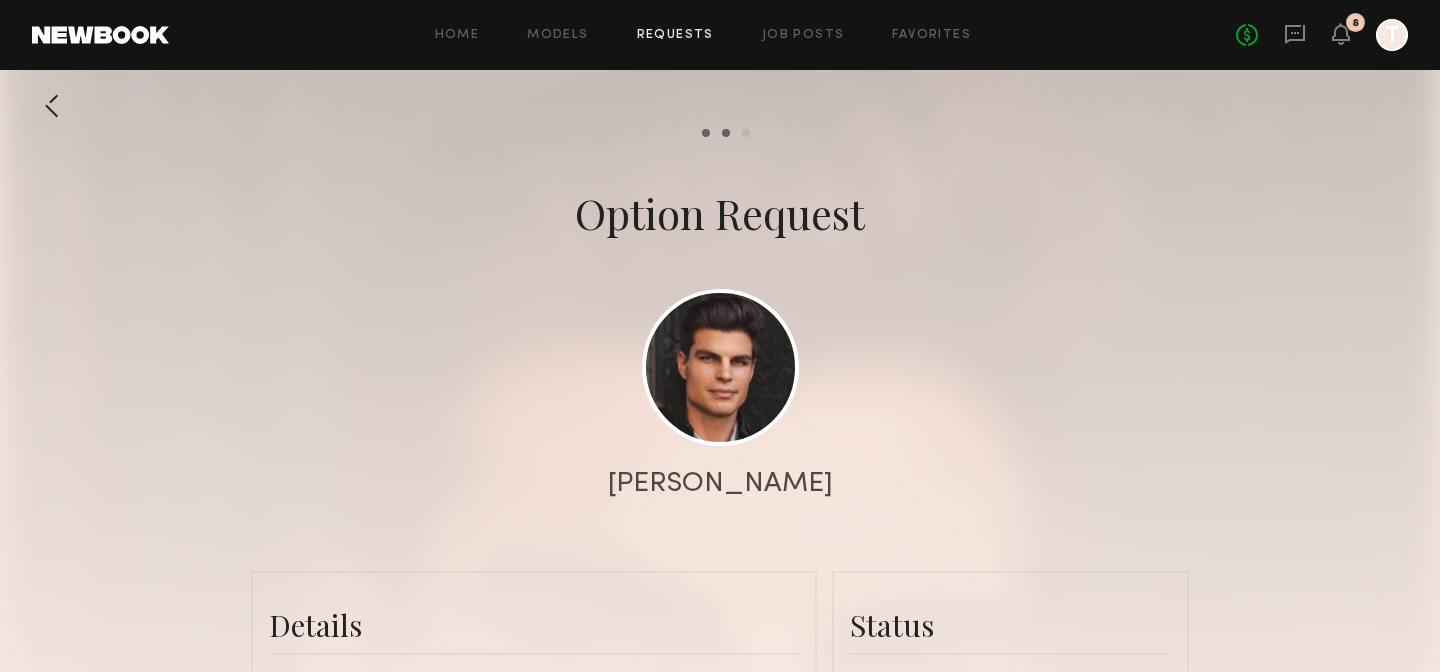 scroll, scrollTop: 709, scrollLeft: 0, axis: vertical 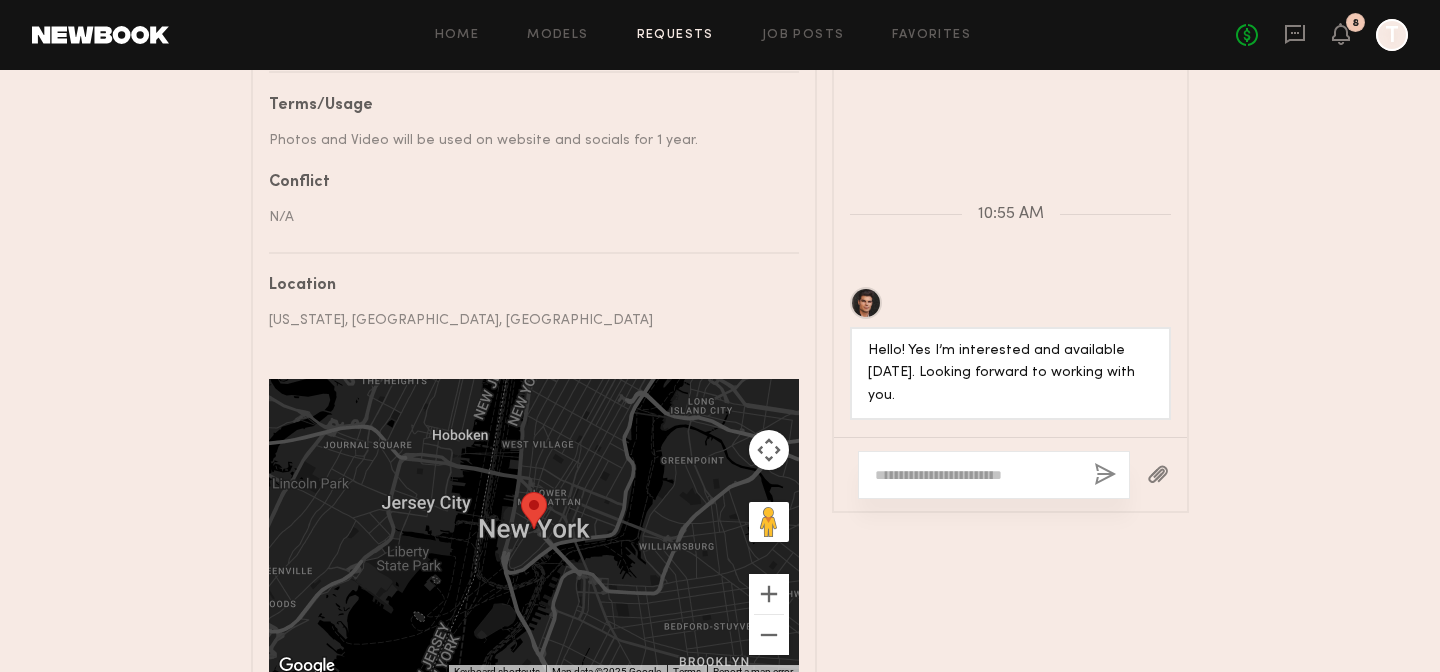 click 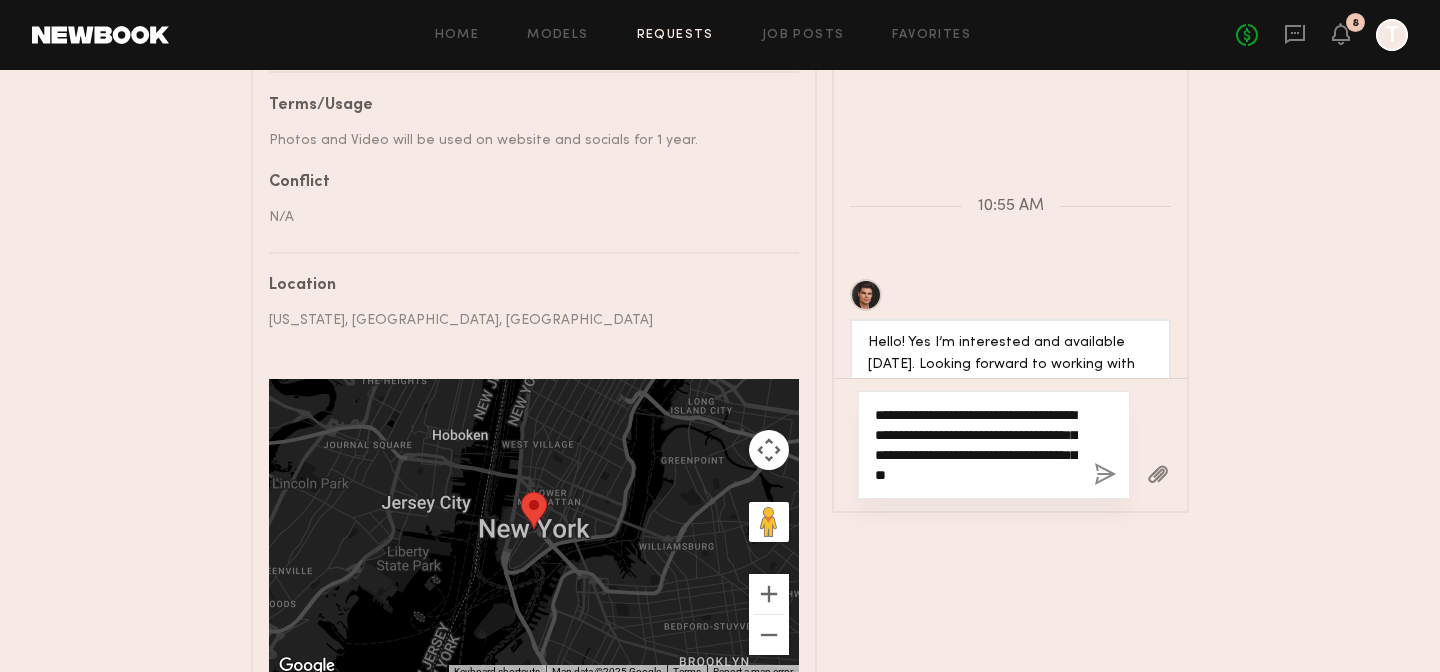 type on "**********" 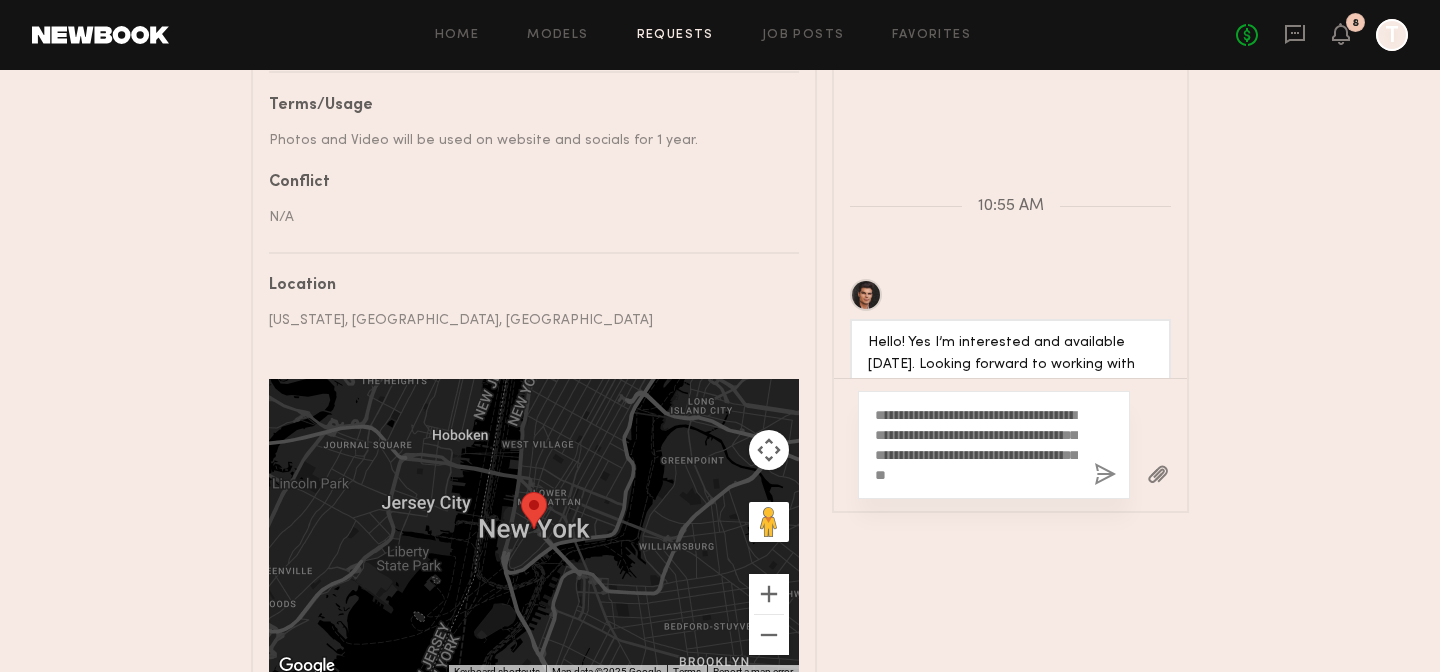 click on "**********" 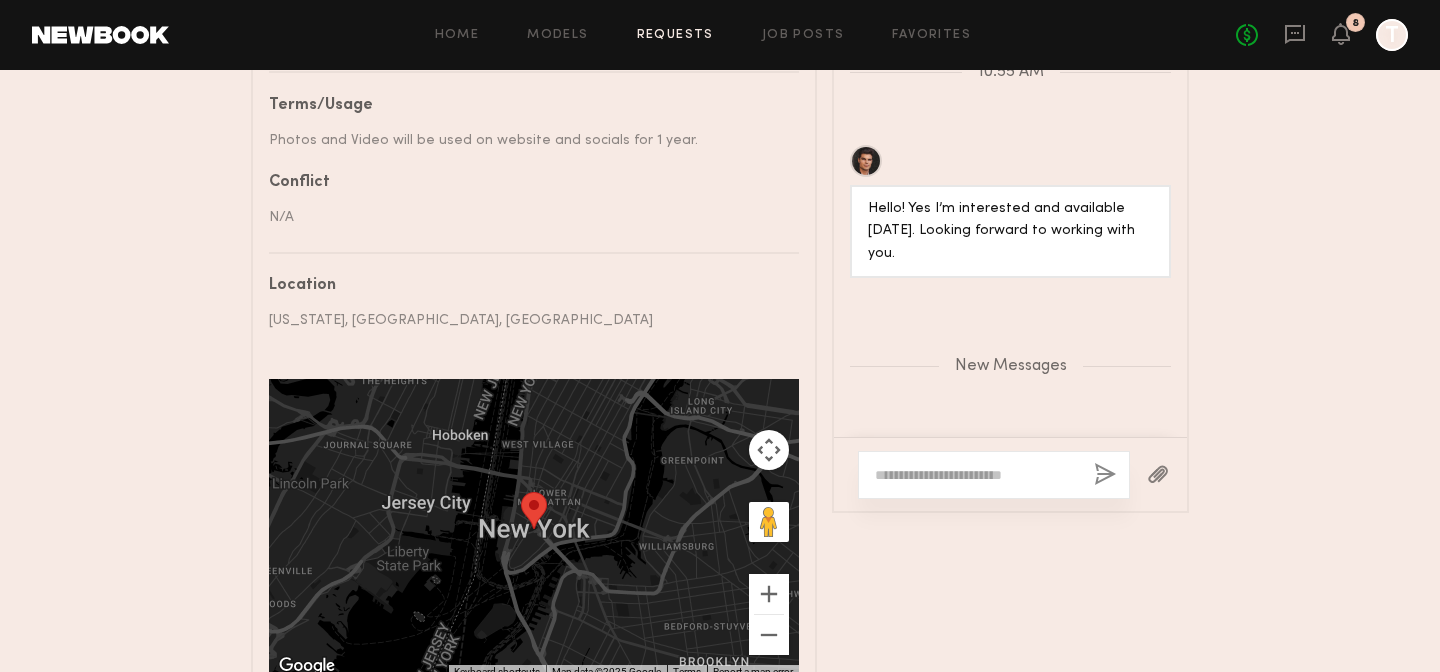 scroll, scrollTop: 895, scrollLeft: 0, axis: vertical 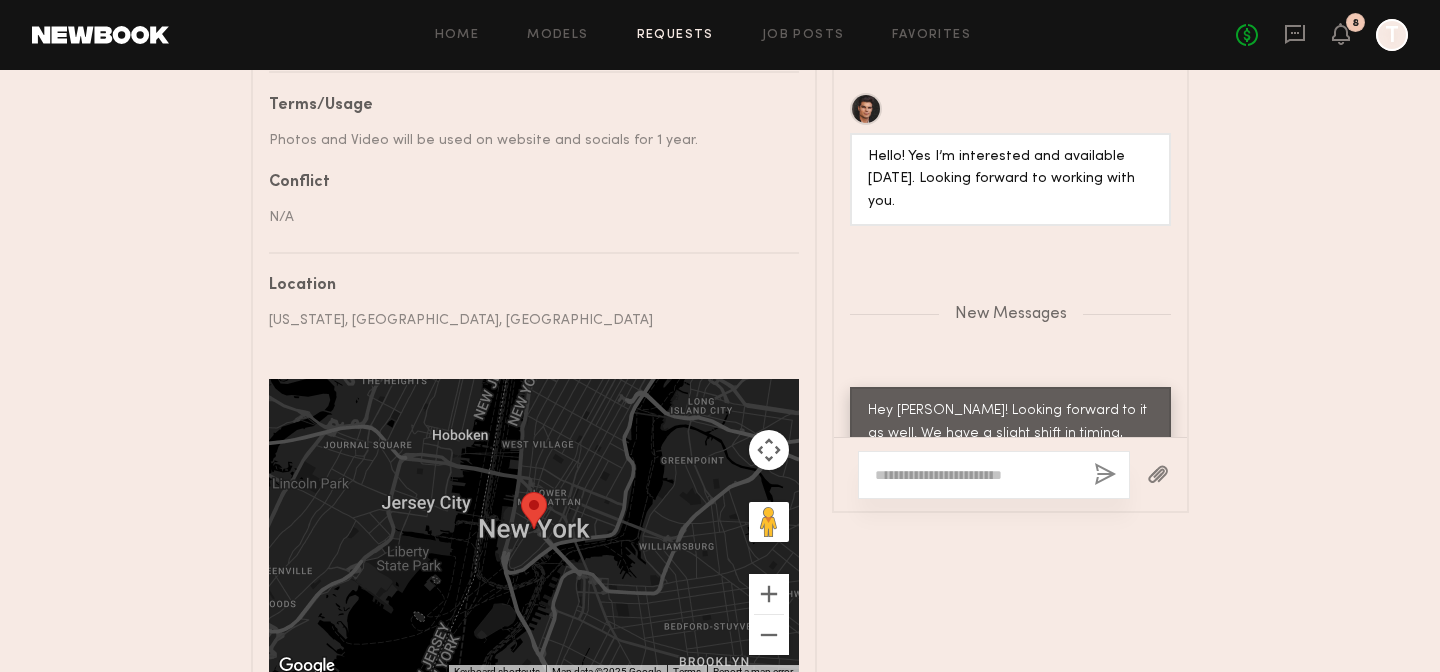 click on "Requests" 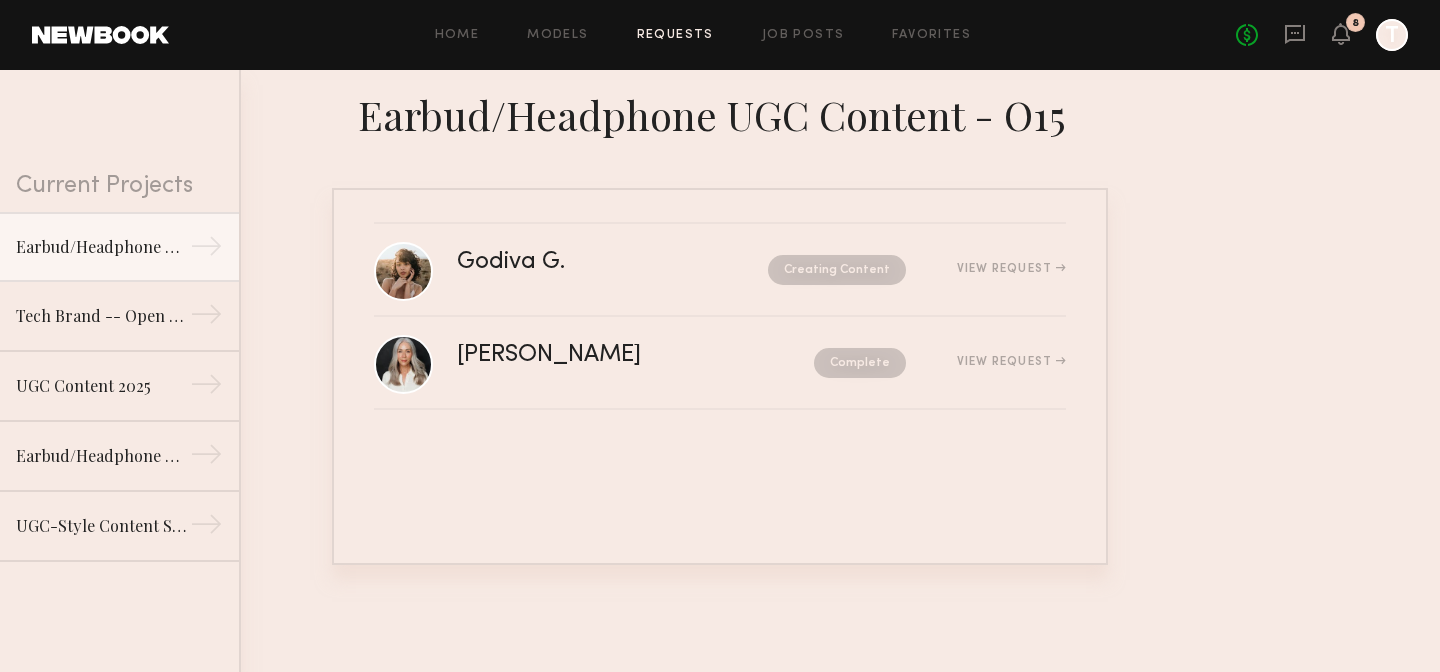click on "Requests" 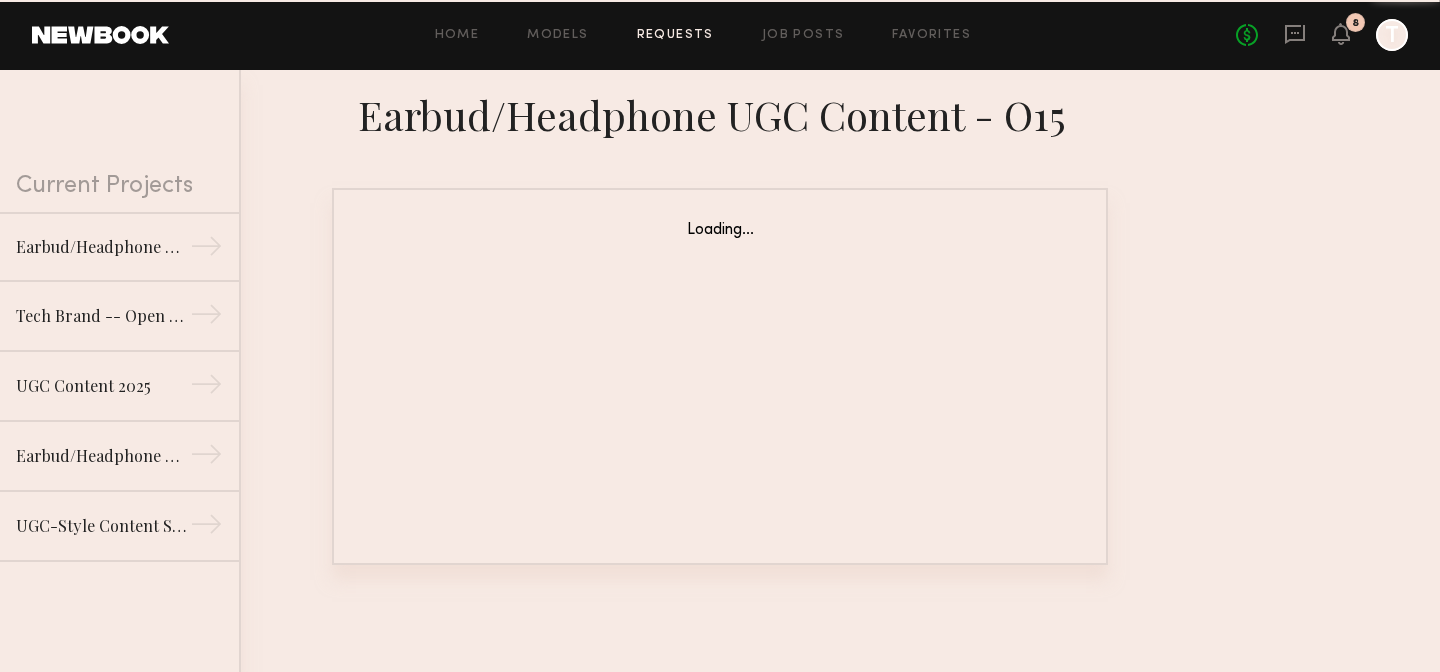 click on "Requests" 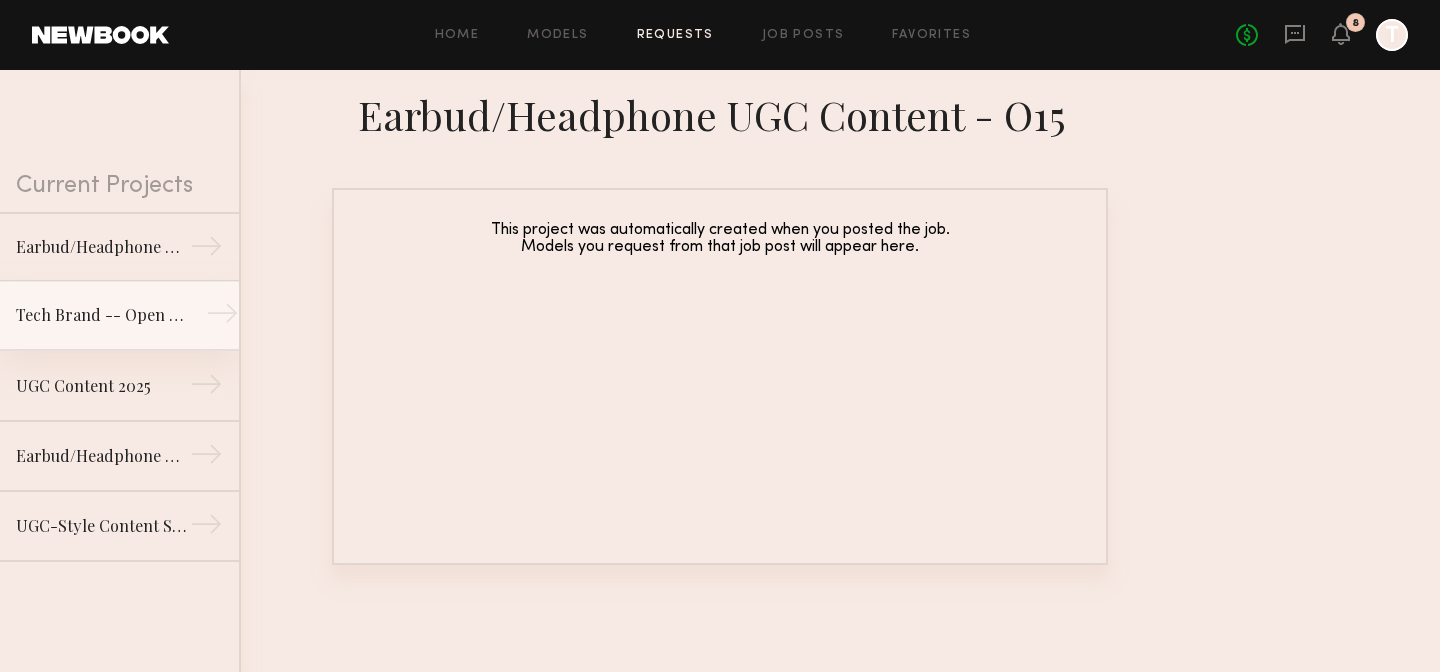 click on "Tech Brand -- Open Earbuds Modeling/B-Roll Shoot" 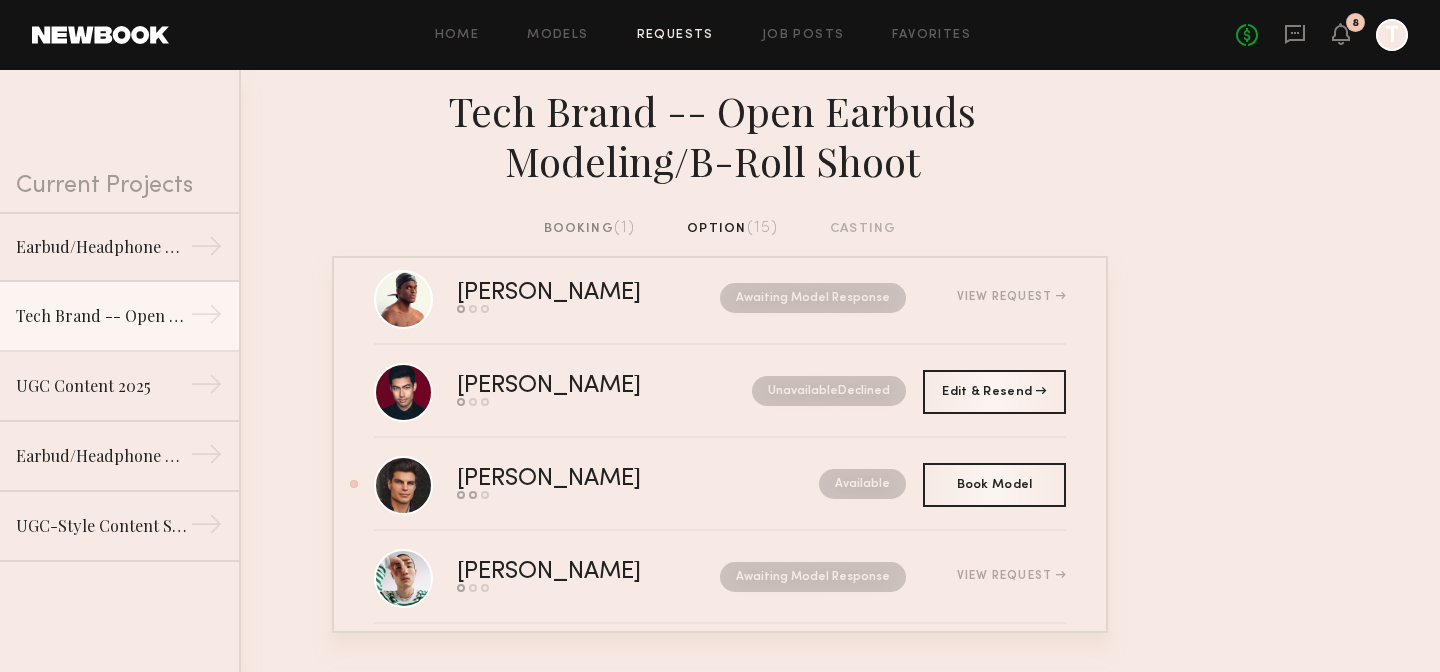 scroll, scrollTop: 29, scrollLeft: 0, axis: vertical 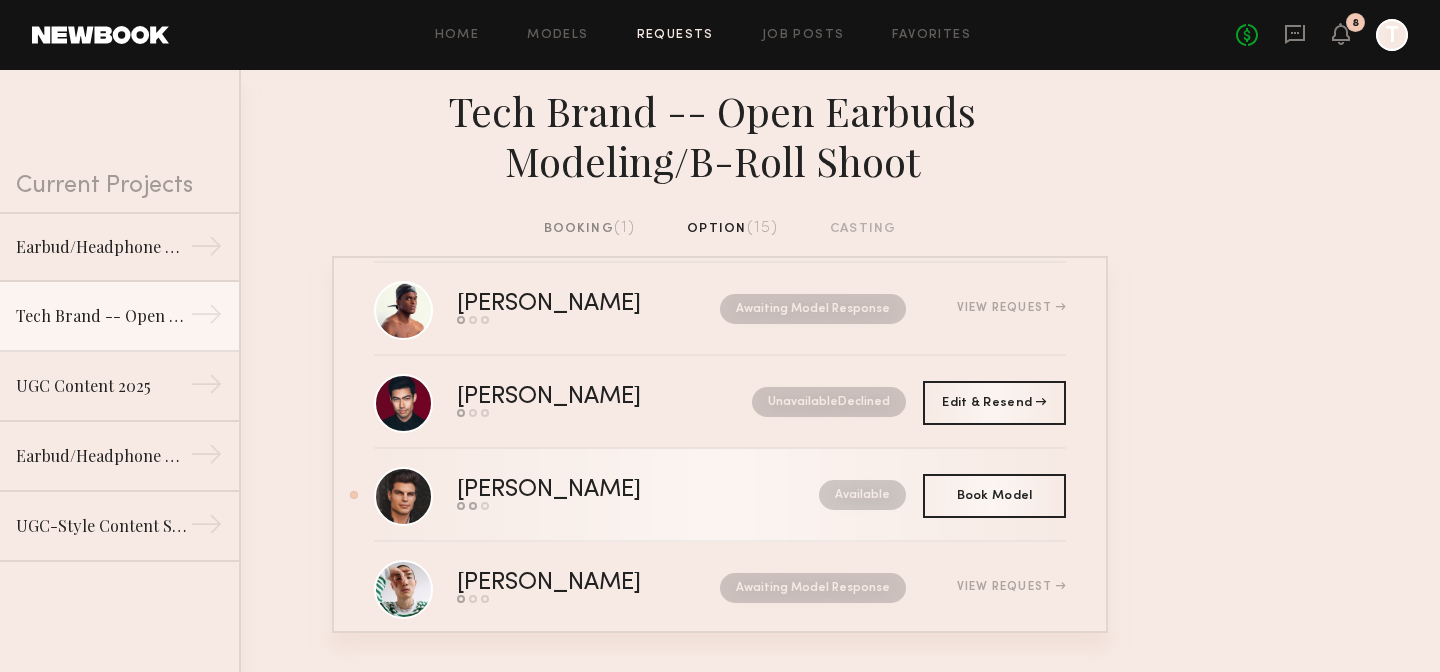 click on "Maxim O." 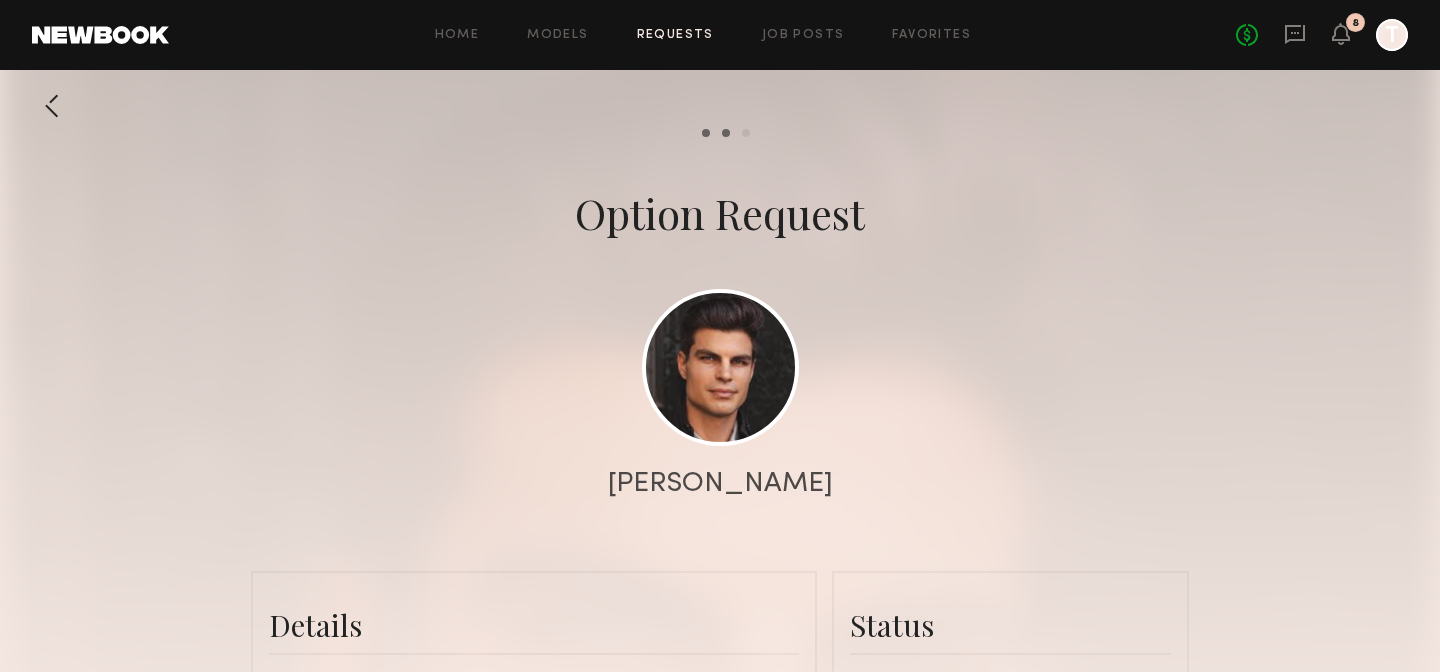 scroll, scrollTop: 906, scrollLeft: 0, axis: vertical 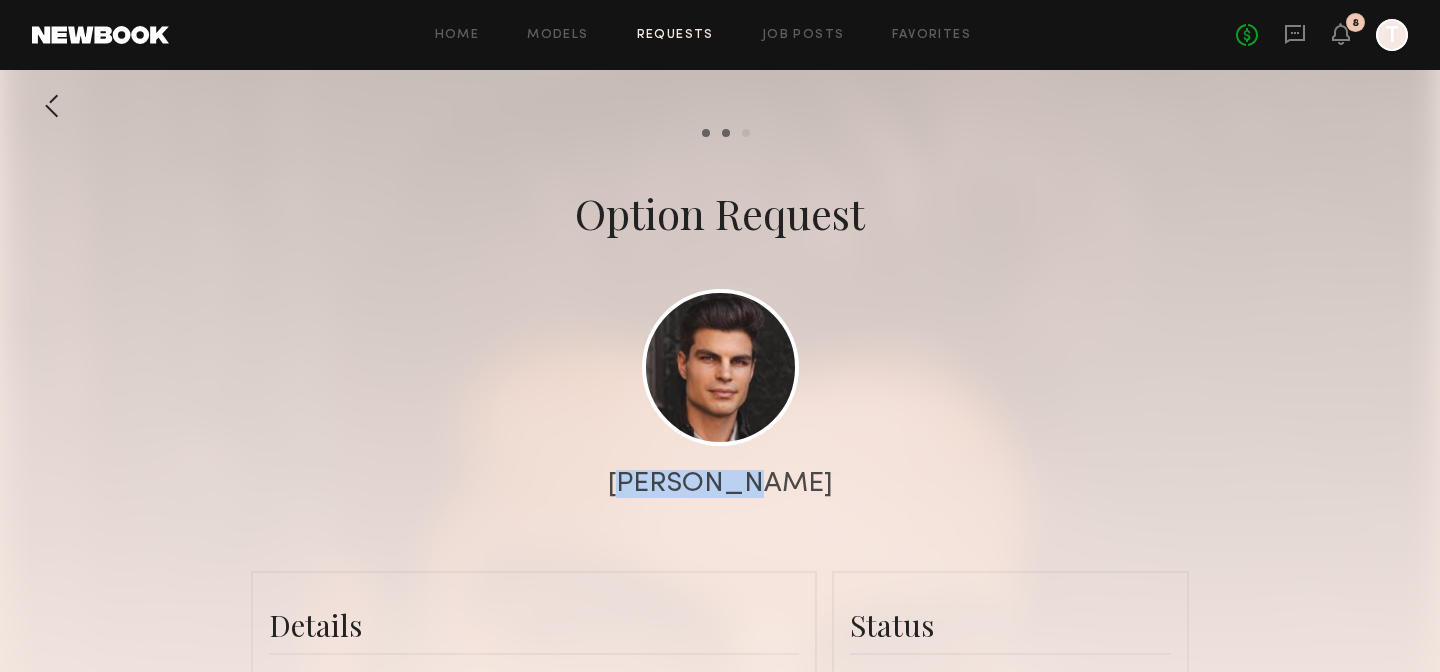 drag, startPoint x: 792, startPoint y: 478, endPoint x: 604, endPoint y: 479, distance: 188.00266 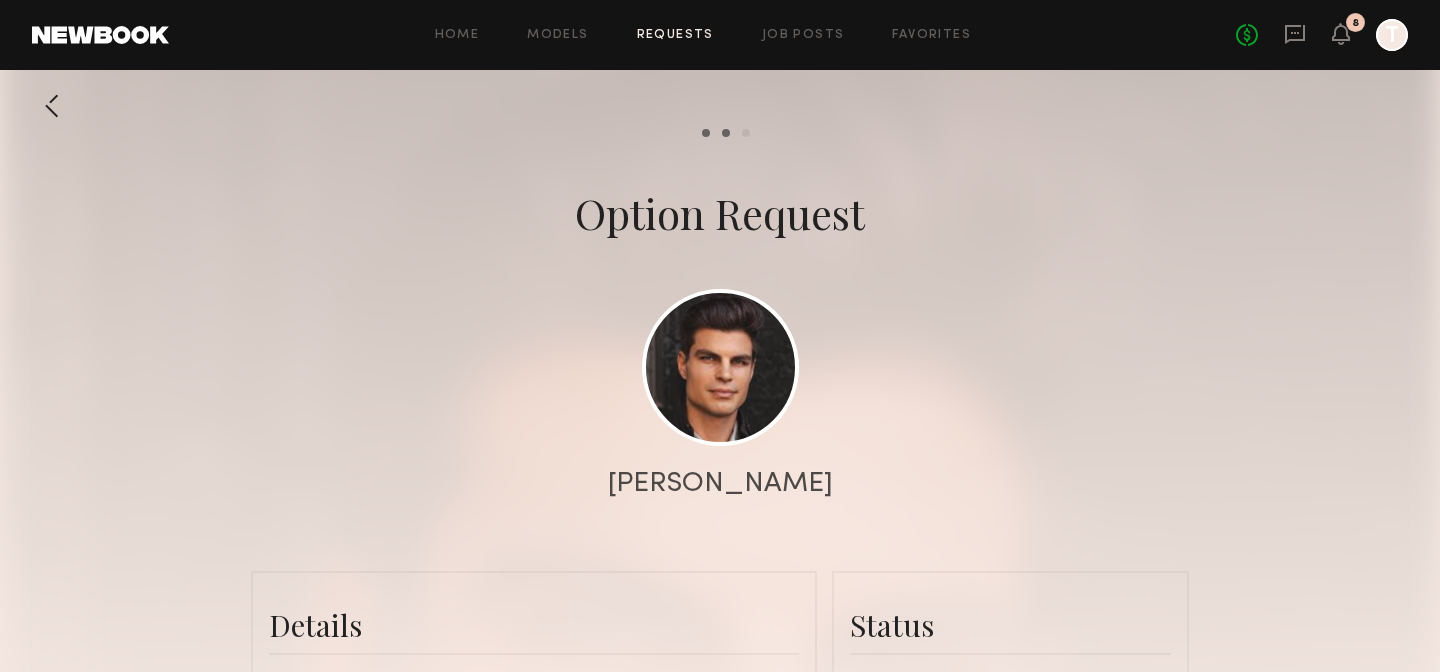 click on "No fees up to $5,000 8 T" 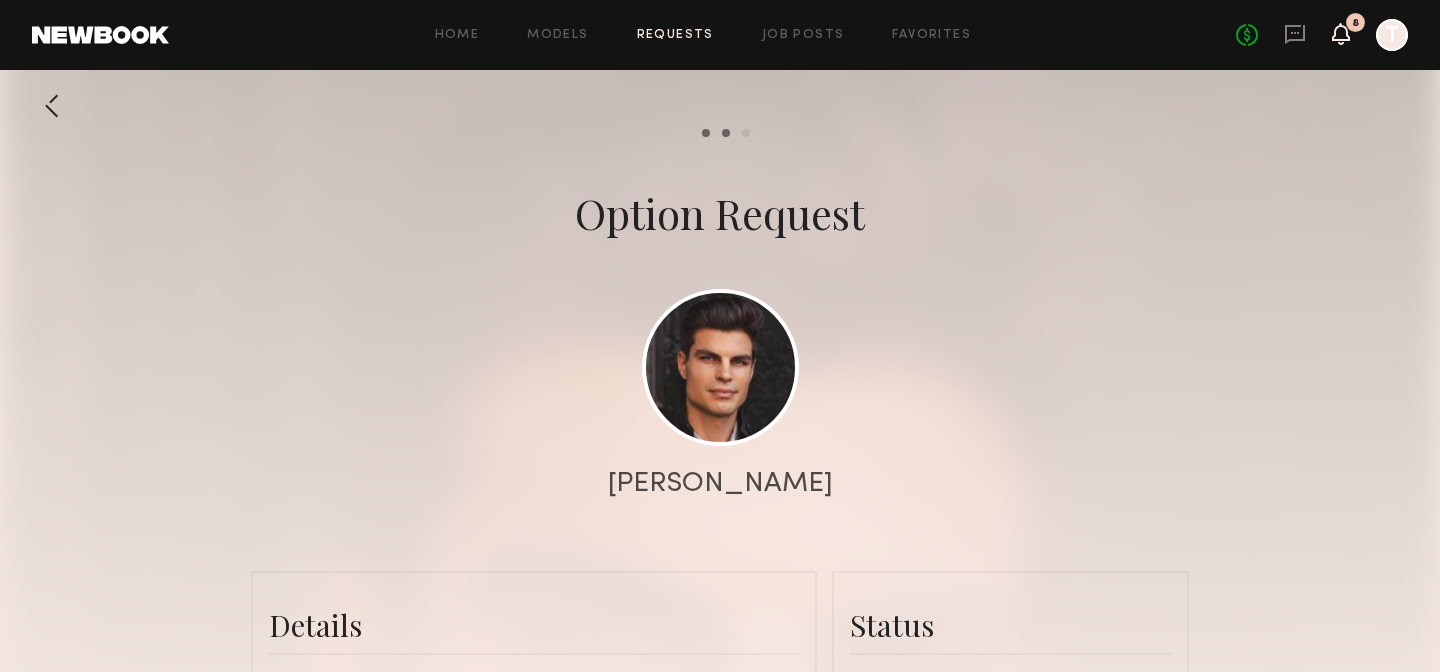 click 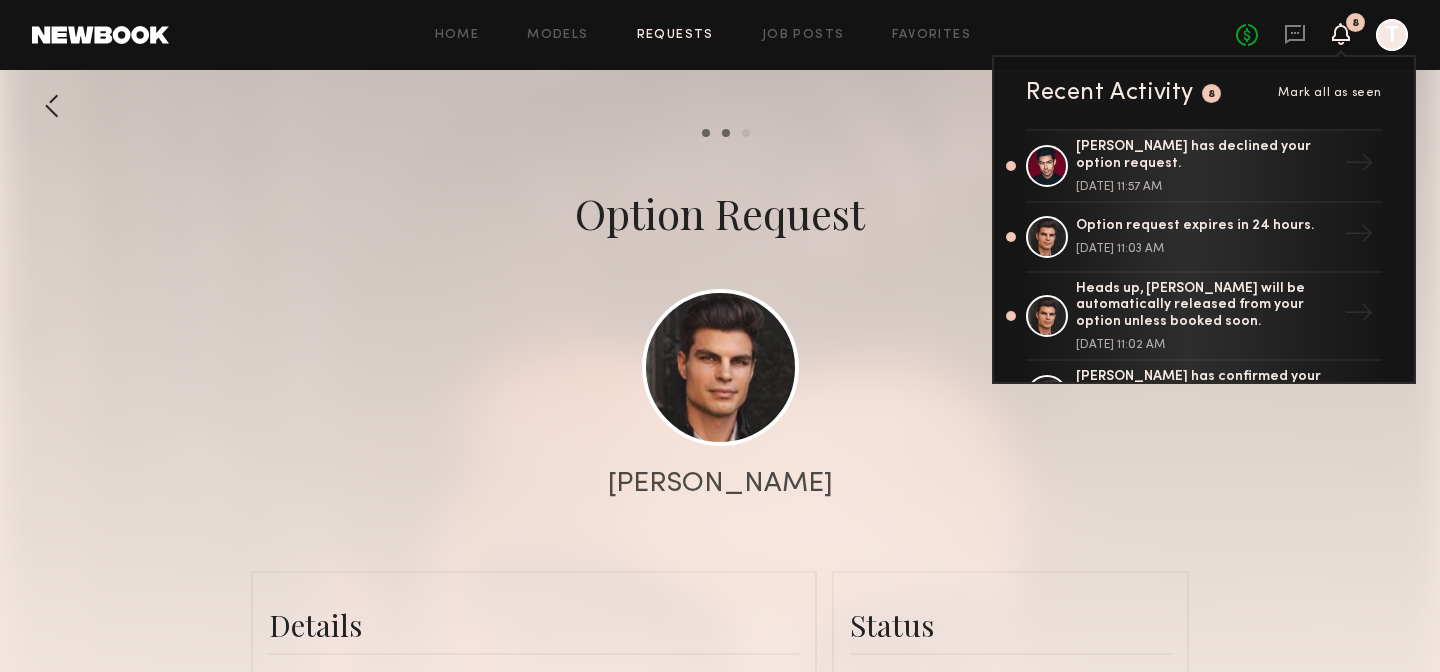 click on "Home Models Requests Job Posts Favorites Sign Out No fees up to $5,000 8 Recent Activity 8 Mark all as seen Chris S. has declined your option request. July 22, 2025 @ 11:57 AM → Option request expires in 24 hours. July 22, 2025 @ 11:03 AM → Heads up, Maxim O. will be automatically released from your option unless booked soon. July 22, 2025 @ 11:02 AM → Maxim O. has confirmed your option request. July 22, 2025 @ 10:54 AM → Option request expires in 24 hours. July 22, 2025 @ 10:33 AM → Heads up, Leonela M. will be automatically released from your option unless booked soon. July 22, 2025 @ 10:32 AM → Leonela M. has confirmed your option request. July 21, 2025 @ 7:45 PM → Stephanos C. has declined your option request. July 21, 2025 @ 7:11 PM → Jill S. has confirmed your UGC request. July 11, 2025 @ 2:54 PM → Godiva G. has confirmed your UGC request. July 11, 2025 @ 2:46 PM → Slesha P. was released because it is 24hrs or less before the job start time. July 10, 2025 @ 1:02 PM → → → → T" 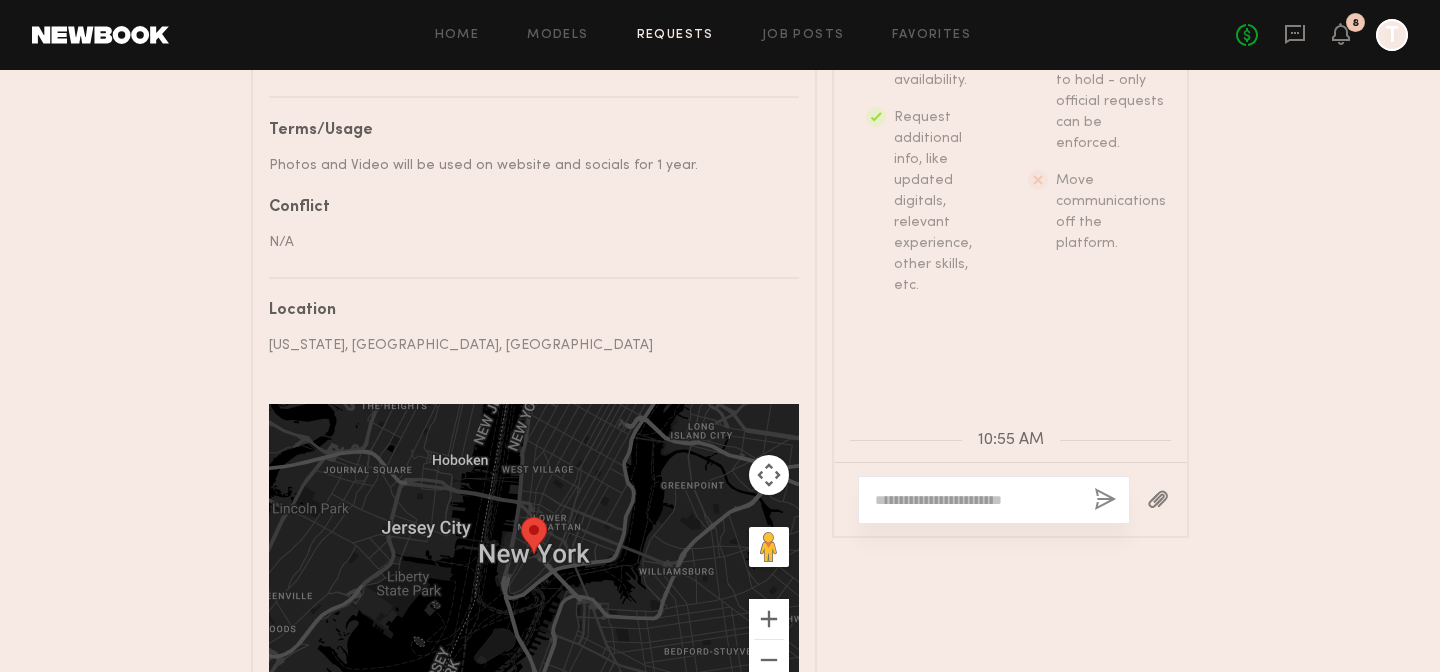 scroll, scrollTop: 1244, scrollLeft: 0, axis: vertical 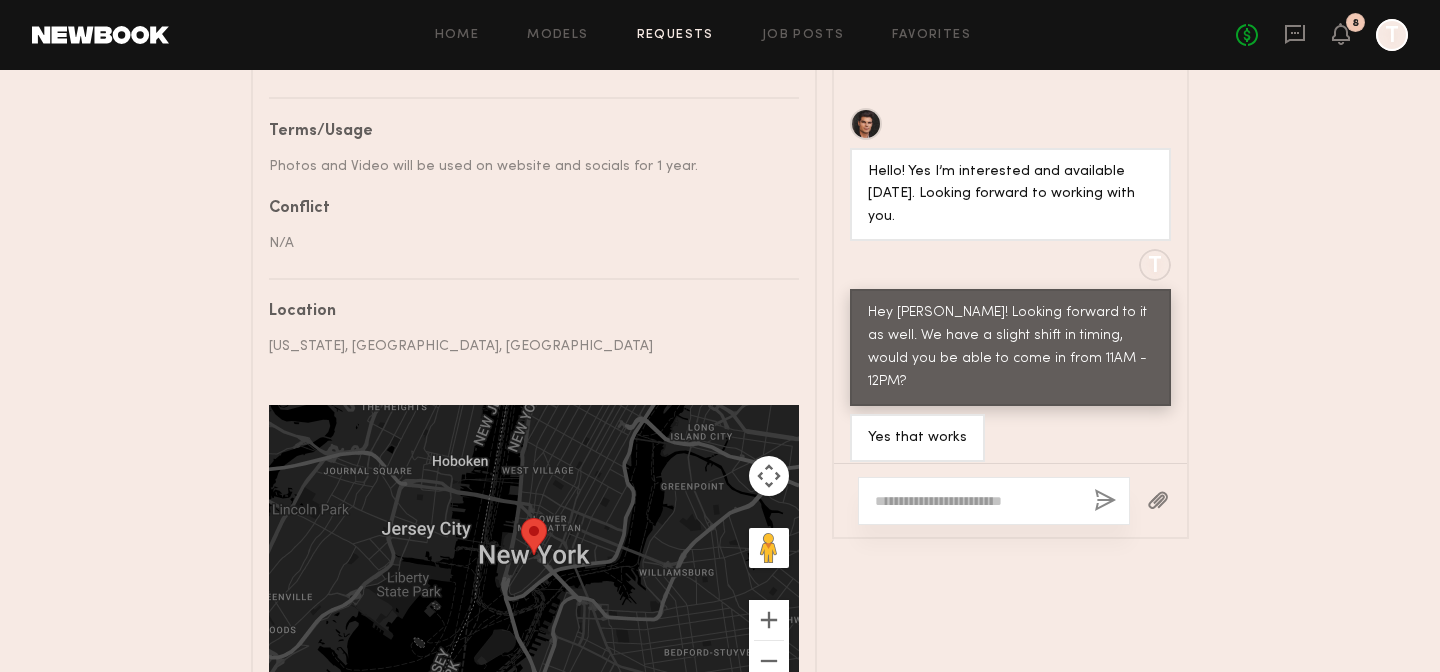 click 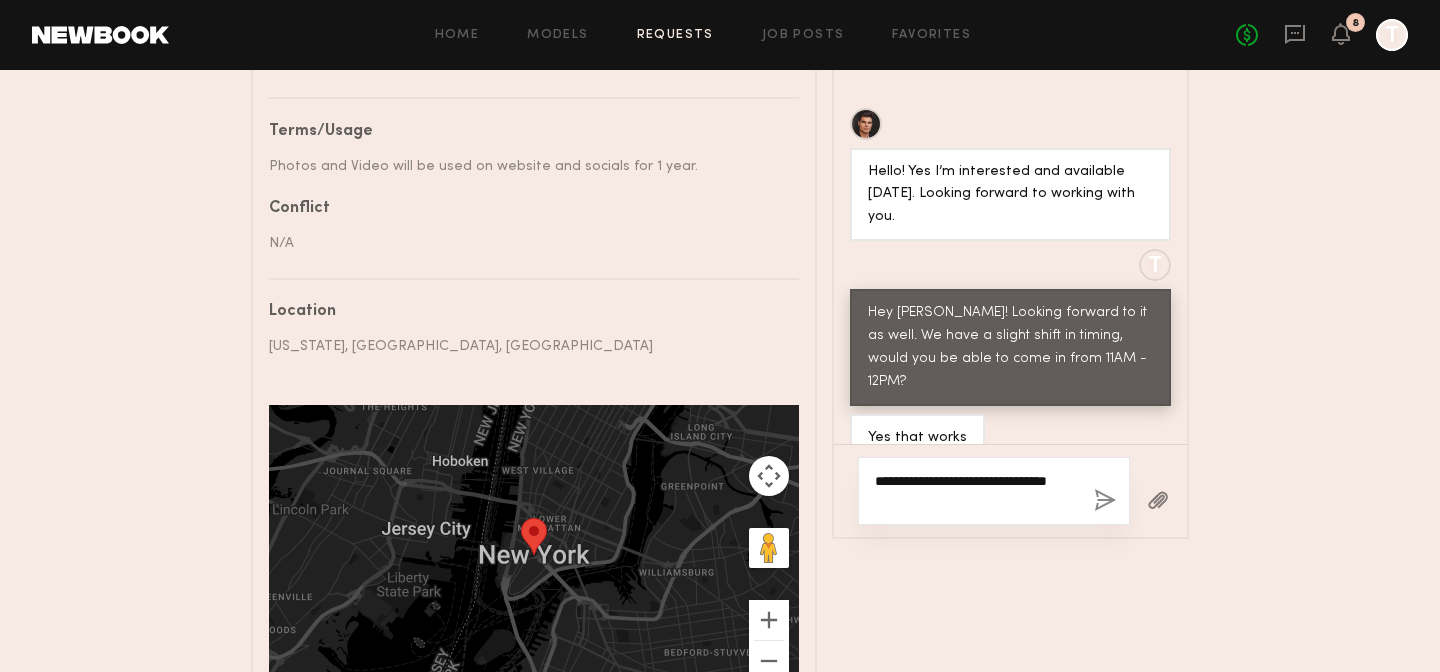 type on "**********" 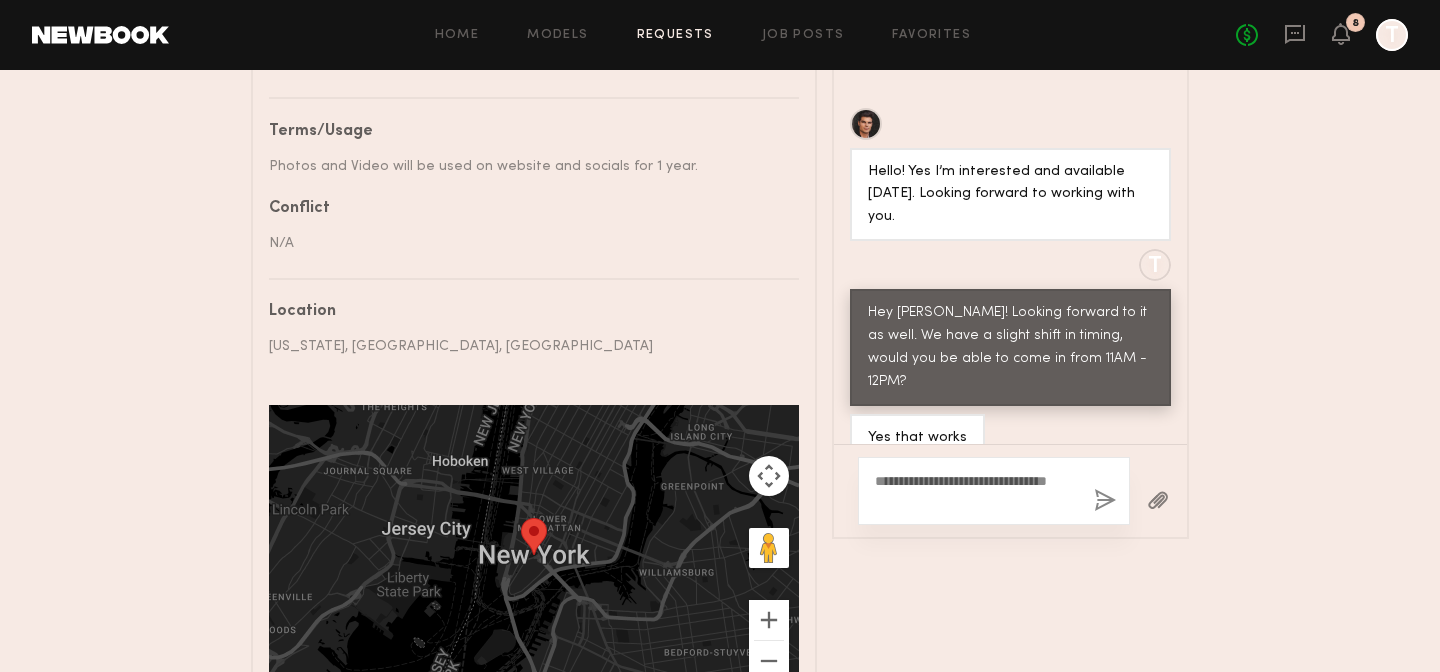 click on "Home Models Requests Job Posts Favorites Sign Out No fees up to $5,000 8 T" 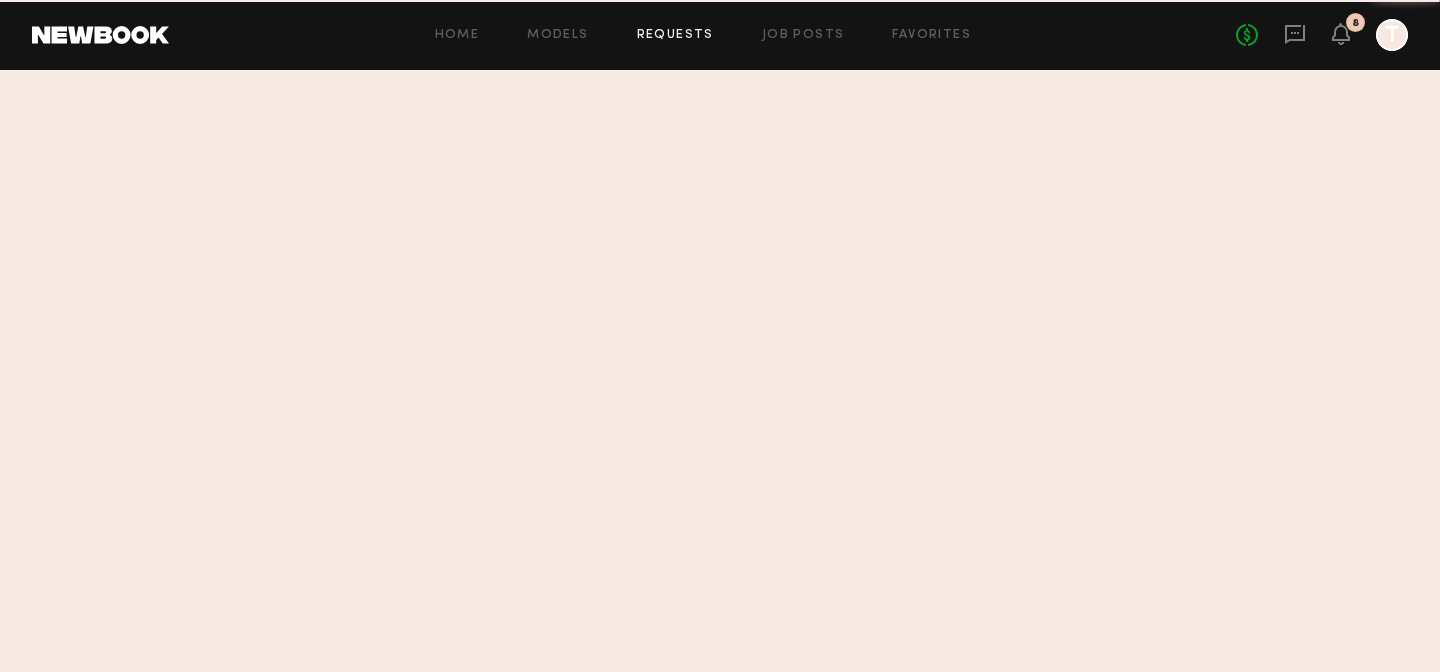 scroll, scrollTop: 0, scrollLeft: 0, axis: both 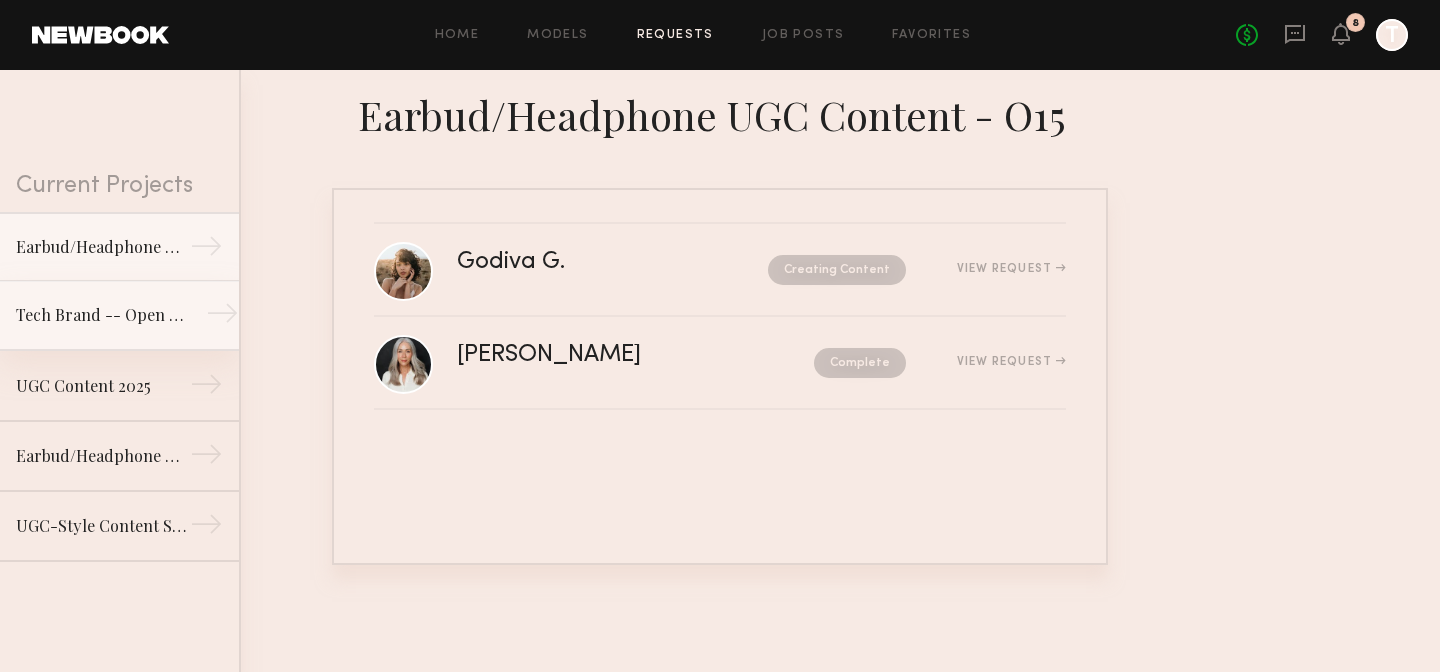 click on "Tech Brand -- Open Earbuds Modeling/B-Roll Shoot" 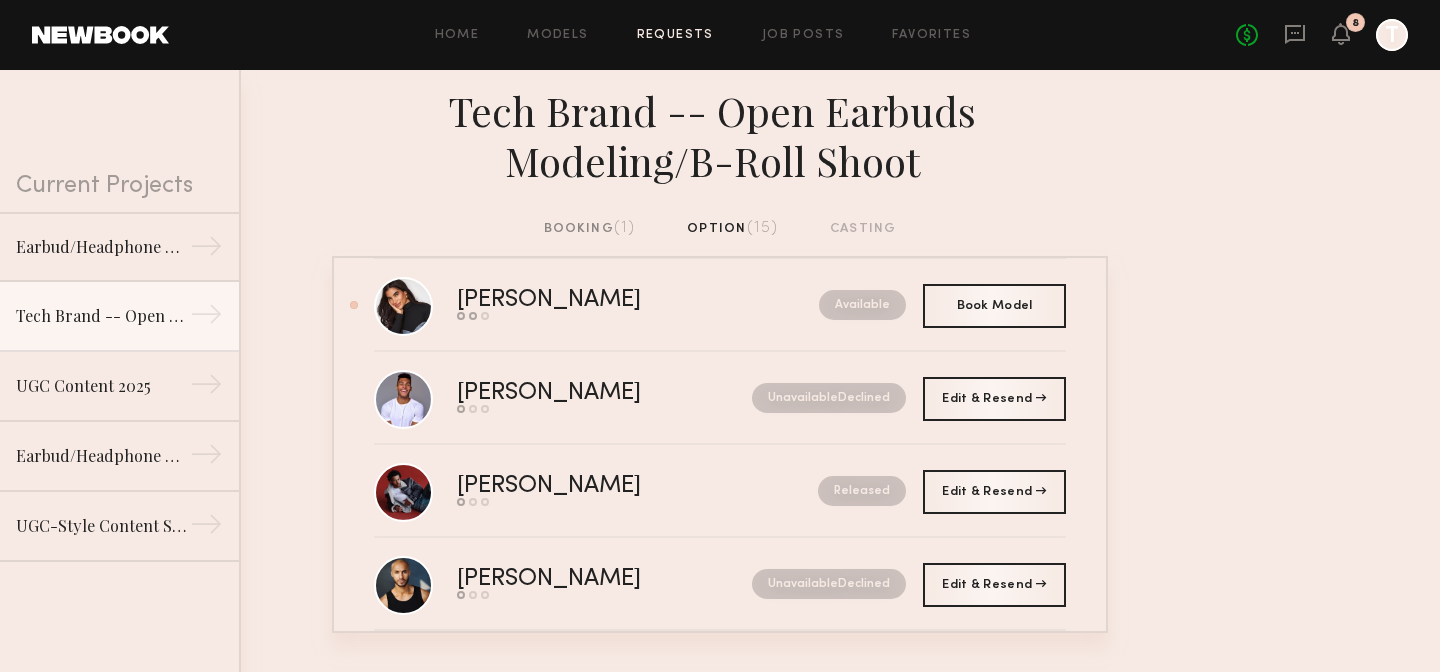 scroll, scrollTop: 486, scrollLeft: 0, axis: vertical 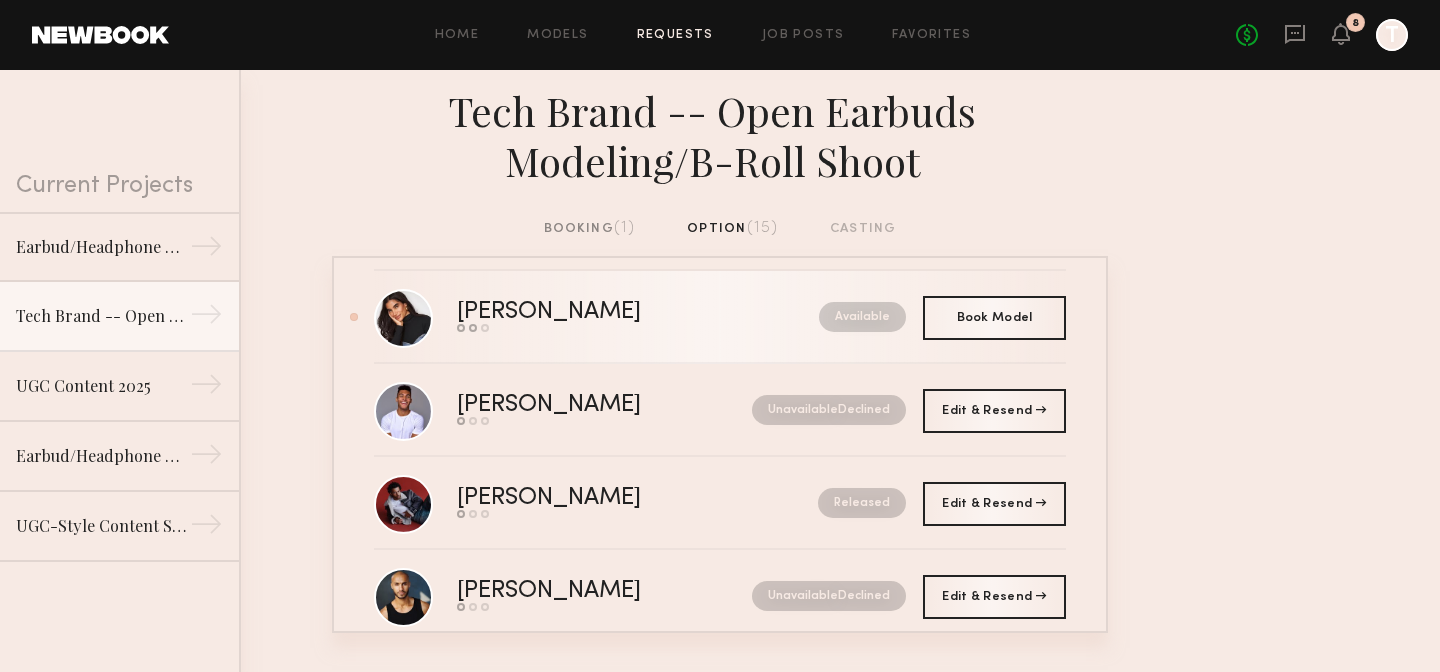 click on "Leonela M.  Send request   Model response   Book model  Available" 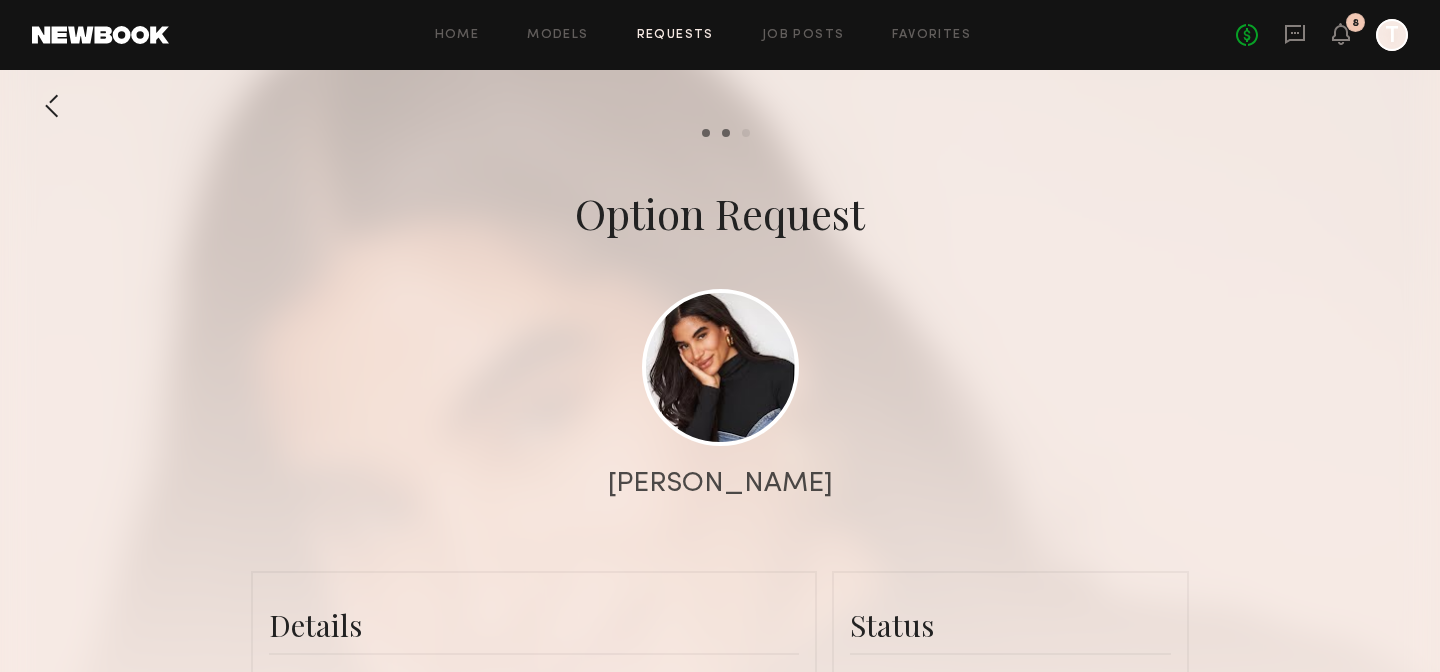 scroll, scrollTop: 323, scrollLeft: 0, axis: vertical 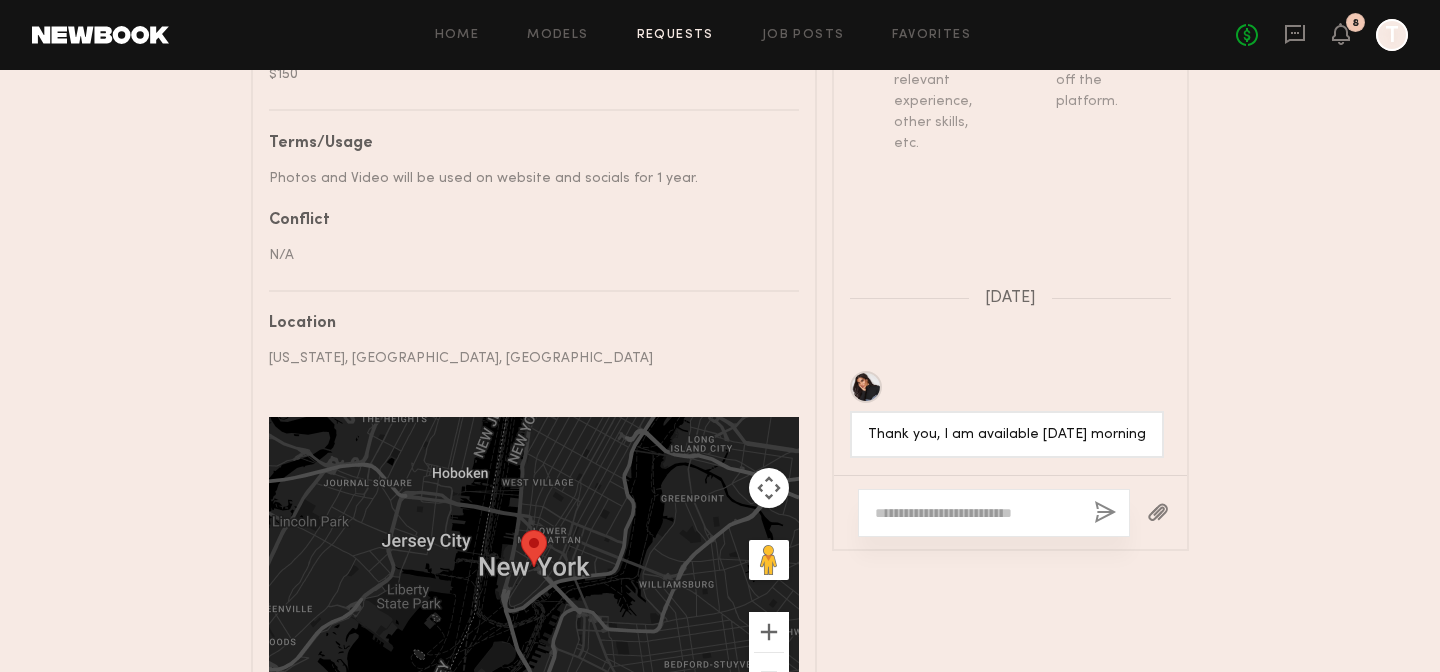 click 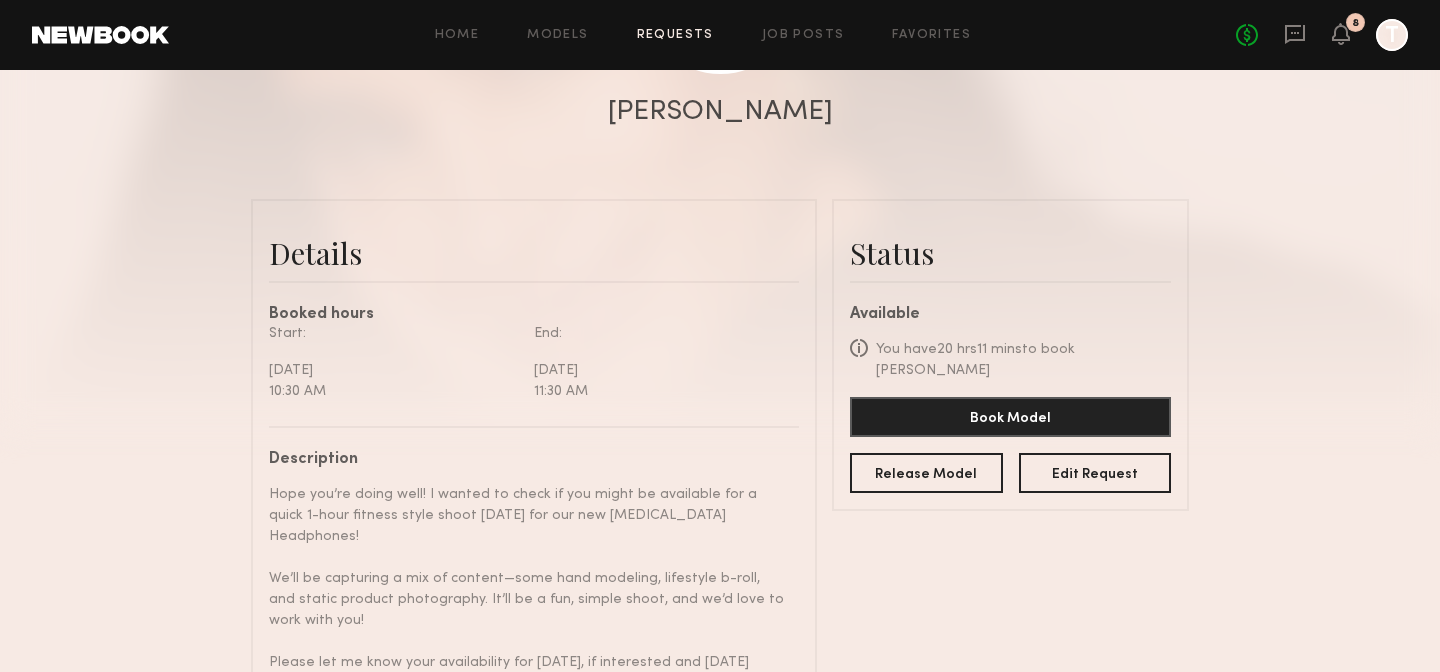 scroll, scrollTop: 320, scrollLeft: 0, axis: vertical 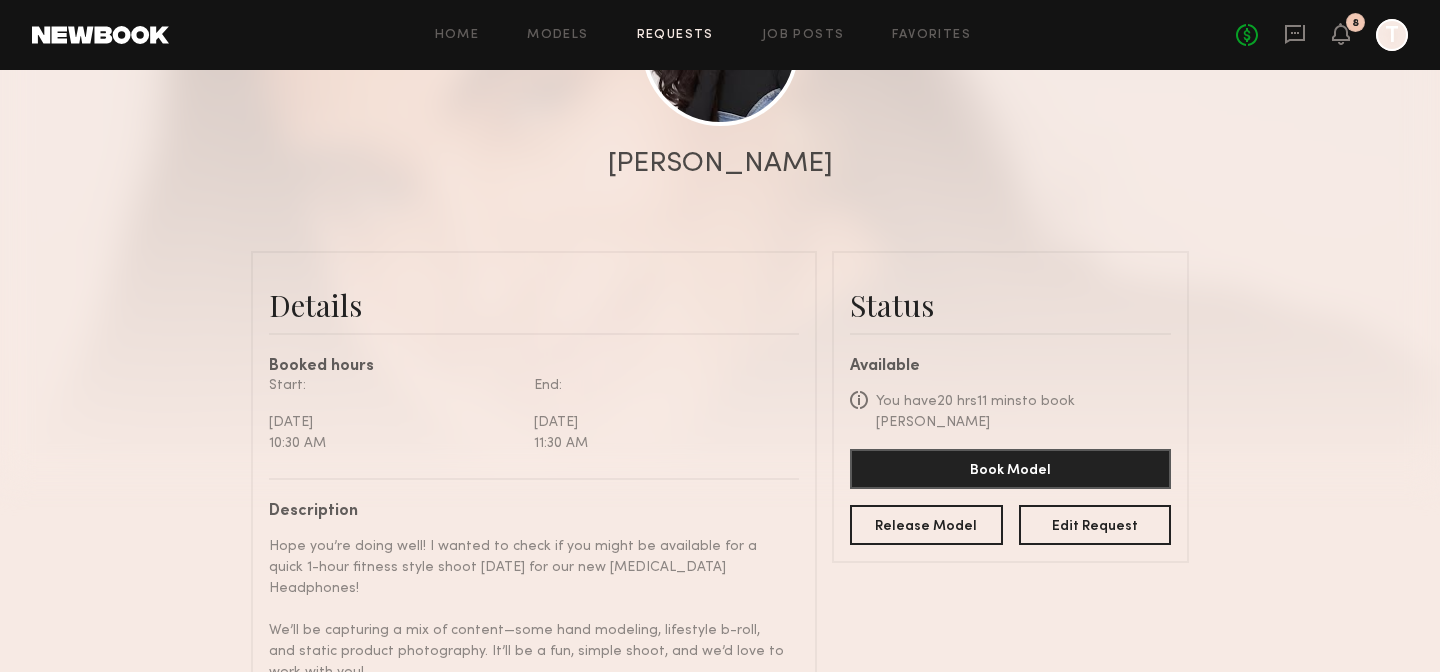 click on "Leonela M." 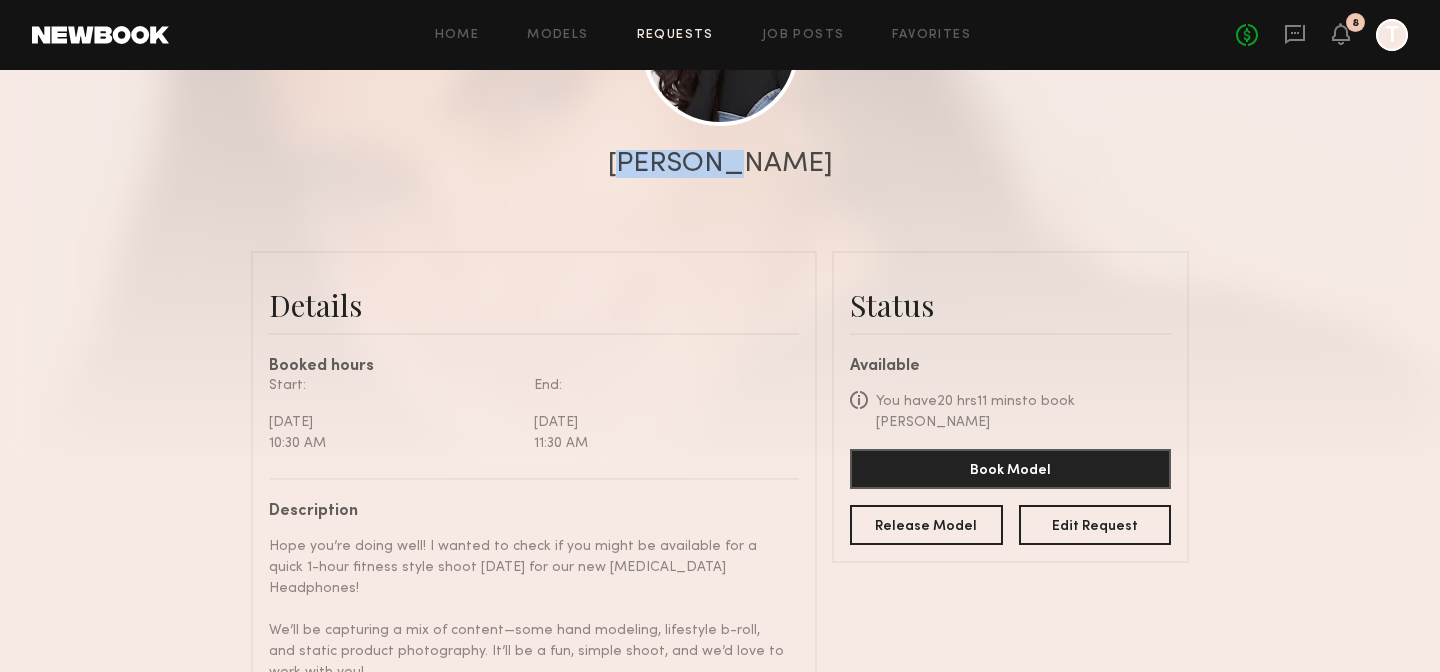 click on "Leonela M." 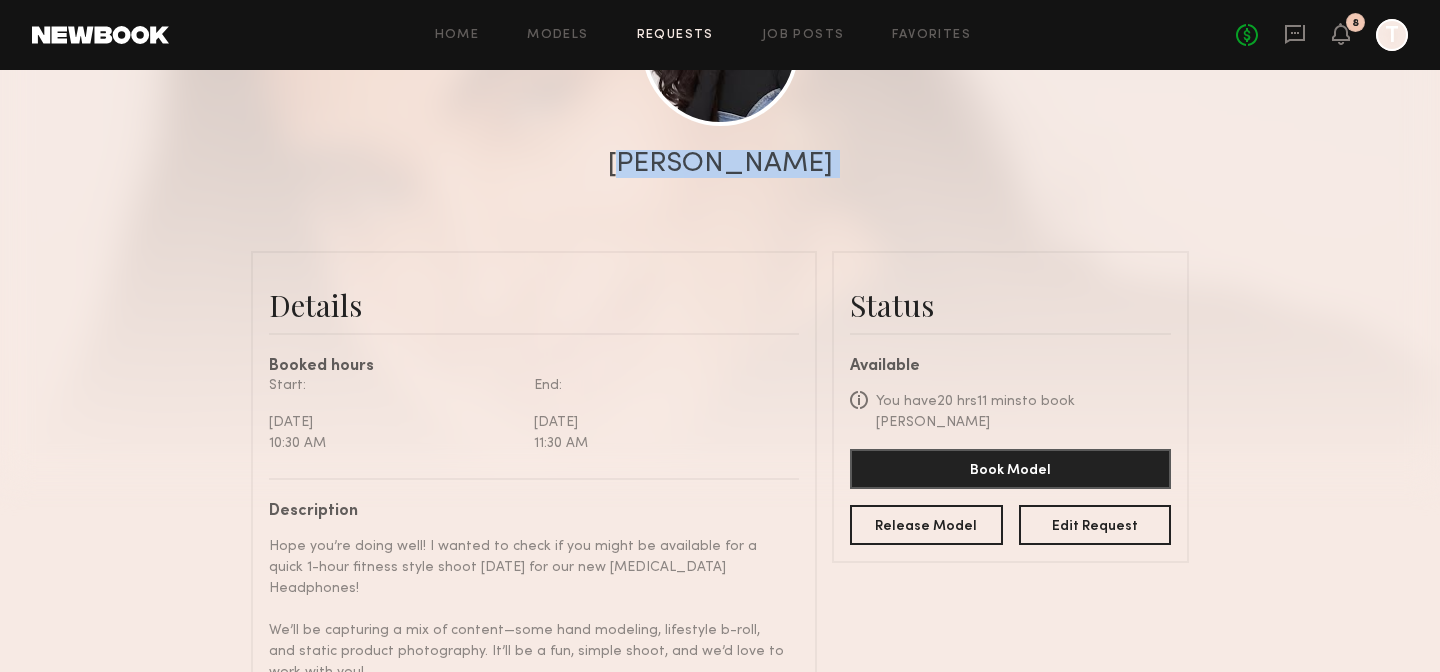 click on "Leonela M." 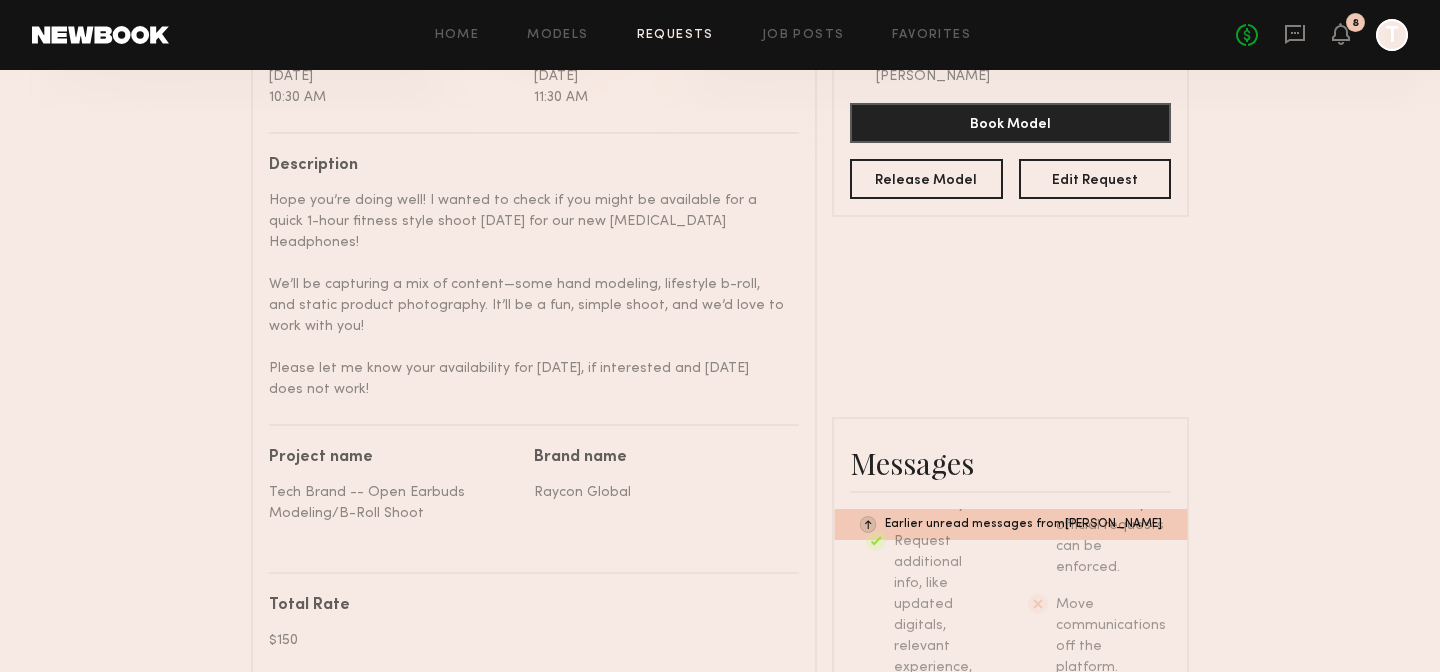 scroll, scrollTop: 1370, scrollLeft: 0, axis: vertical 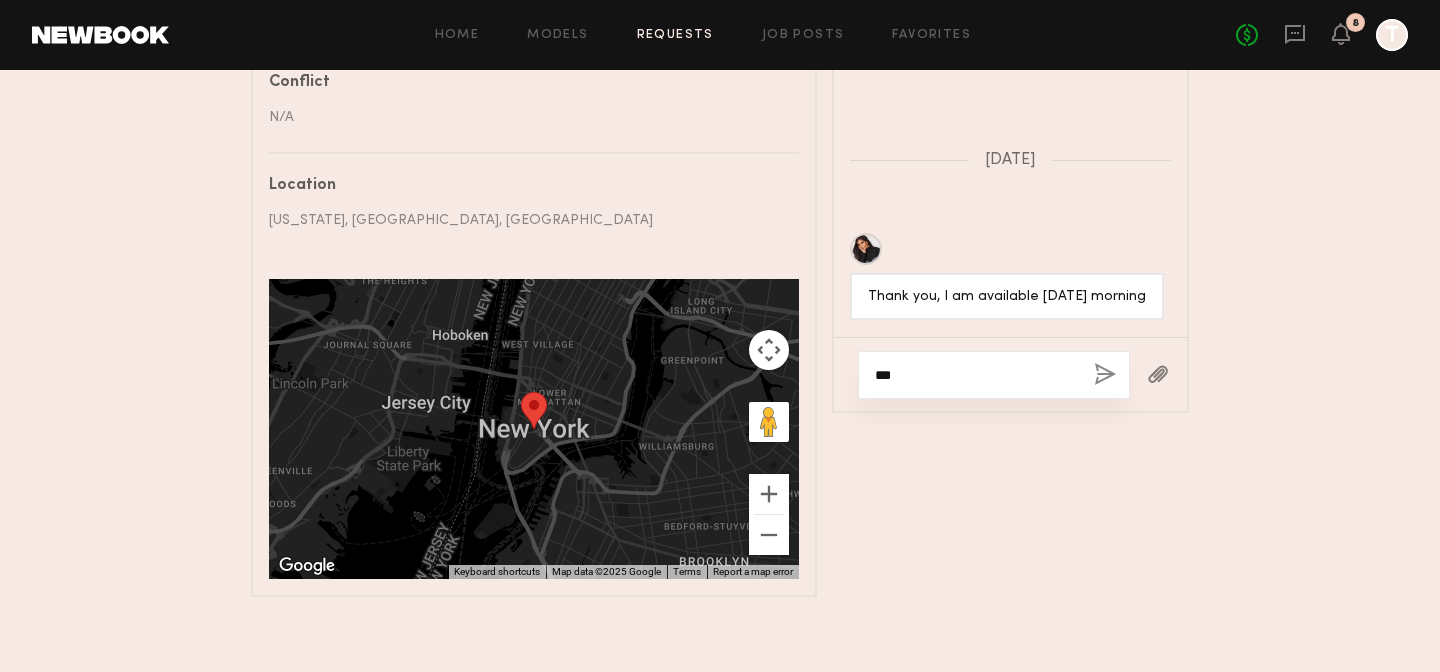 click on "**" 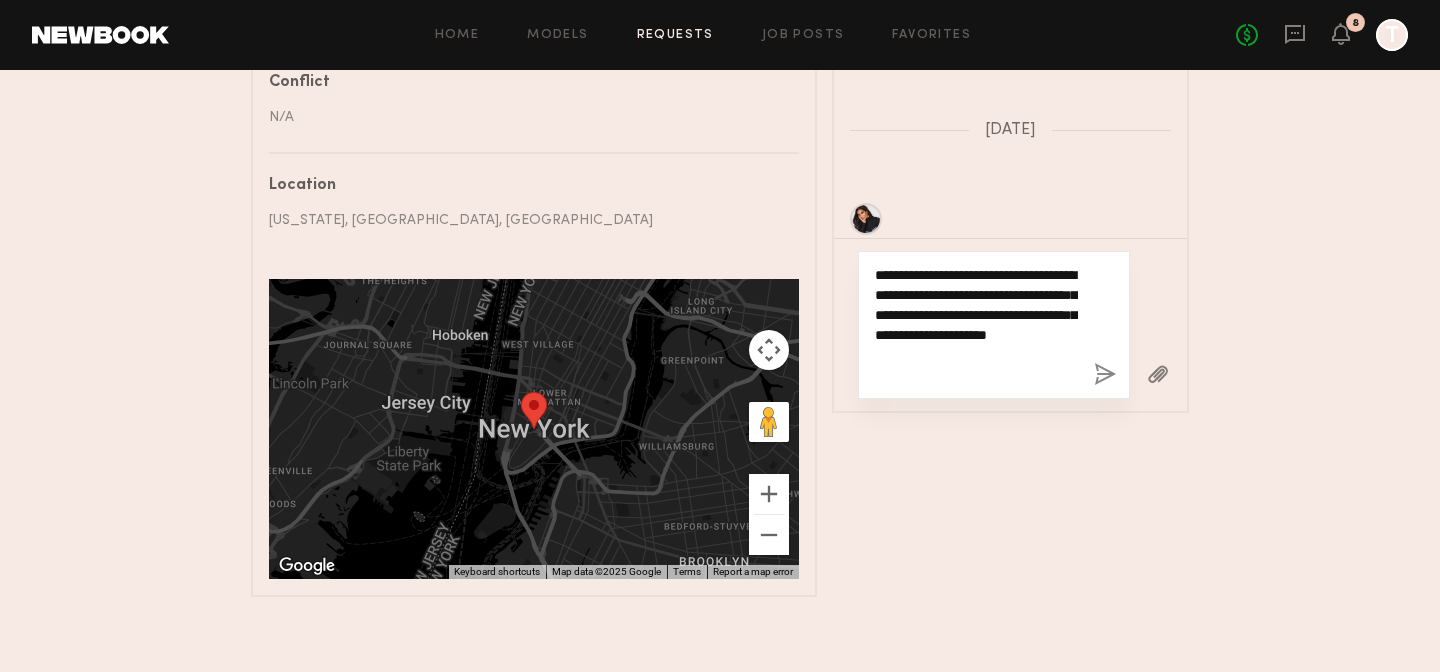 drag, startPoint x: 989, startPoint y: 357, endPoint x: 847, endPoint y: 210, distance: 204.38445 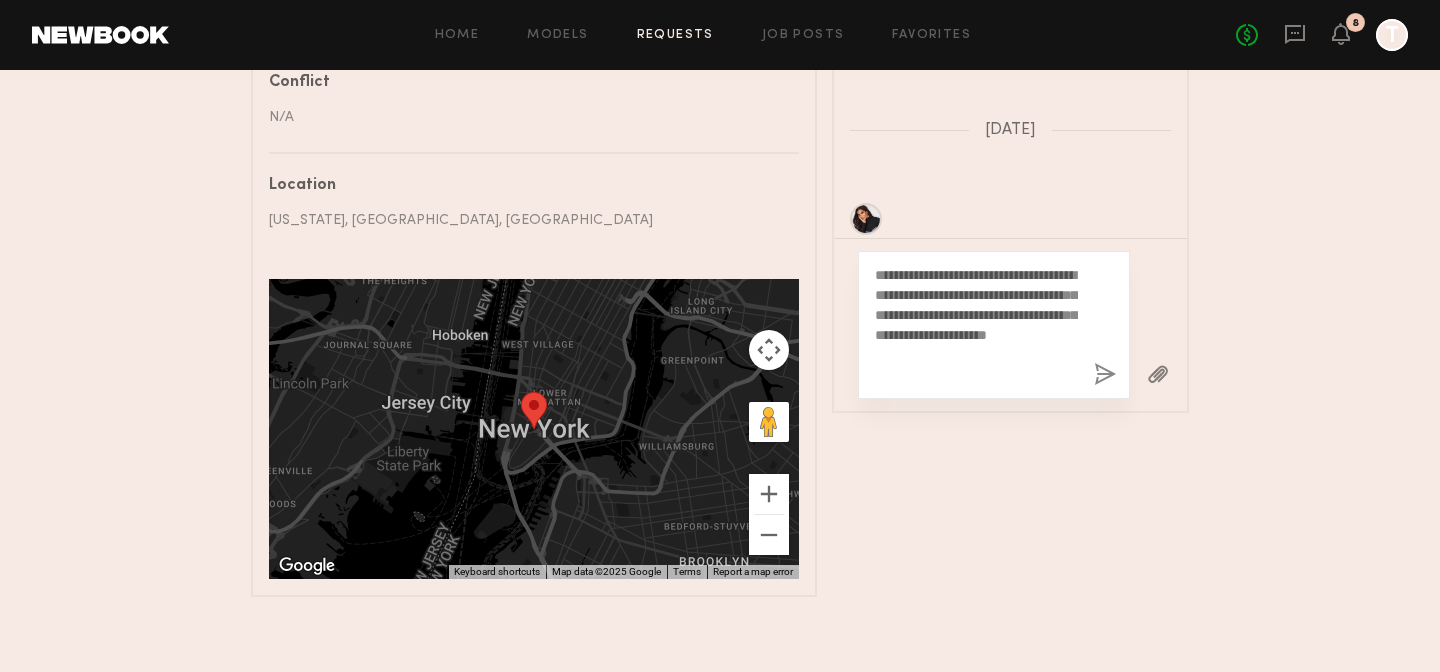 click on "**********" 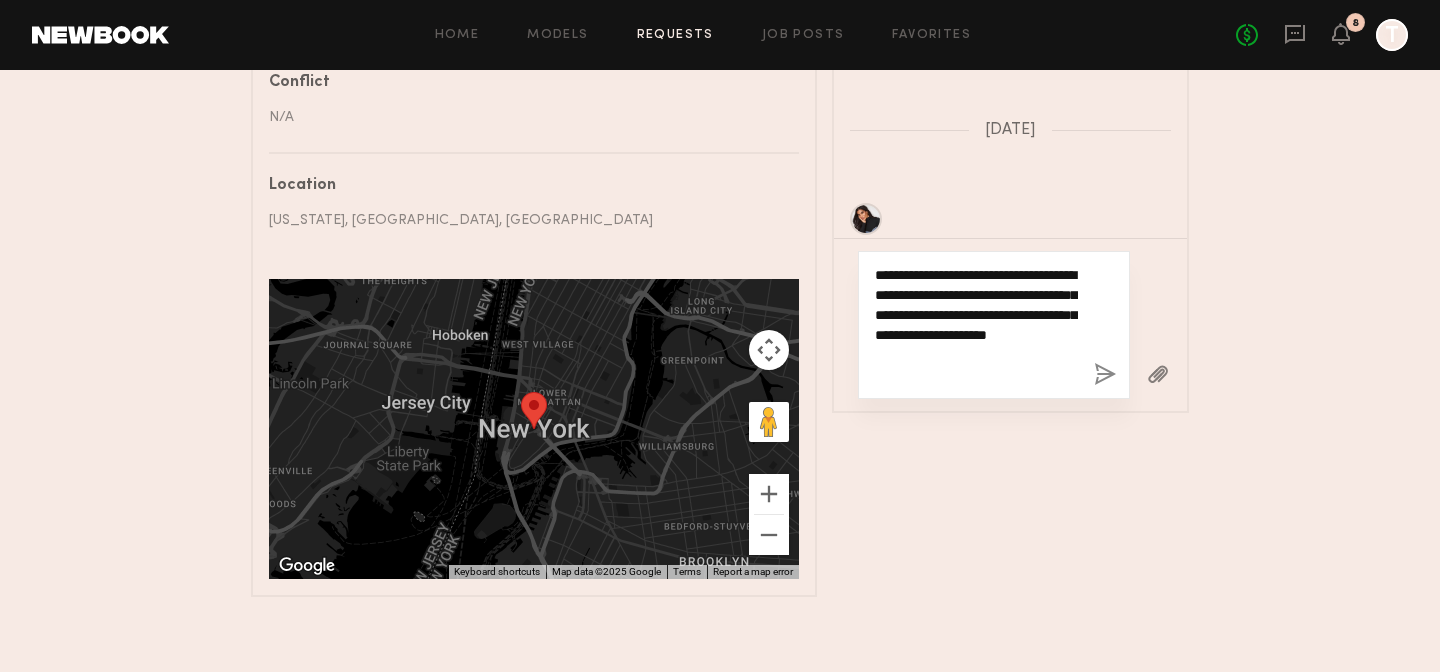 click on "**********" 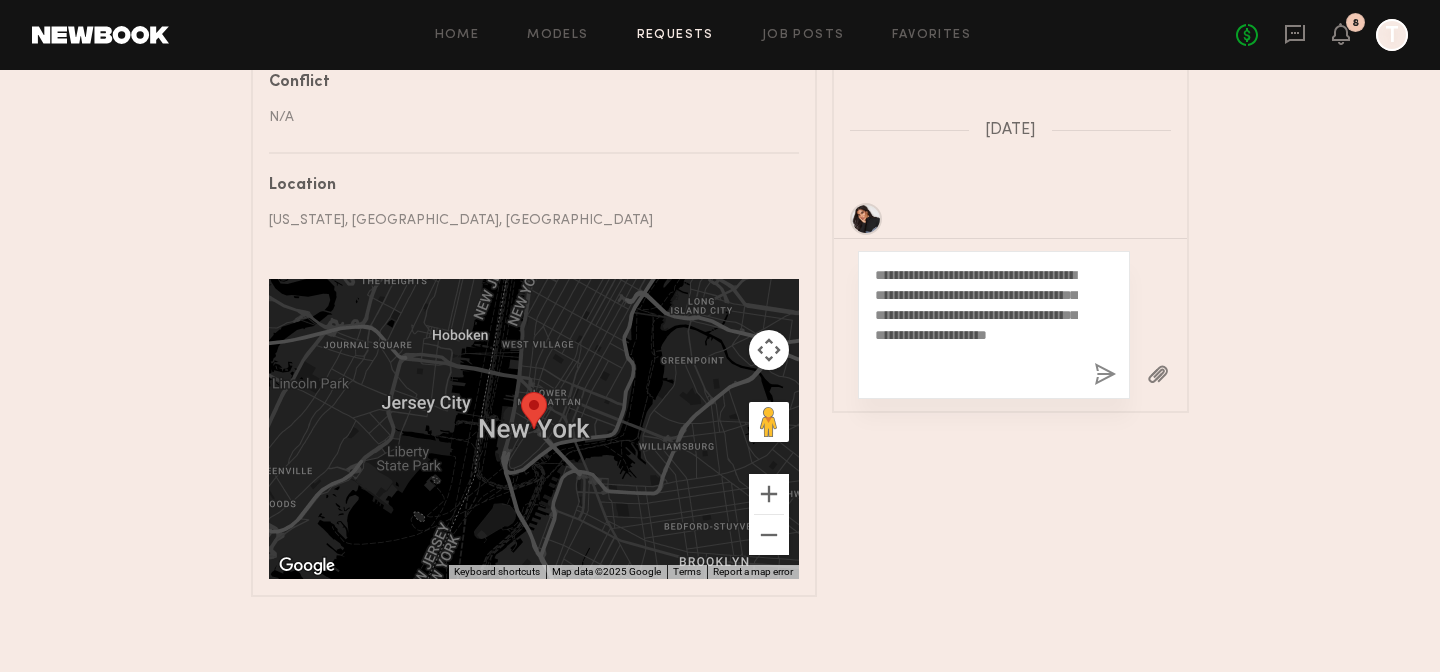 click on "**********" 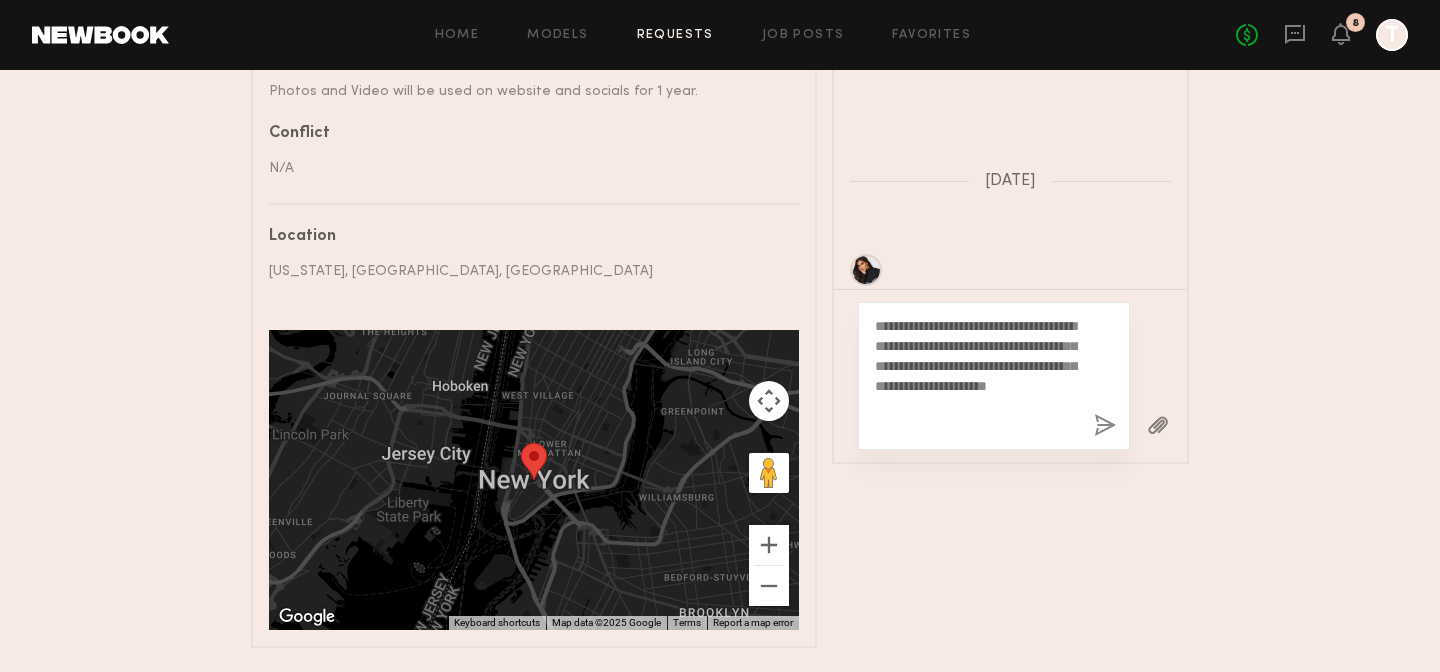 scroll, scrollTop: 1311, scrollLeft: 0, axis: vertical 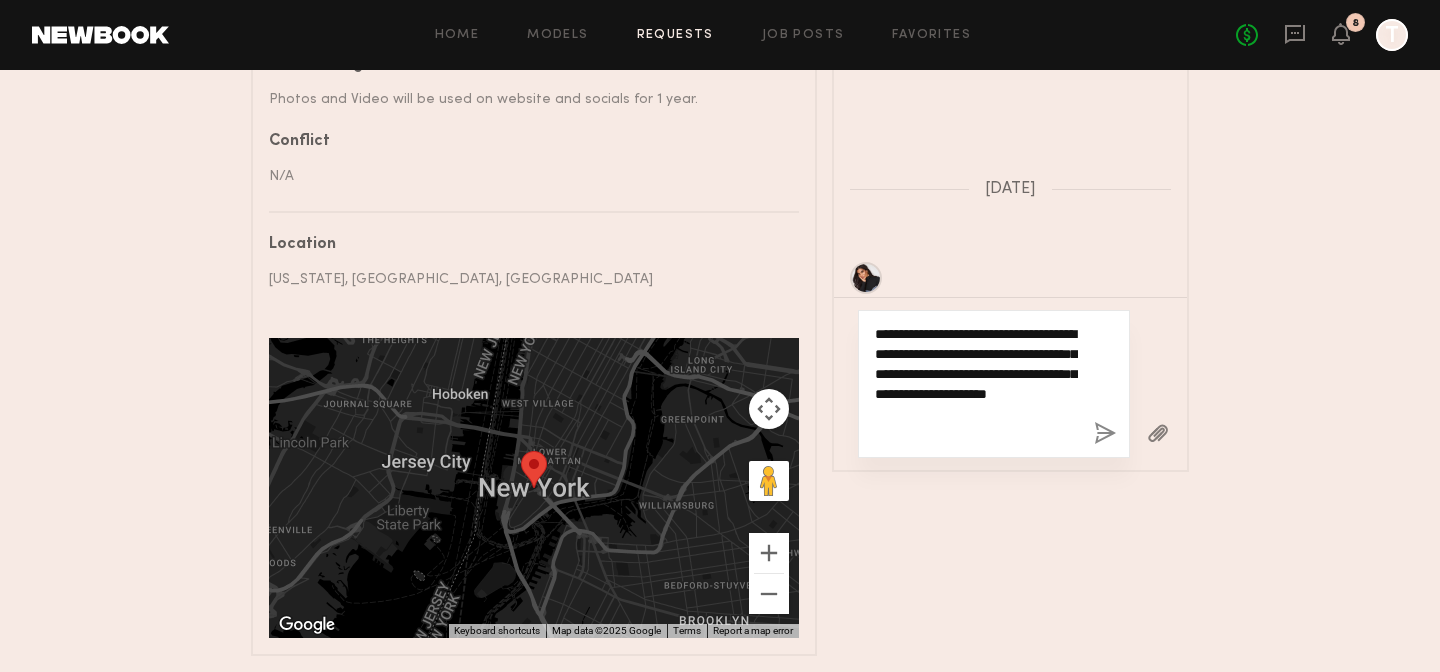 click on "**********" 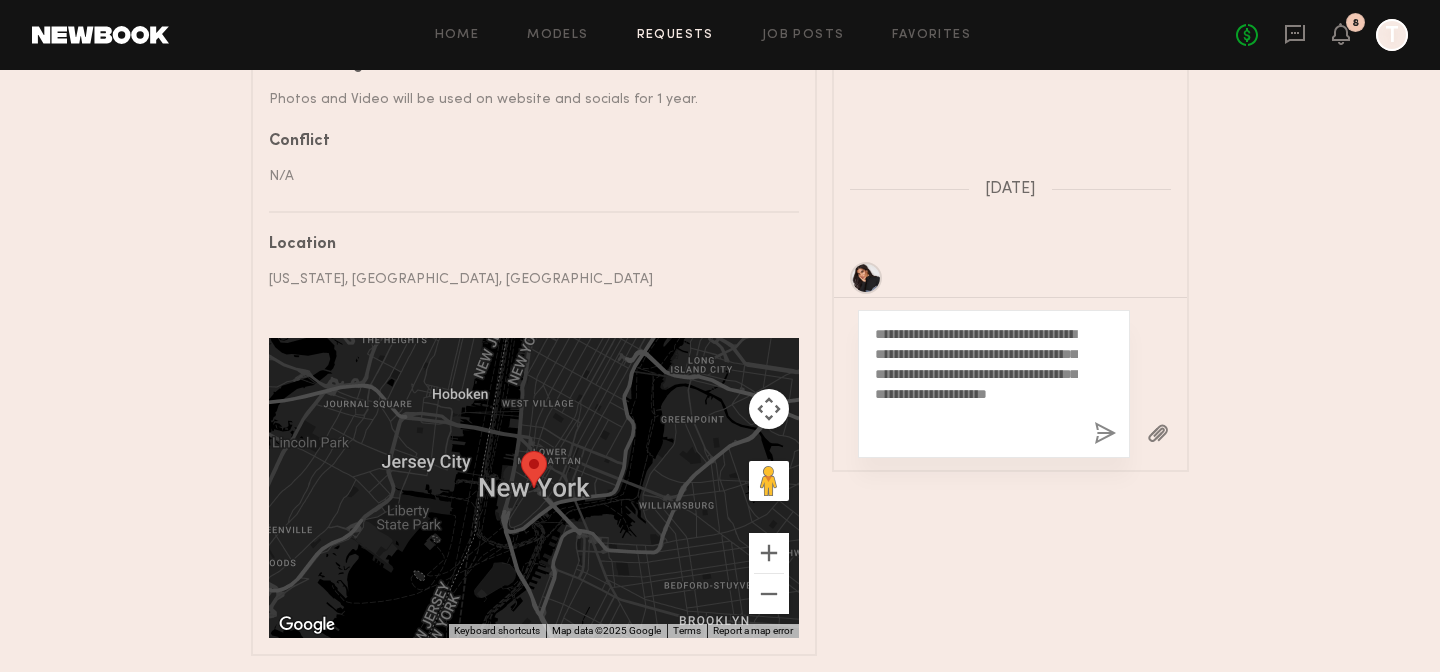 click on "**********" 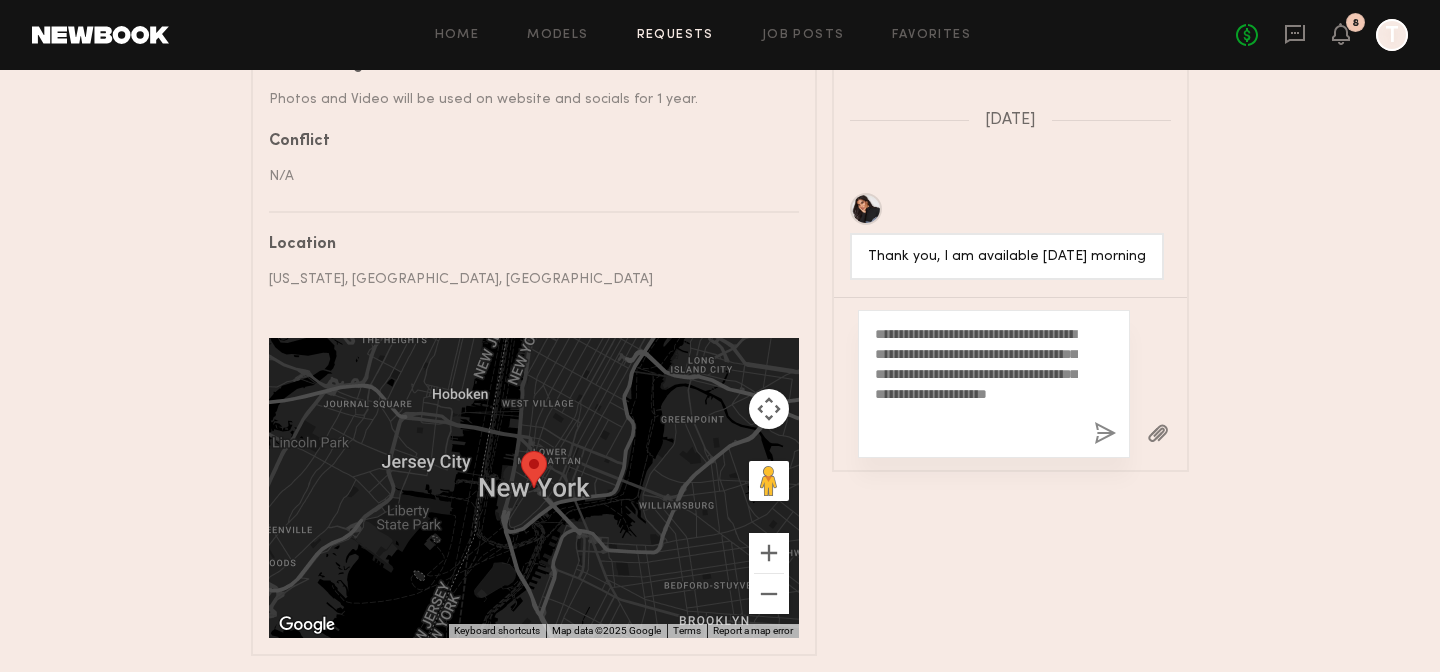 scroll, scrollTop: 783, scrollLeft: 0, axis: vertical 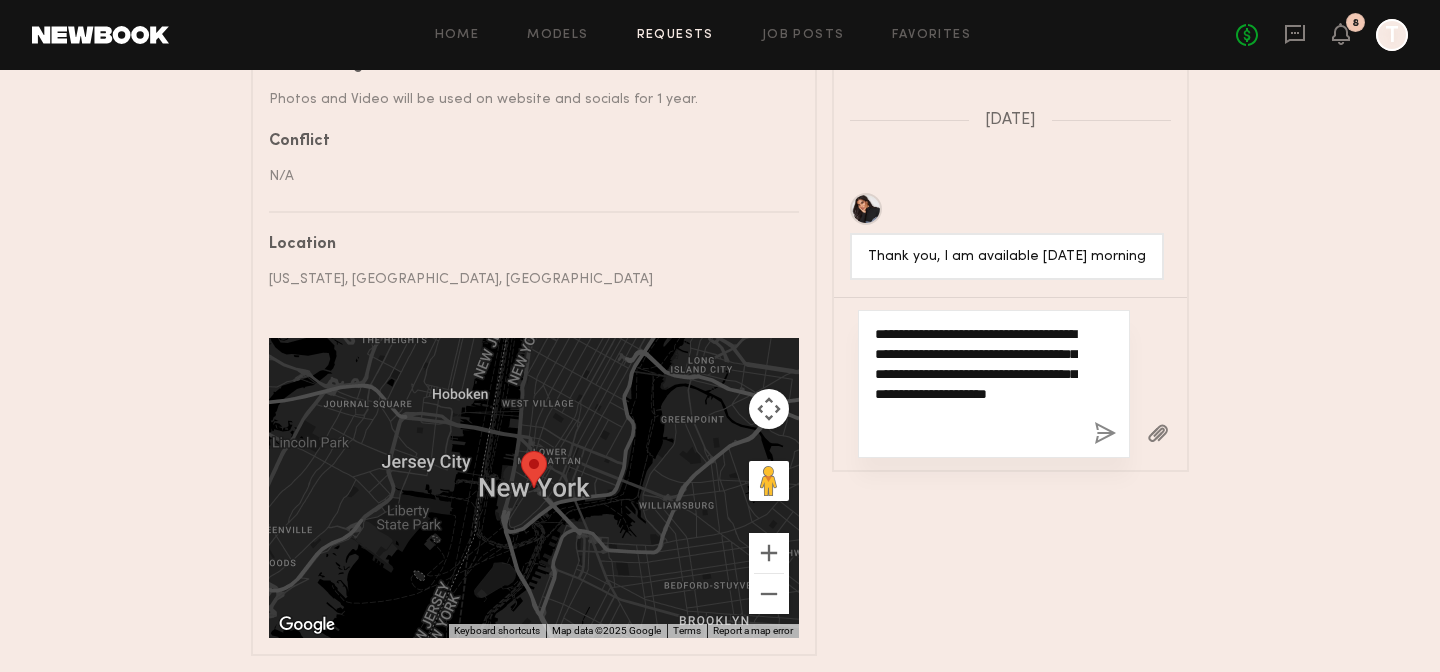 click on "**********" 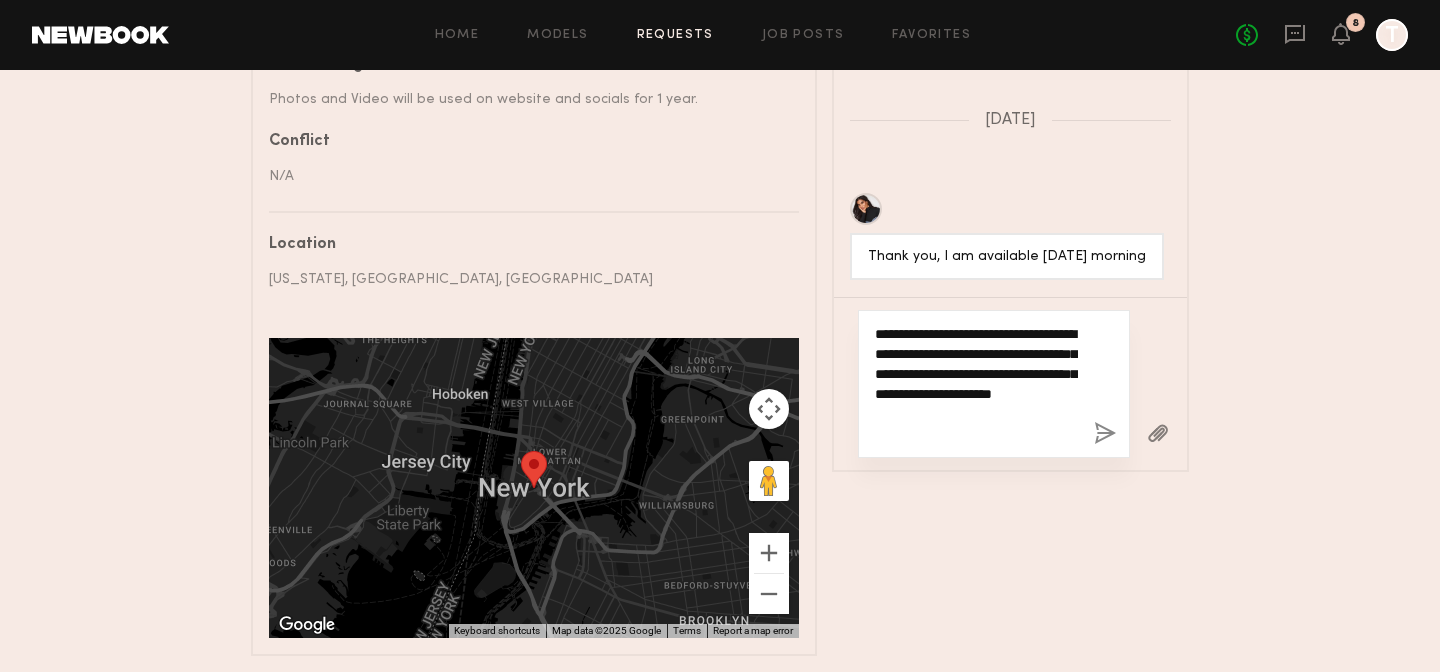 click on "**********" 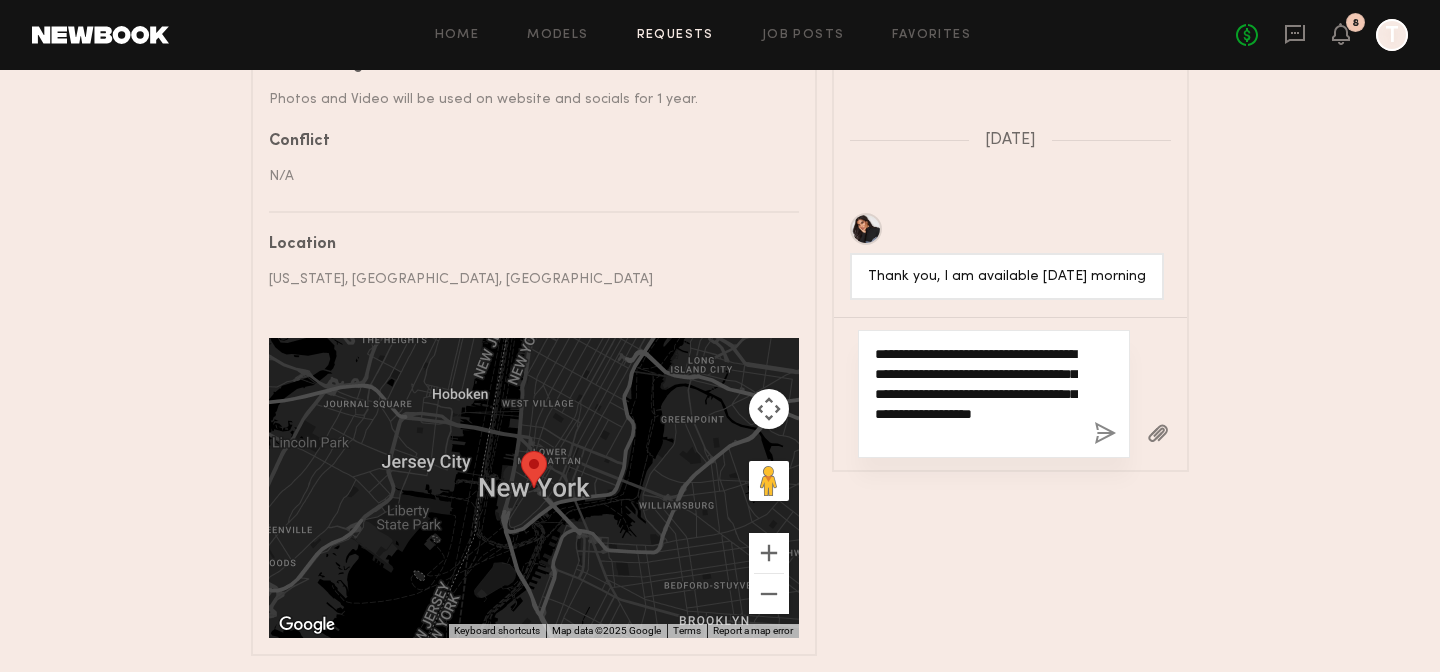 scroll, scrollTop: 764, scrollLeft: 0, axis: vertical 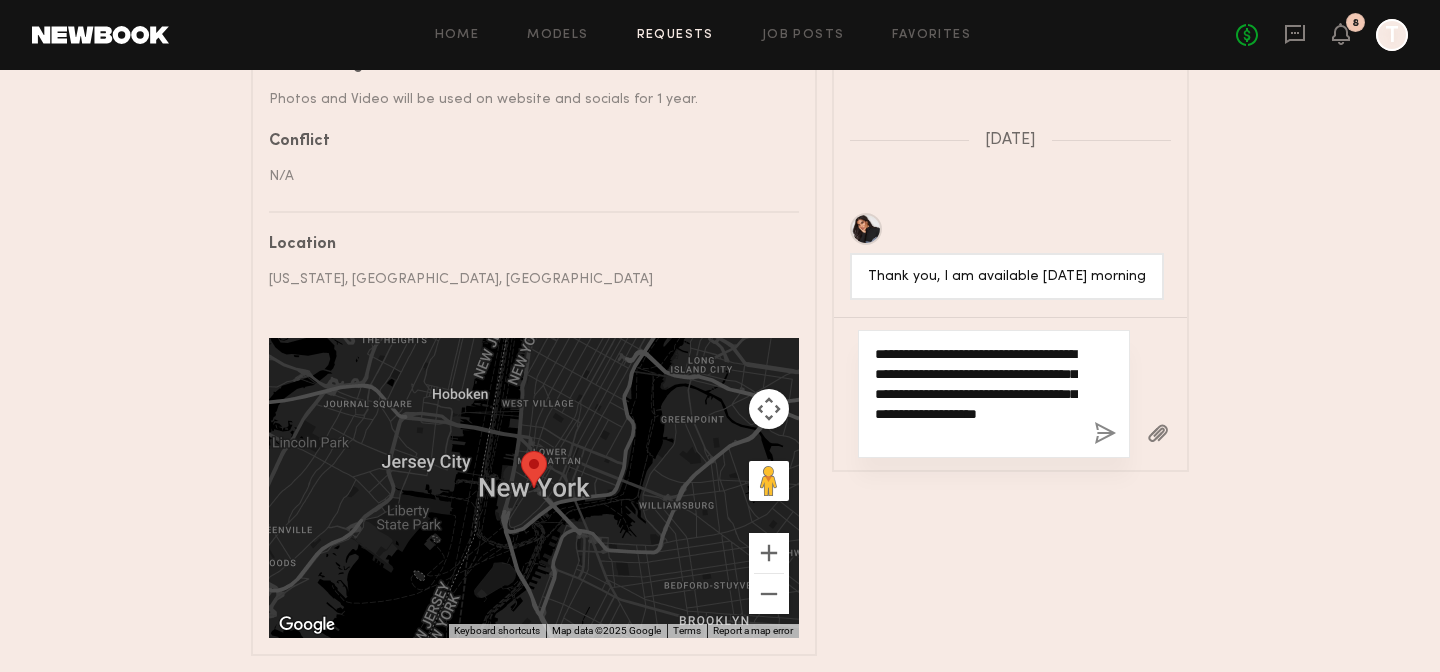 drag, startPoint x: 1067, startPoint y: 408, endPoint x: 829, endPoint y: 330, distance: 250.45558 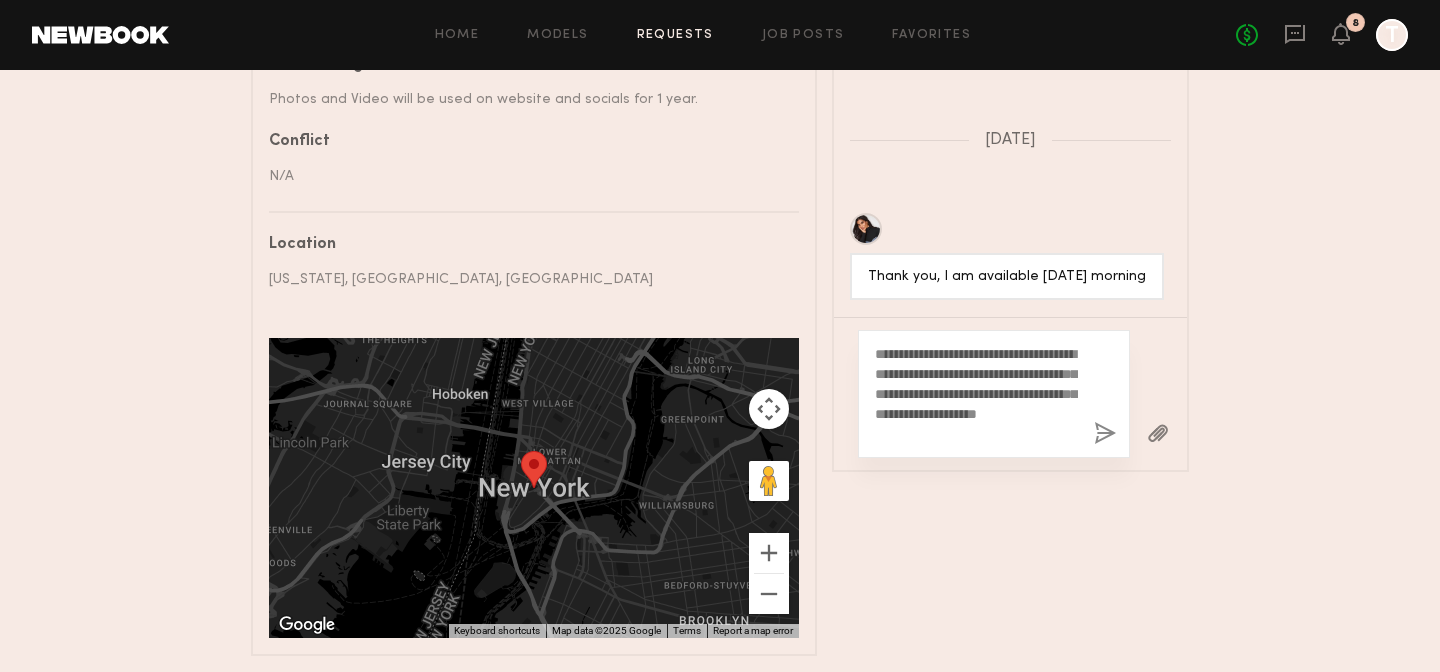 click on "**********" 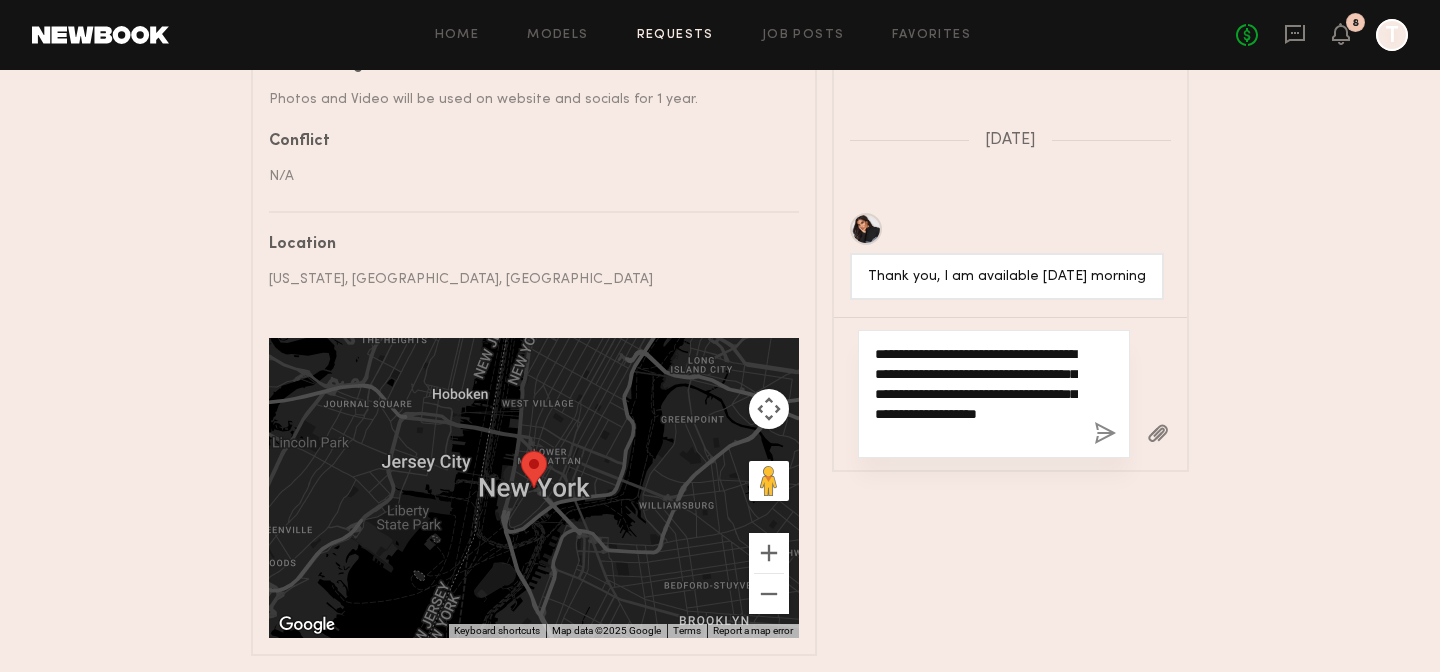 drag, startPoint x: 1069, startPoint y: 416, endPoint x: 860, endPoint y: 315, distance: 232.12497 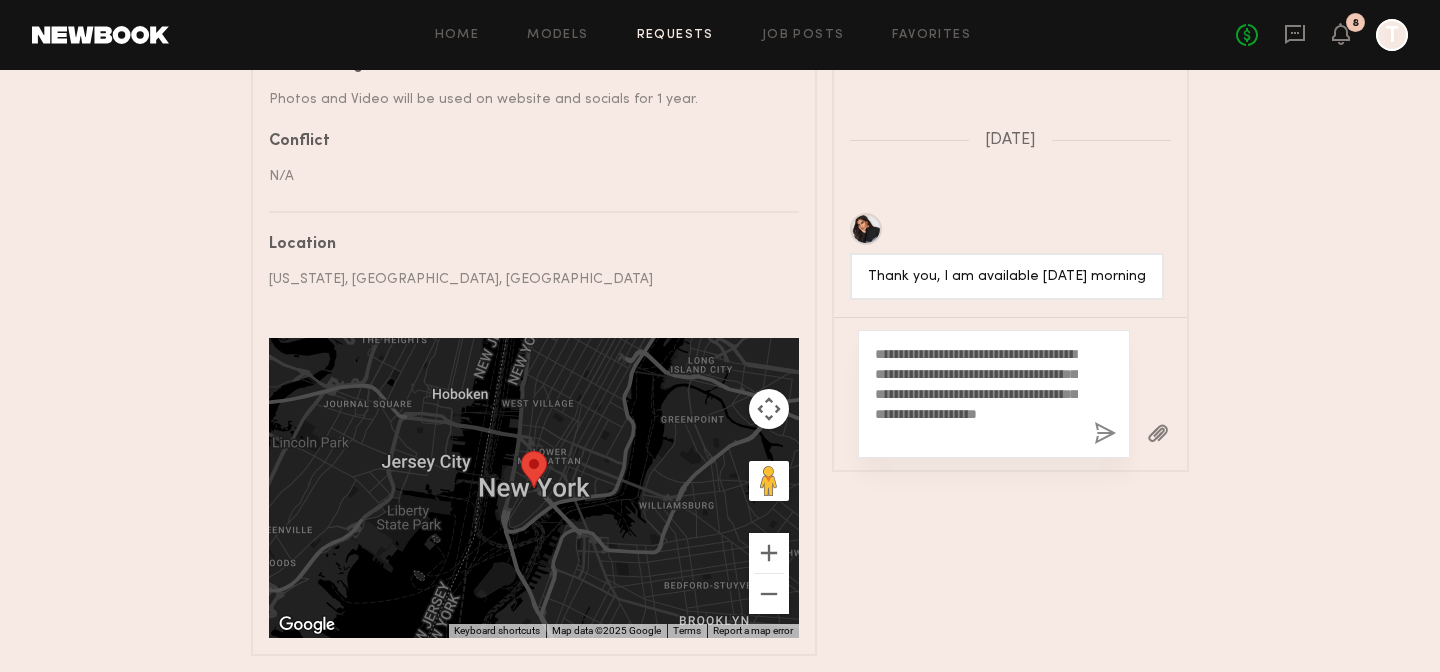 click 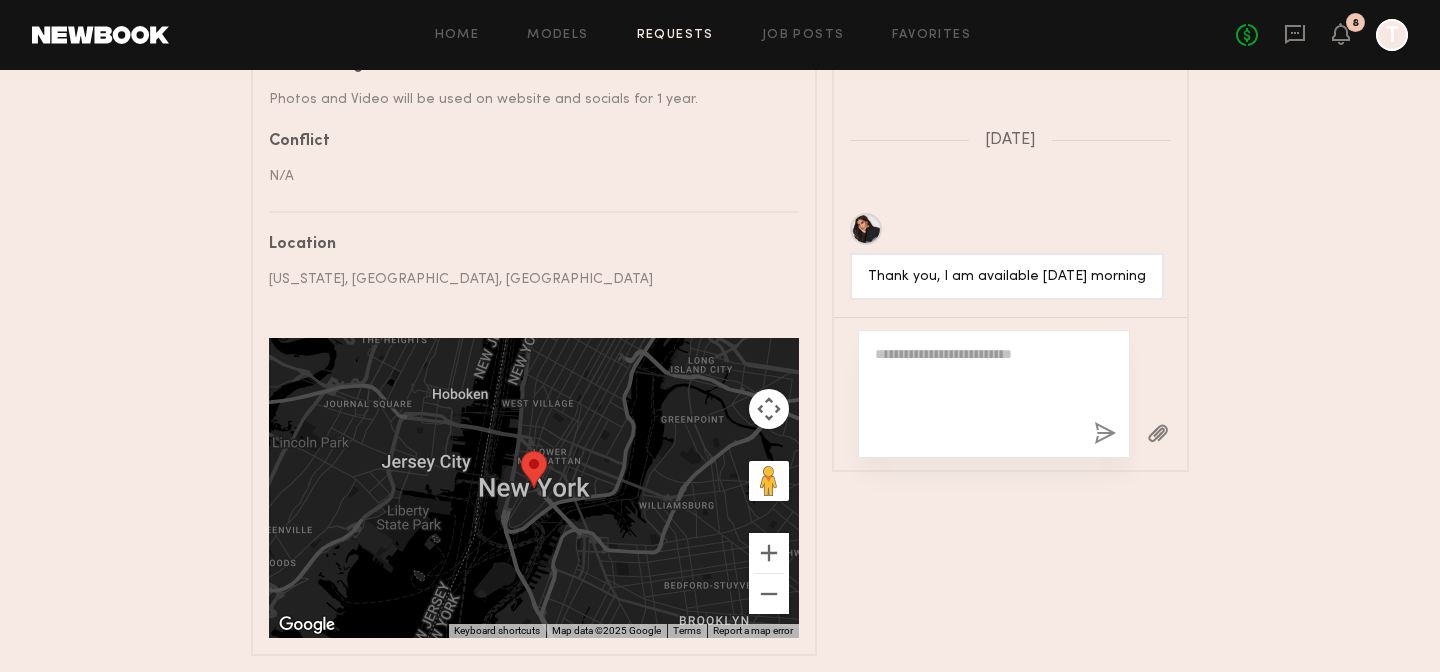 scroll, scrollTop: 1114, scrollLeft: 0, axis: vertical 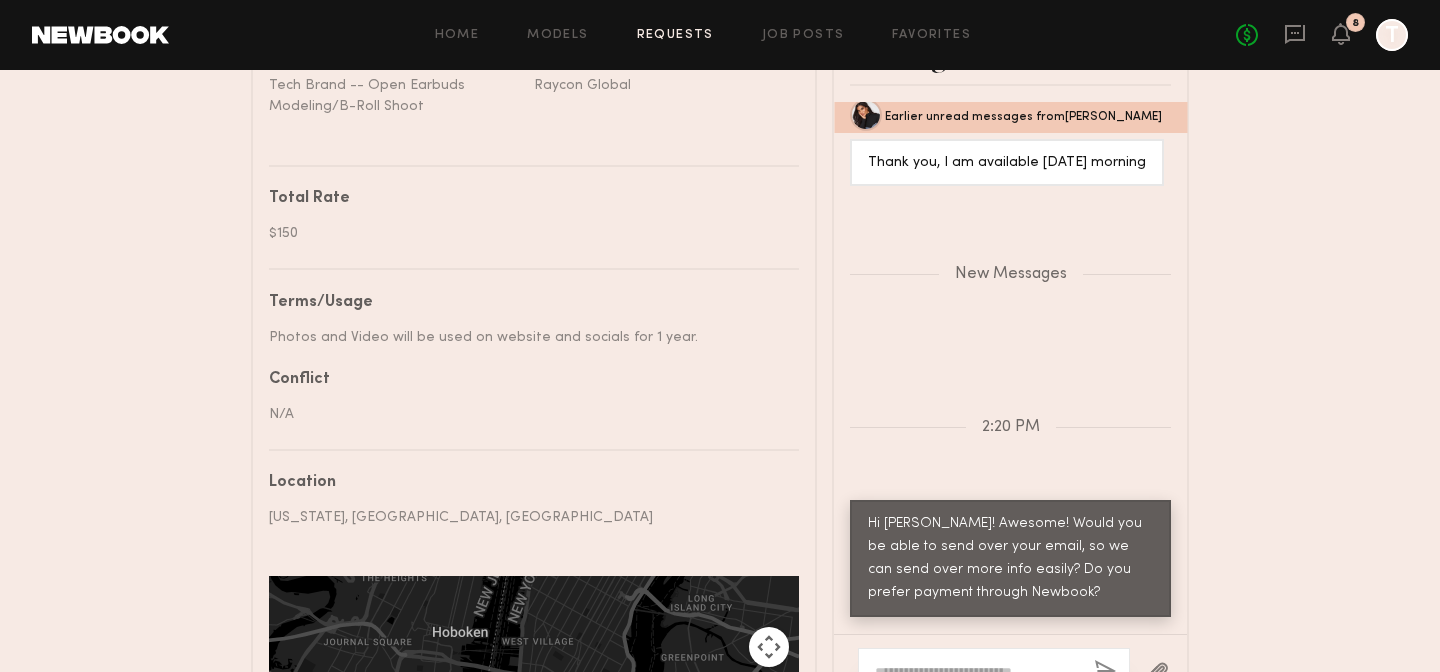 click on "Earlier unread messages from  Leonela M." 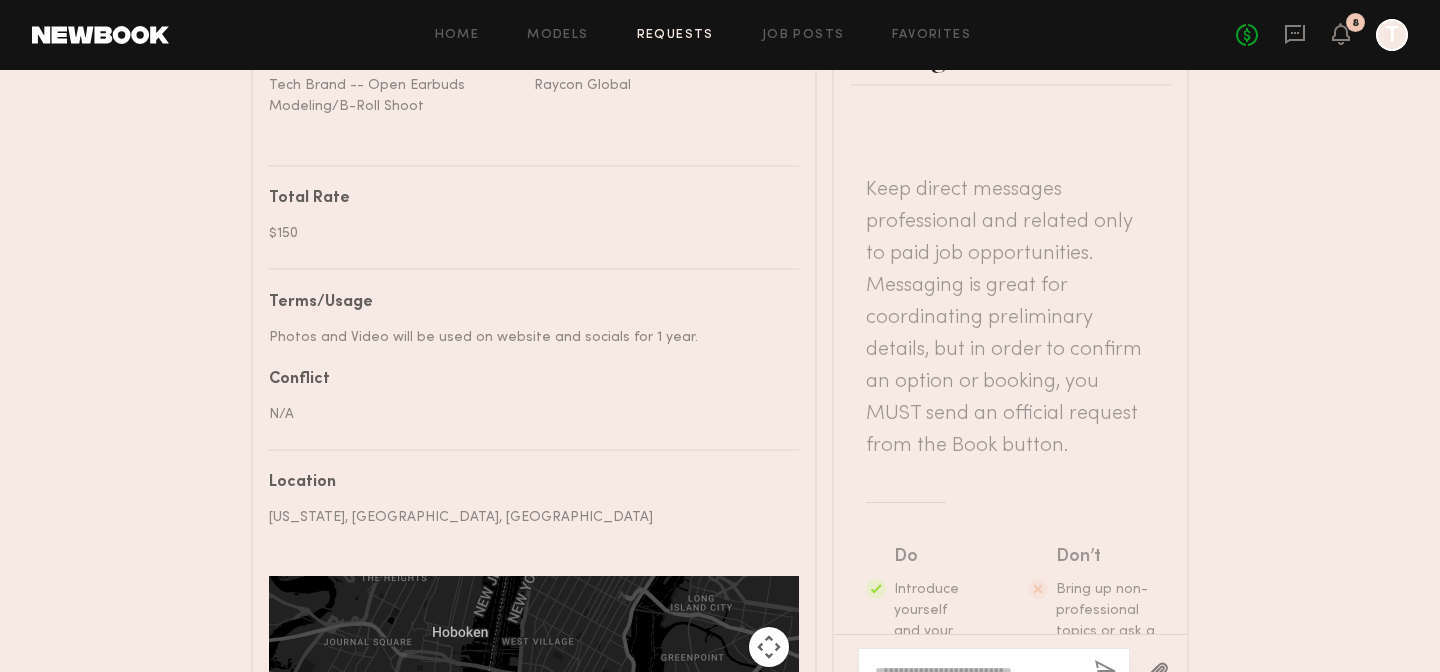 scroll, scrollTop: 1114, scrollLeft: 0, axis: vertical 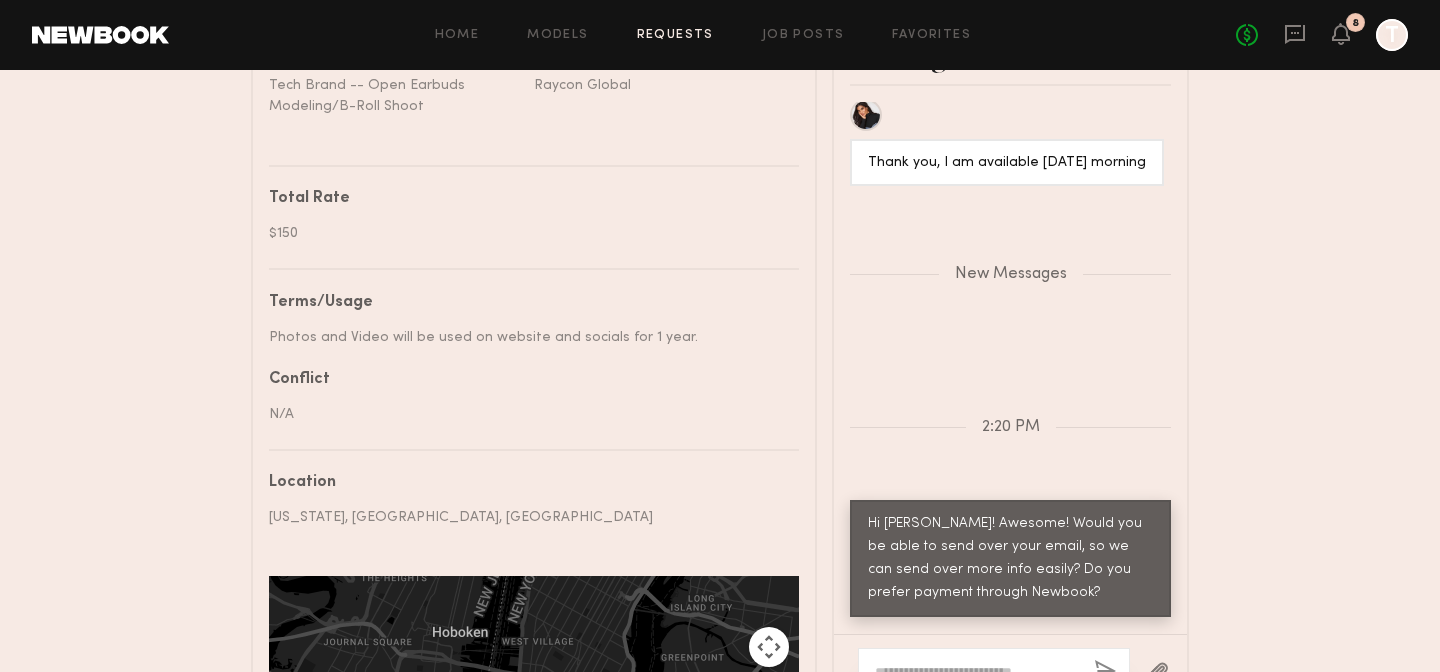 click on "Requests" 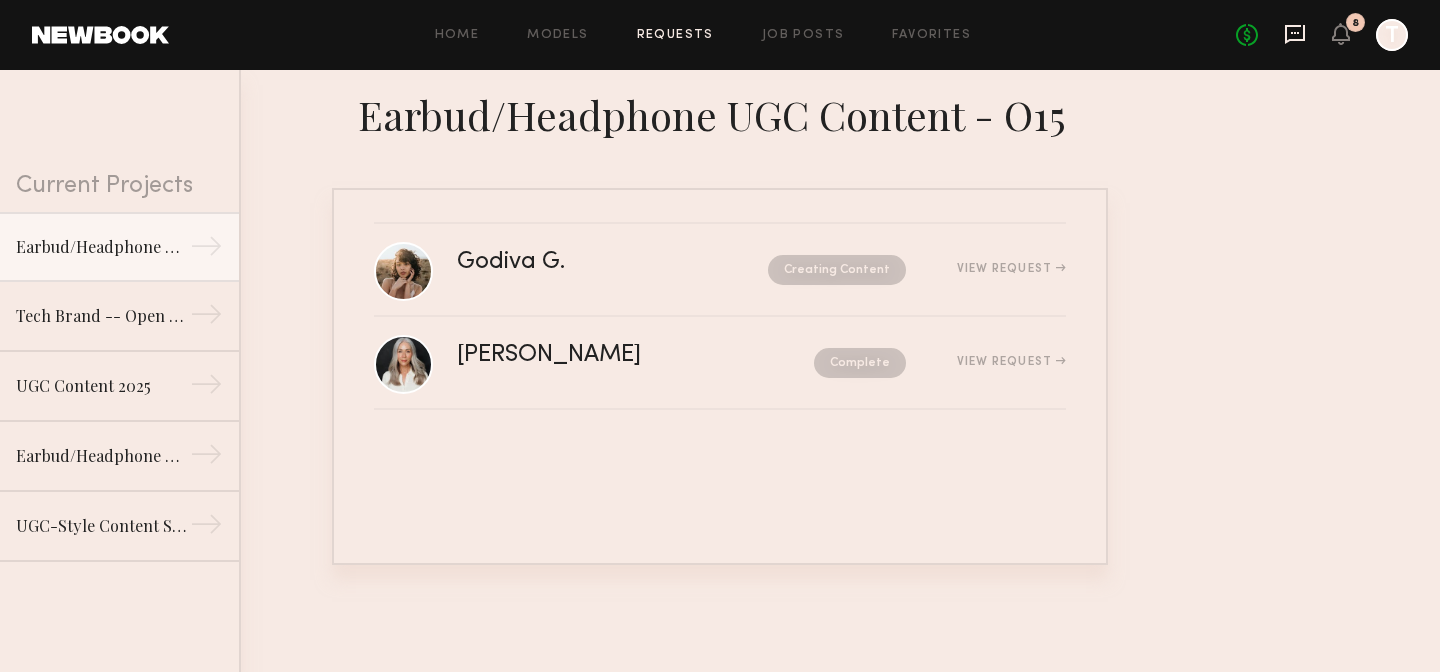 click 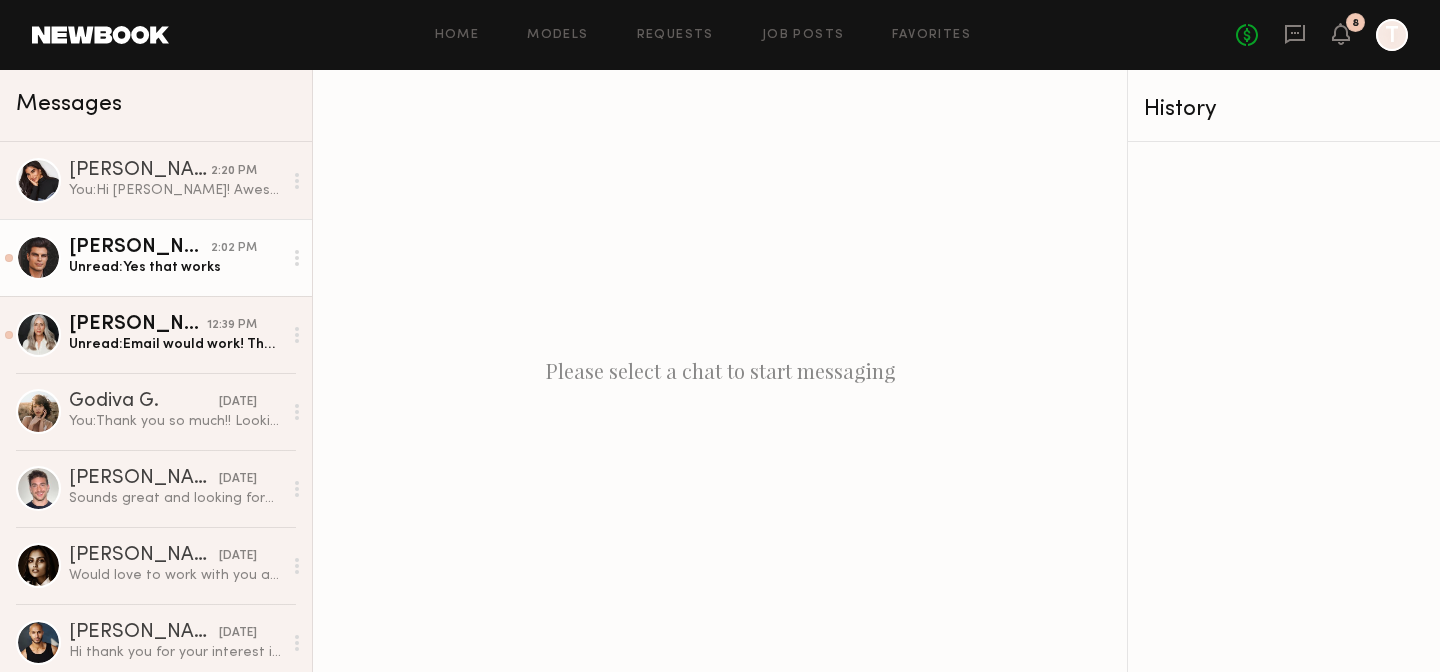 click on "Unread:  Yes that works" 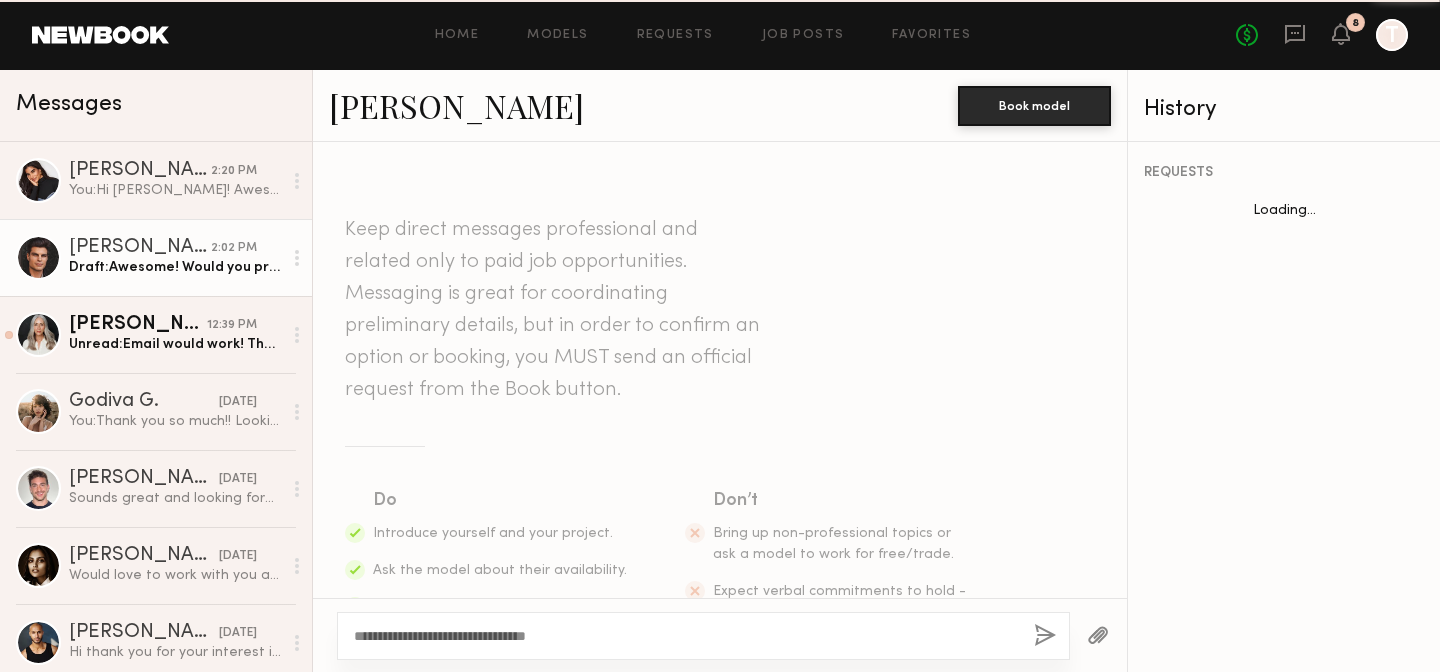 scroll, scrollTop: 605, scrollLeft: 0, axis: vertical 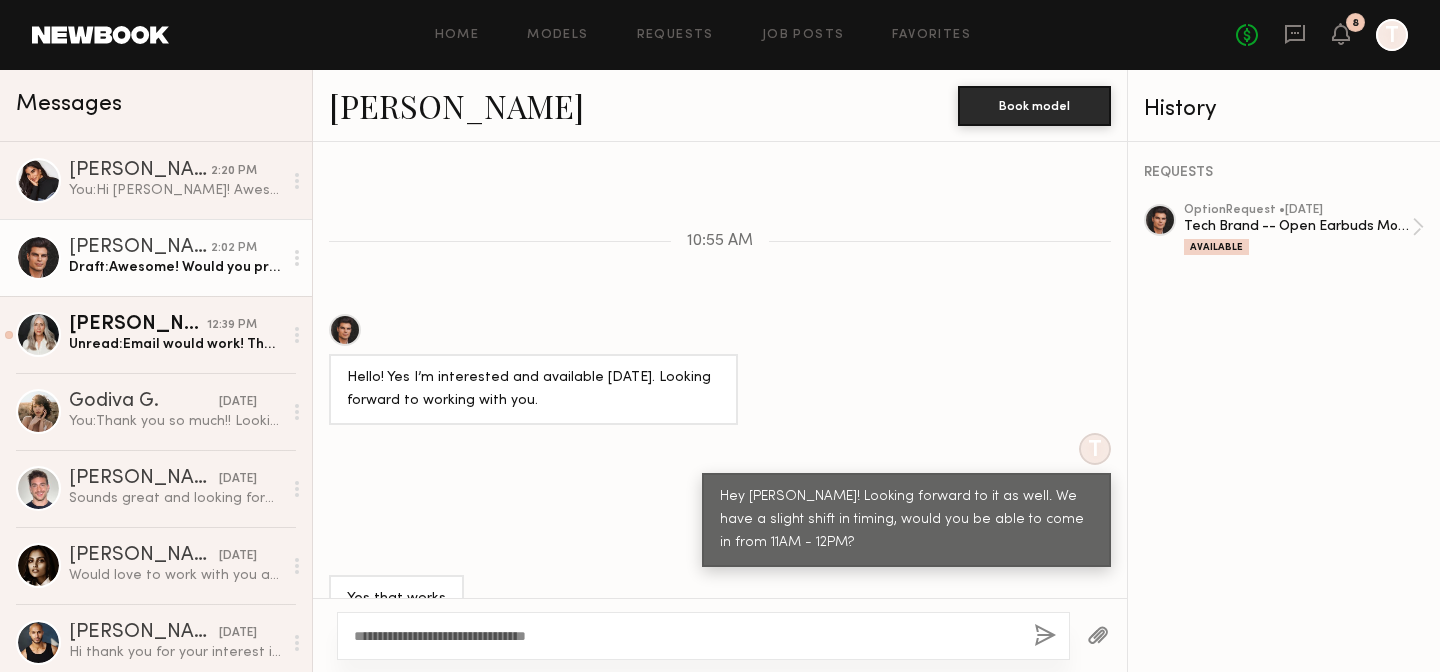 click on "**********" 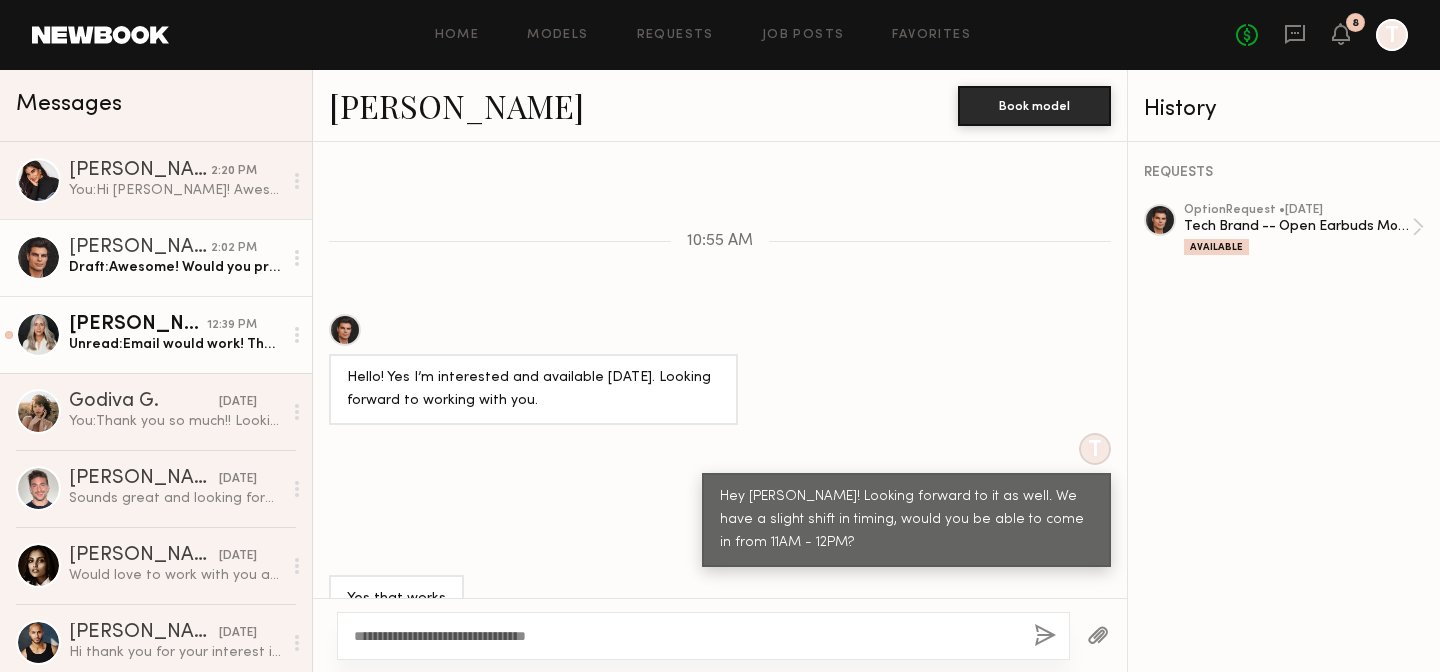 click on "Unread:  Email would work! Thanks!" 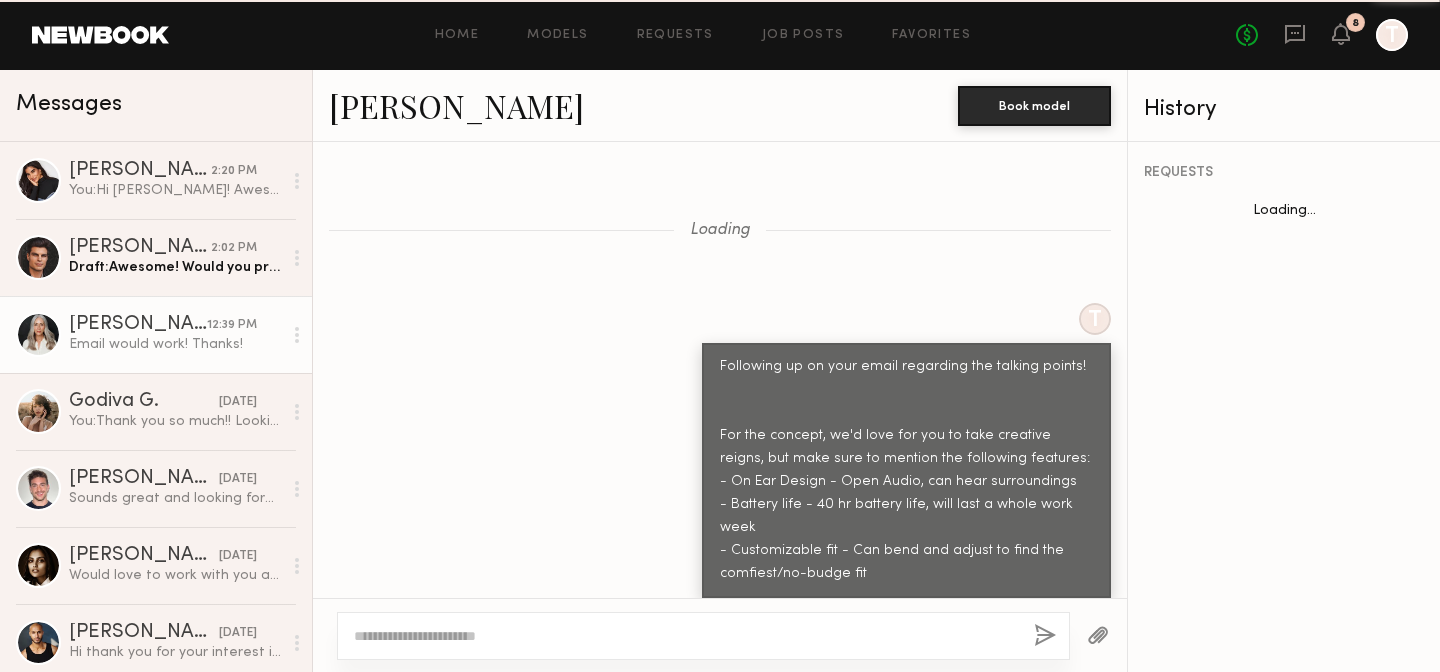 scroll, scrollTop: 1603, scrollLeft: 0, axis: vertical 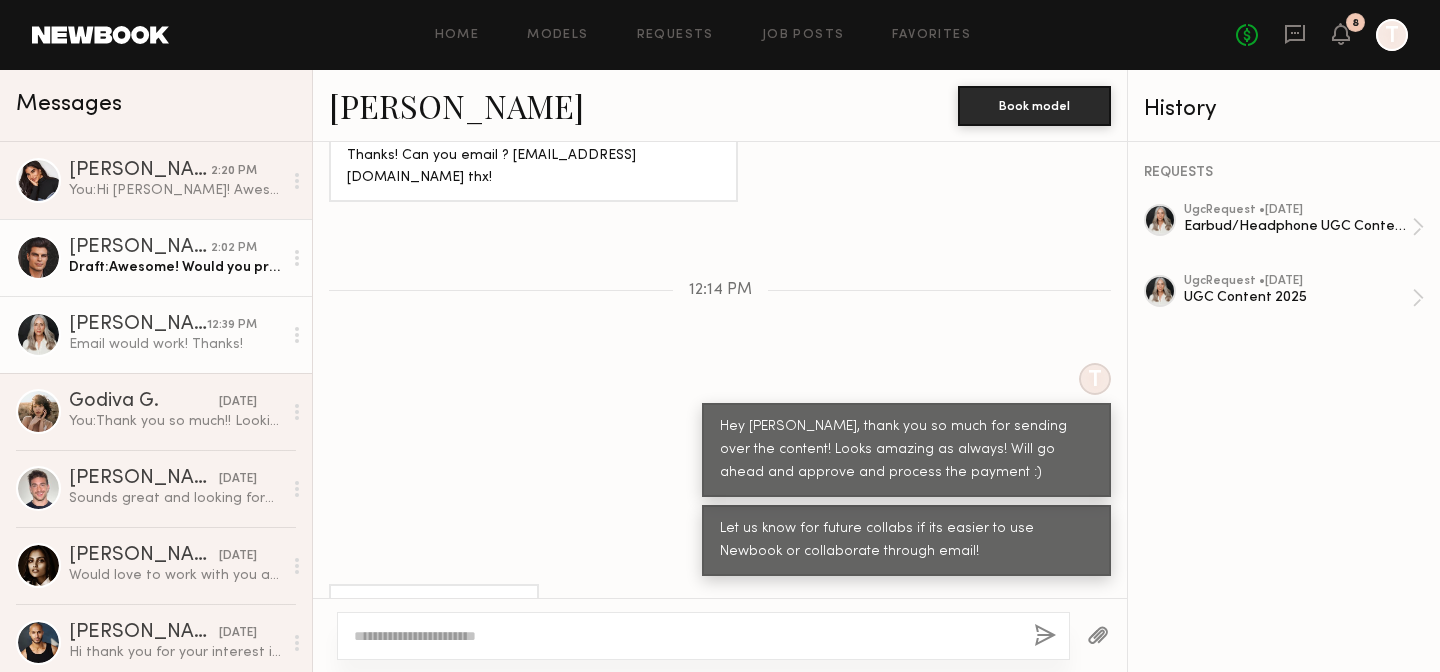 click on "2:02 PM" 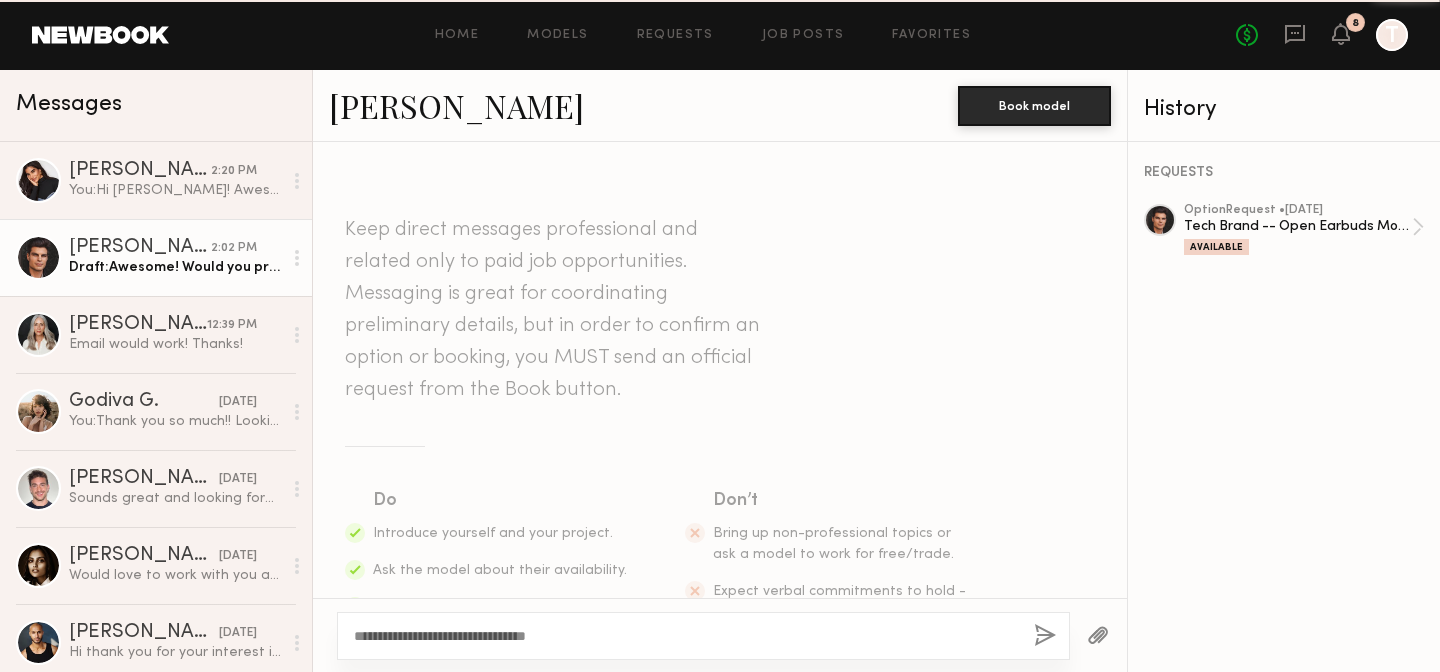 scroll, scrollTop: 605, scrollLeft: 0, axis: vertical 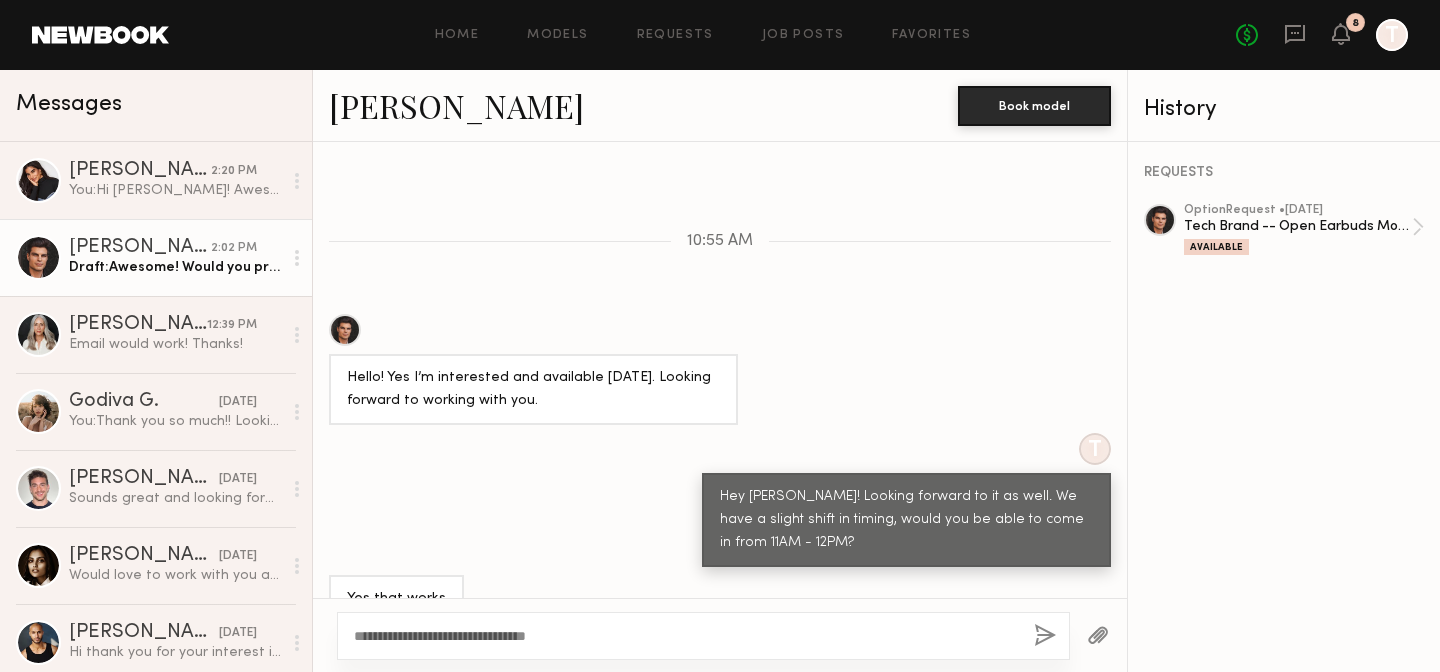 click on "**********" 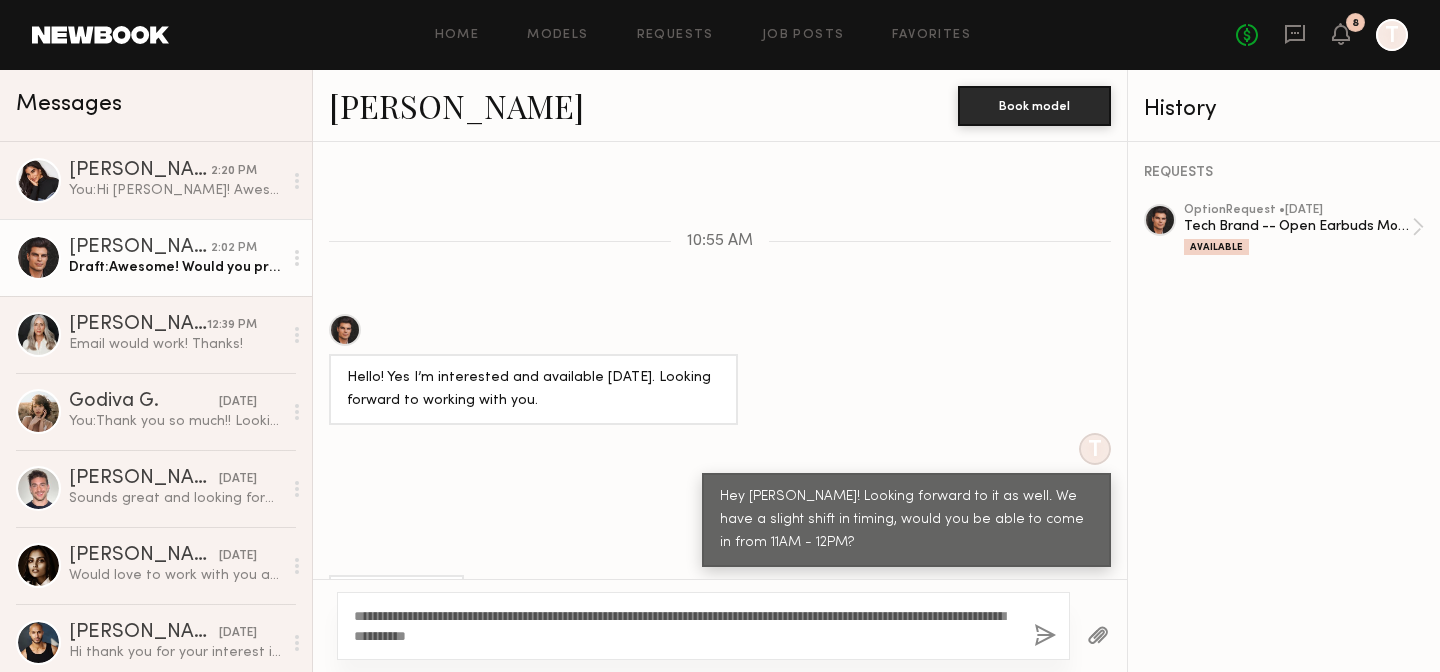click on "**********" 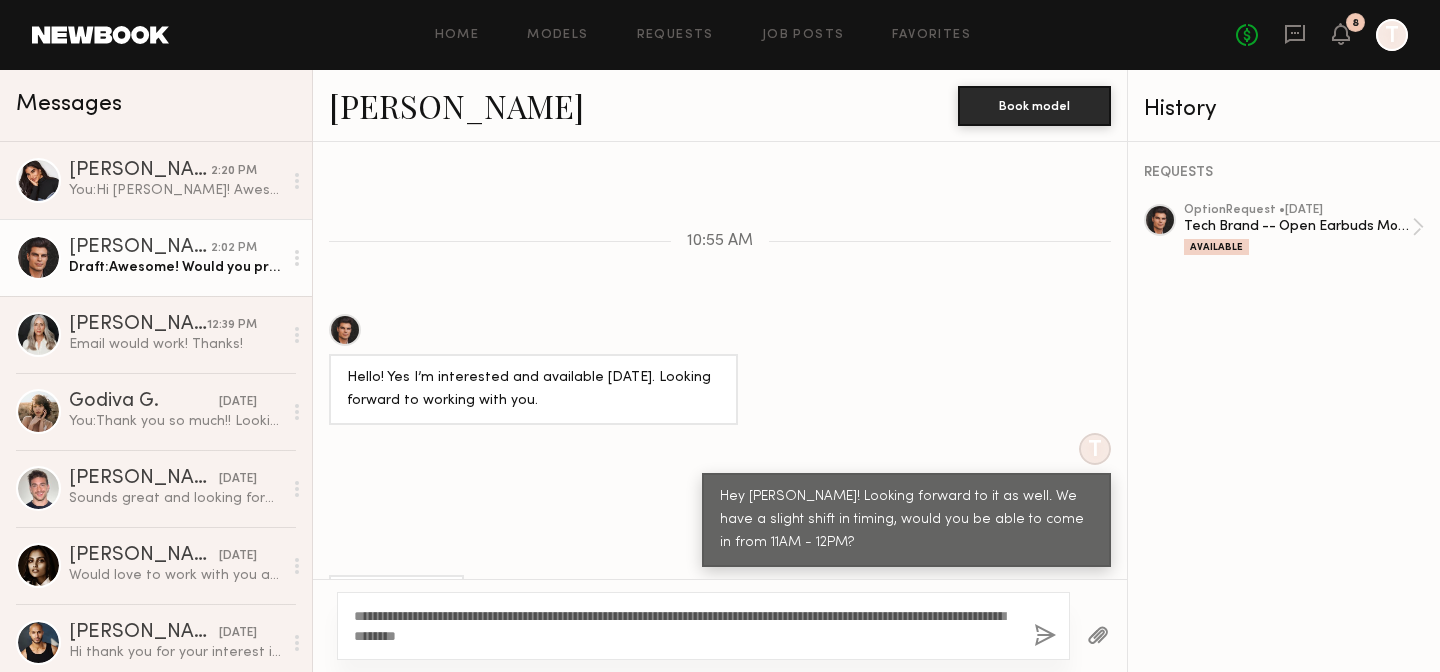 click on "**********" 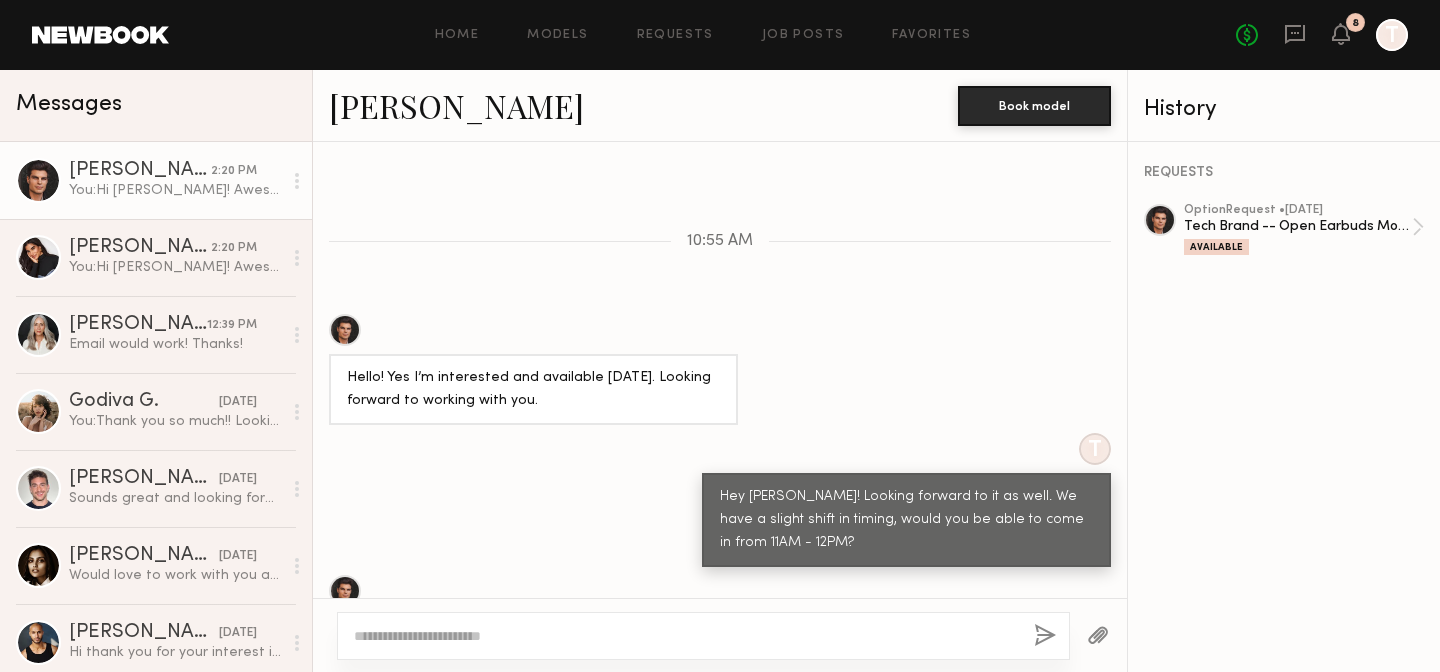 scroll, scrollTop: 899, scrollLeft: 0, axis: vertical 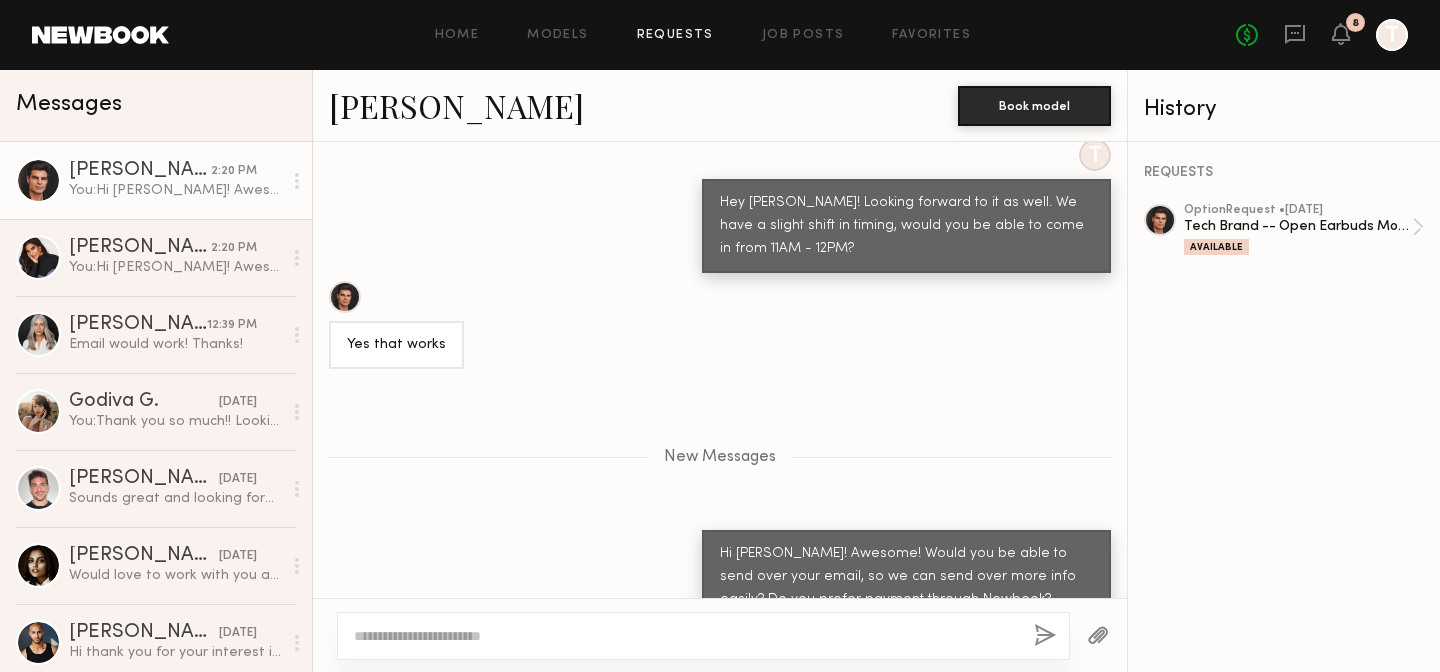 click on "Requests" 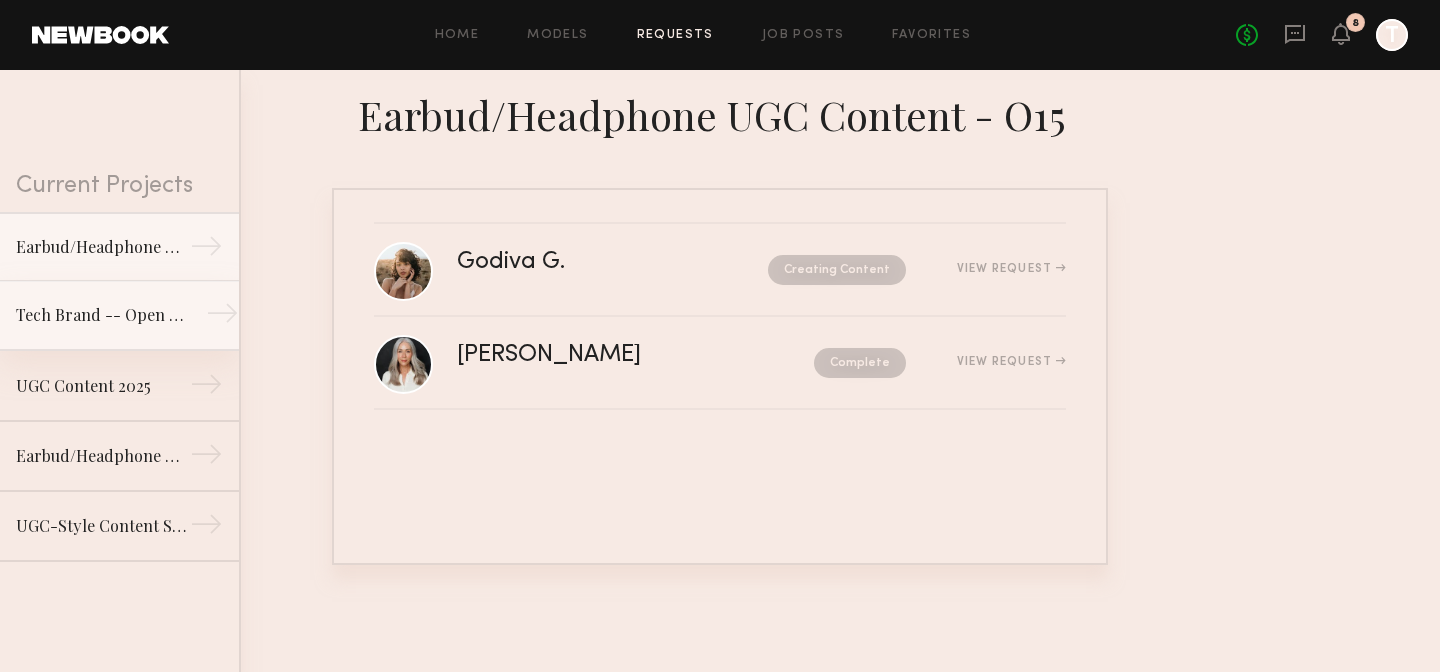 click on "Tech Brand -- Open Earbuds Modeling/B-Roll Shoot →" 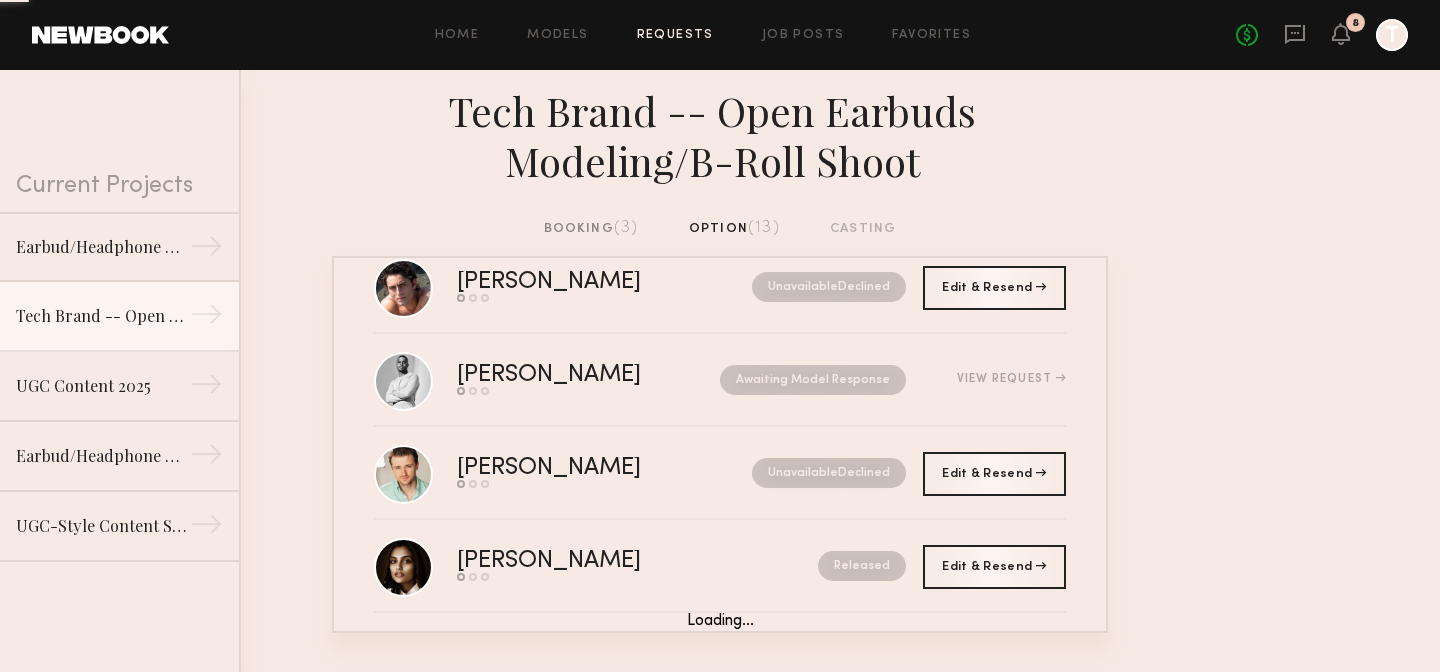 scroll, scrollTop: 825, scrollLeft: 0, axis: vertical 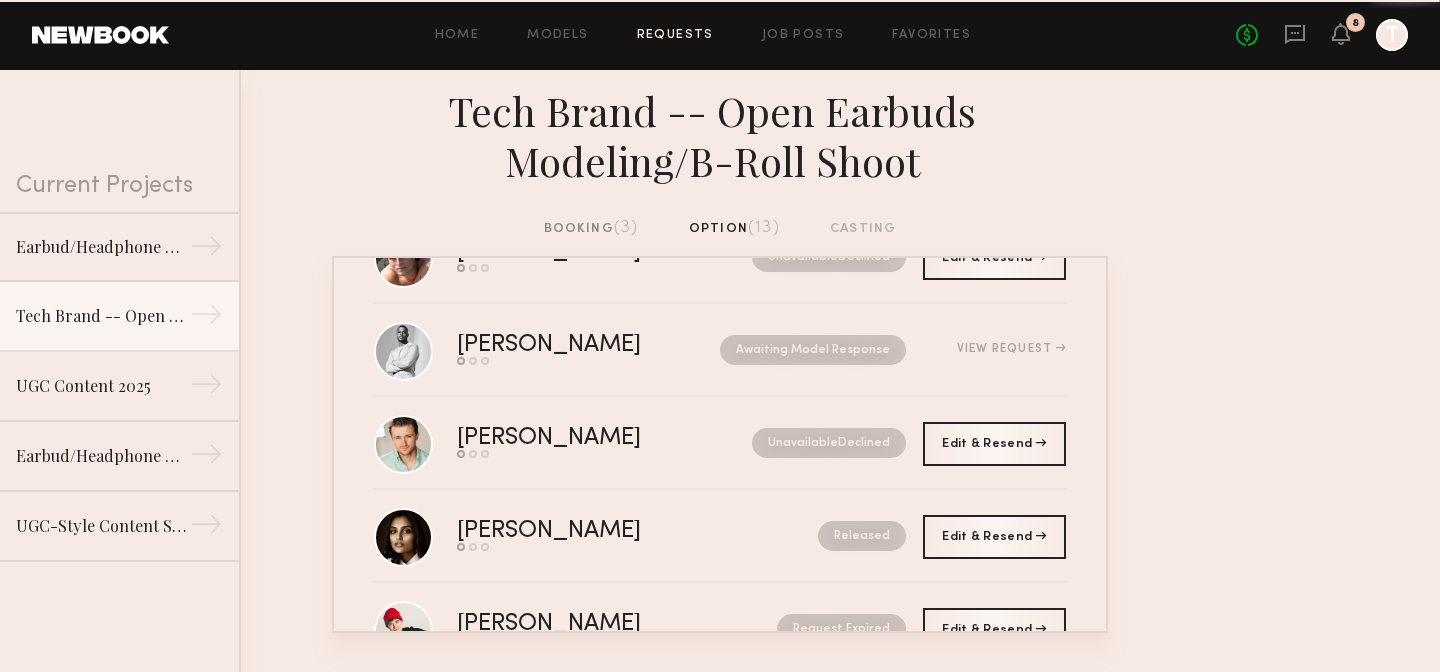 click on "booking  (3)" 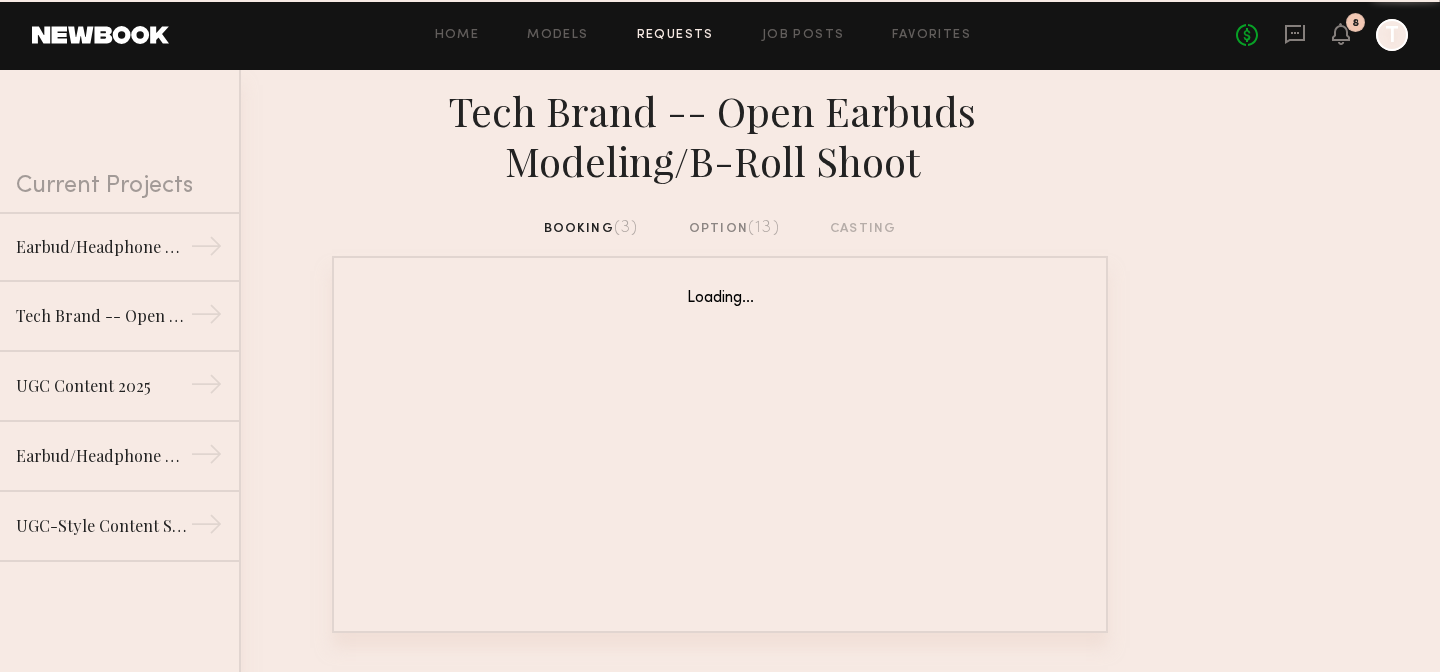 scroll, scrollTop: 0, scrollLeft: 0, axis: both 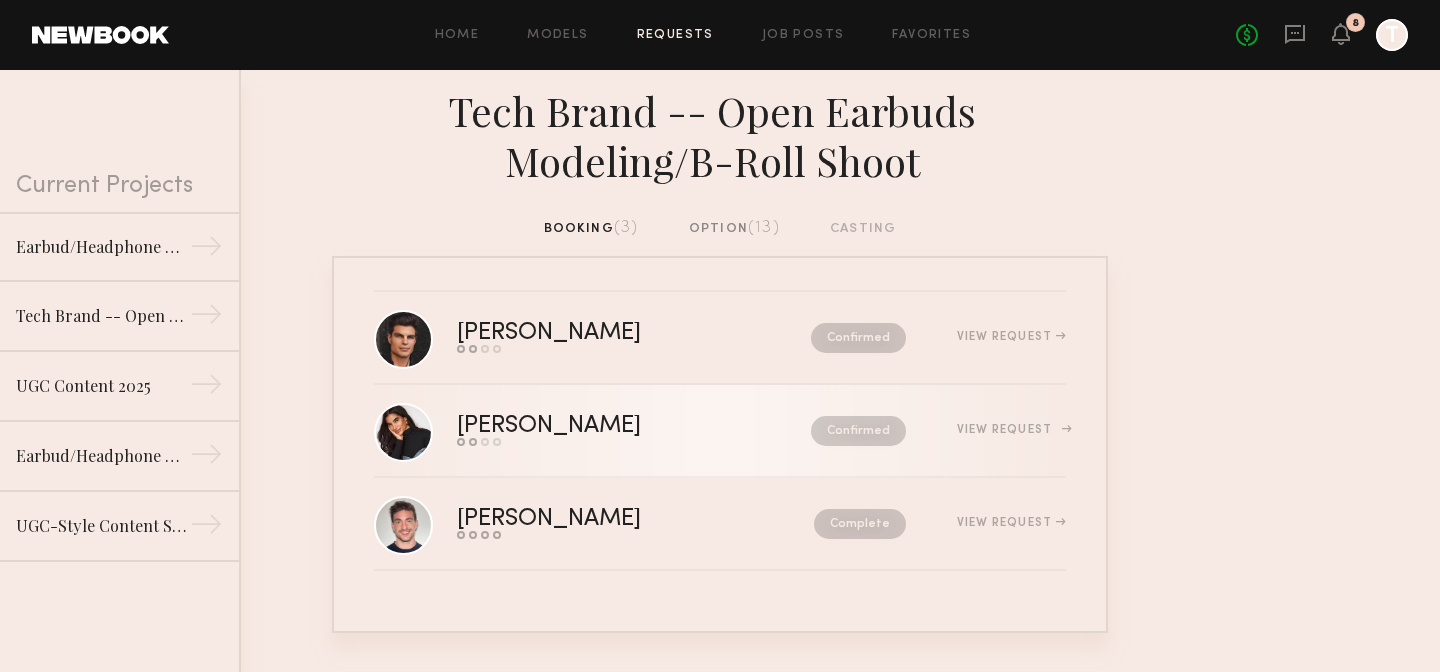 click on "Leonela M." 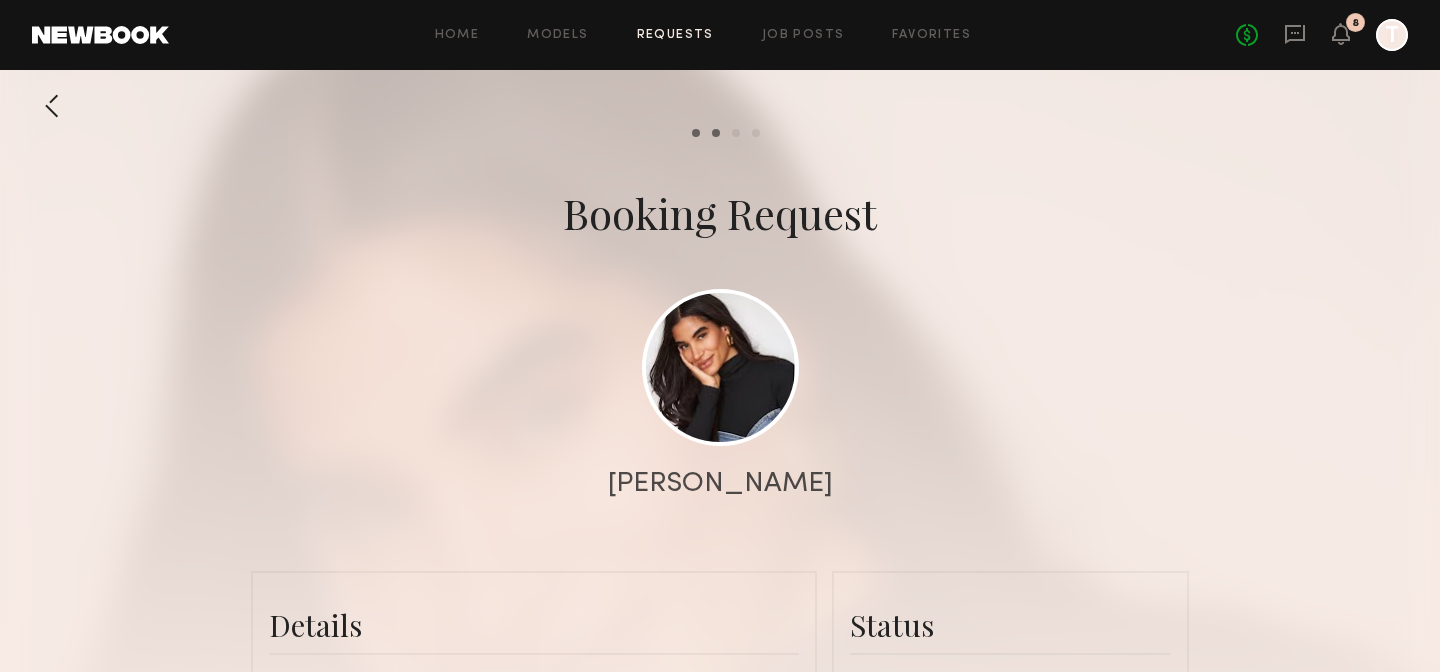 scroll, scrollTop: 962, scrollLeft: 0, axis: vertical 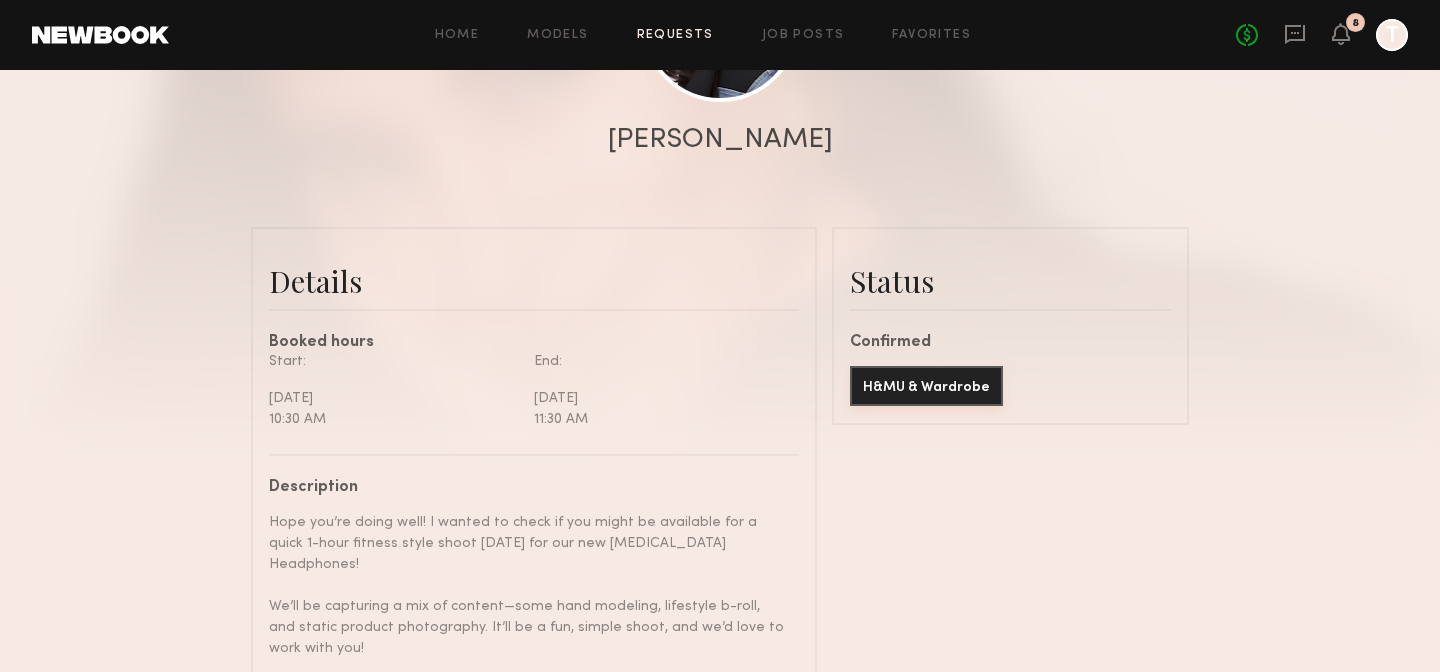 click on "H&MU & Wardrobe" 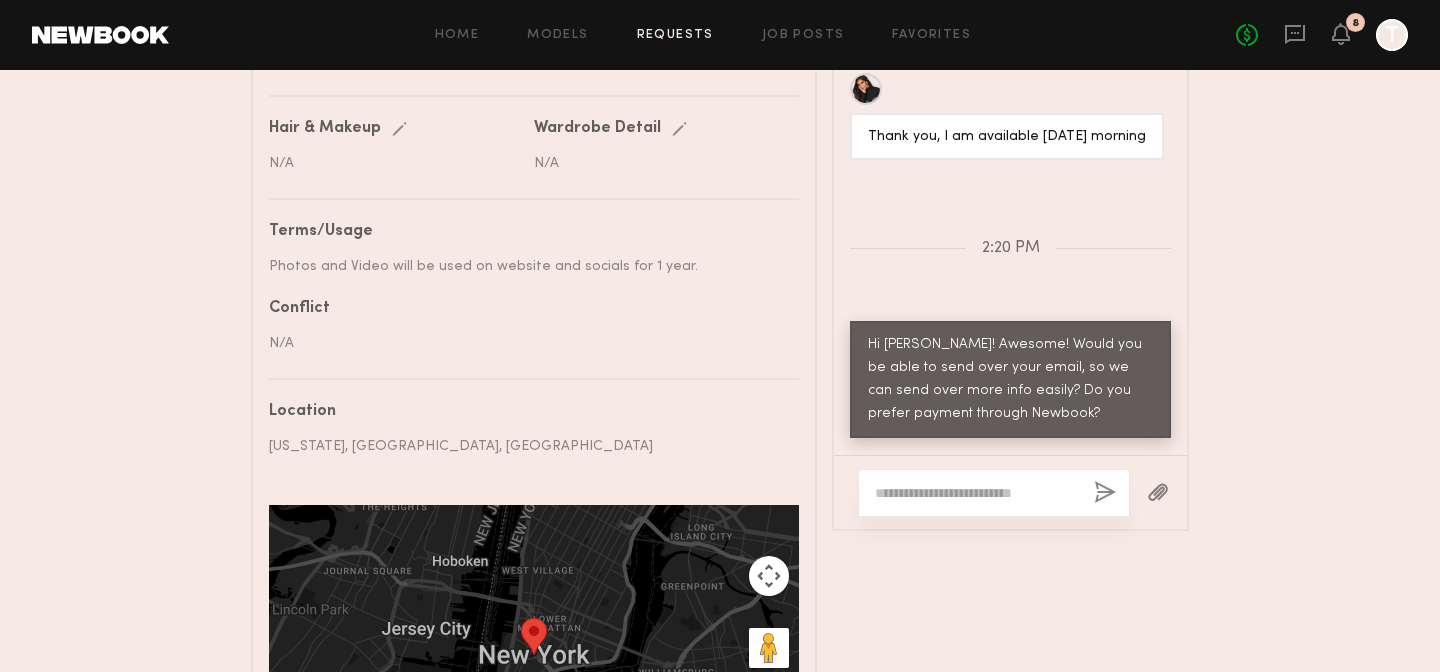 click on "Hair & Makeup Edit save cancel" 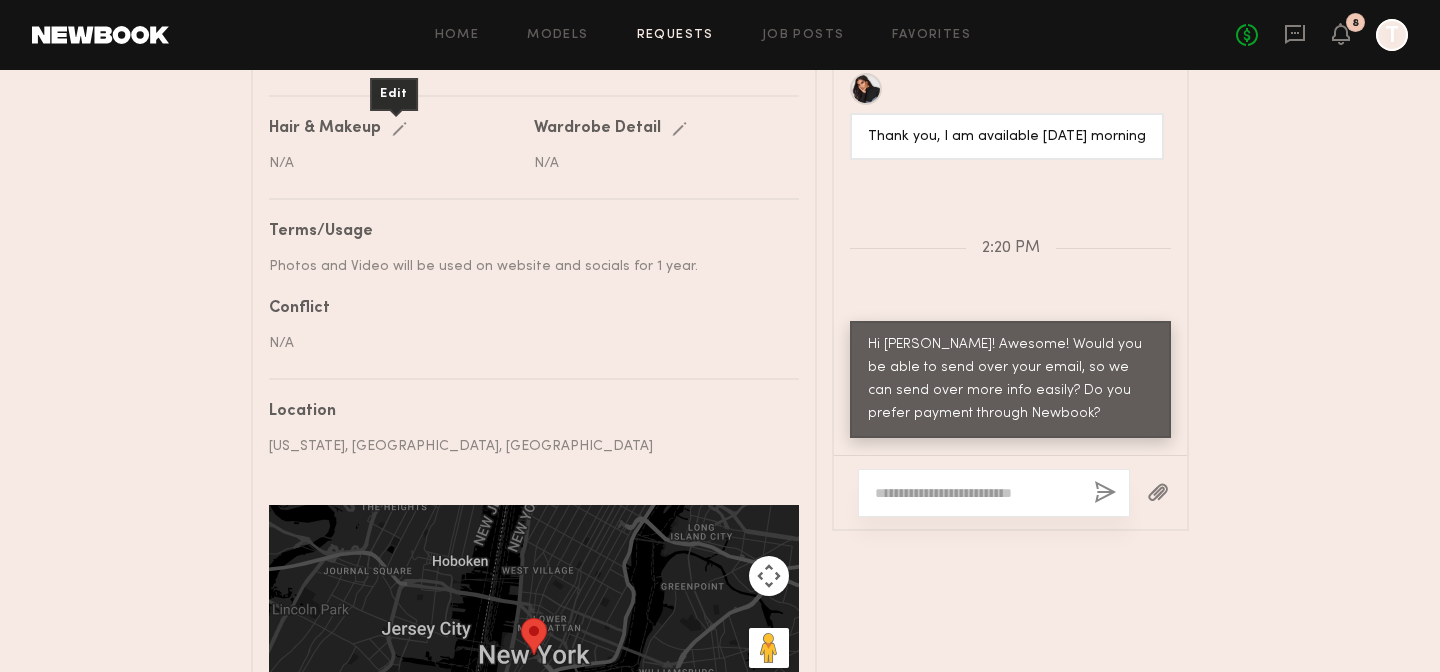 click on "Edit" 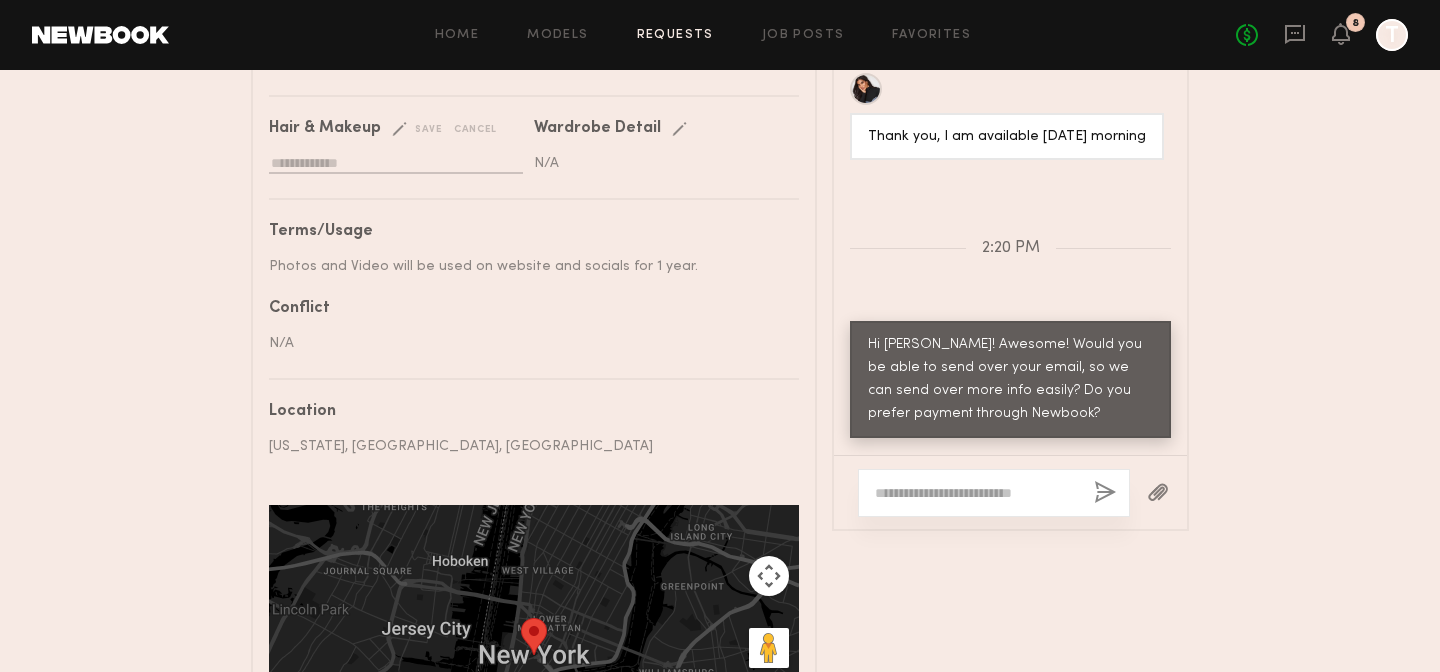 click 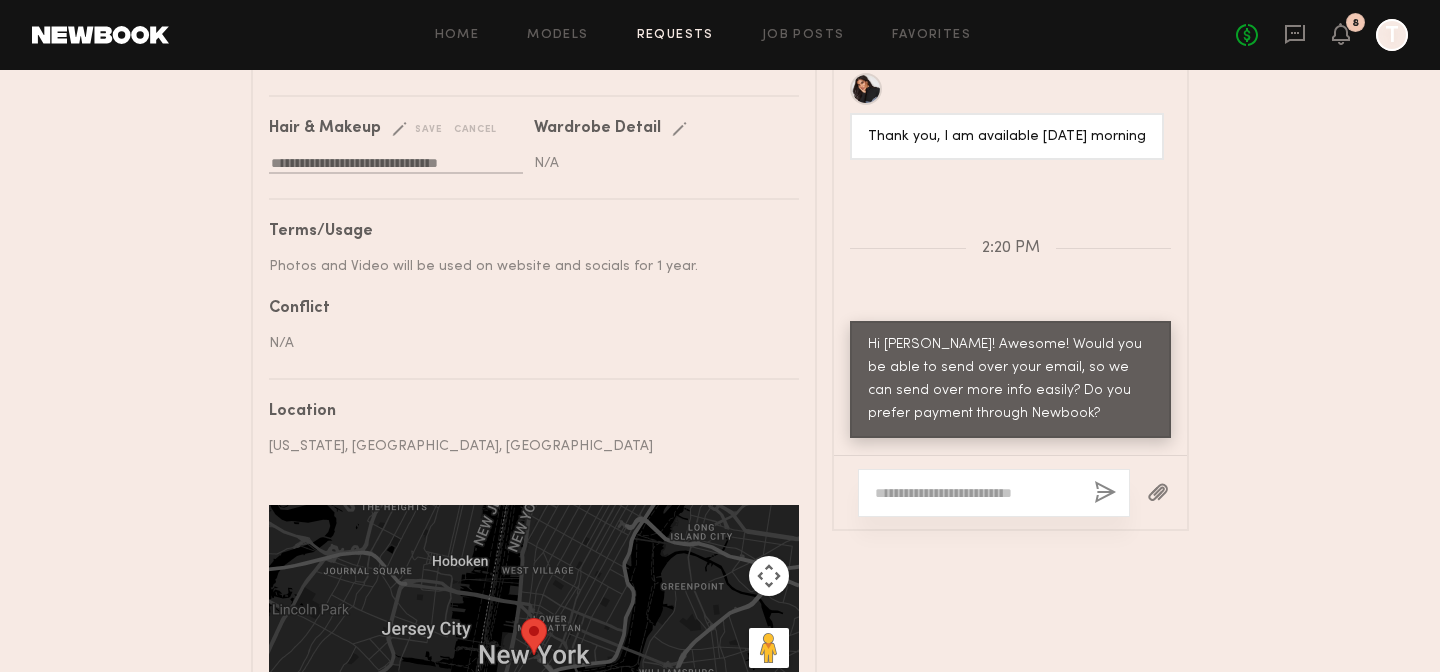 click on "**********" 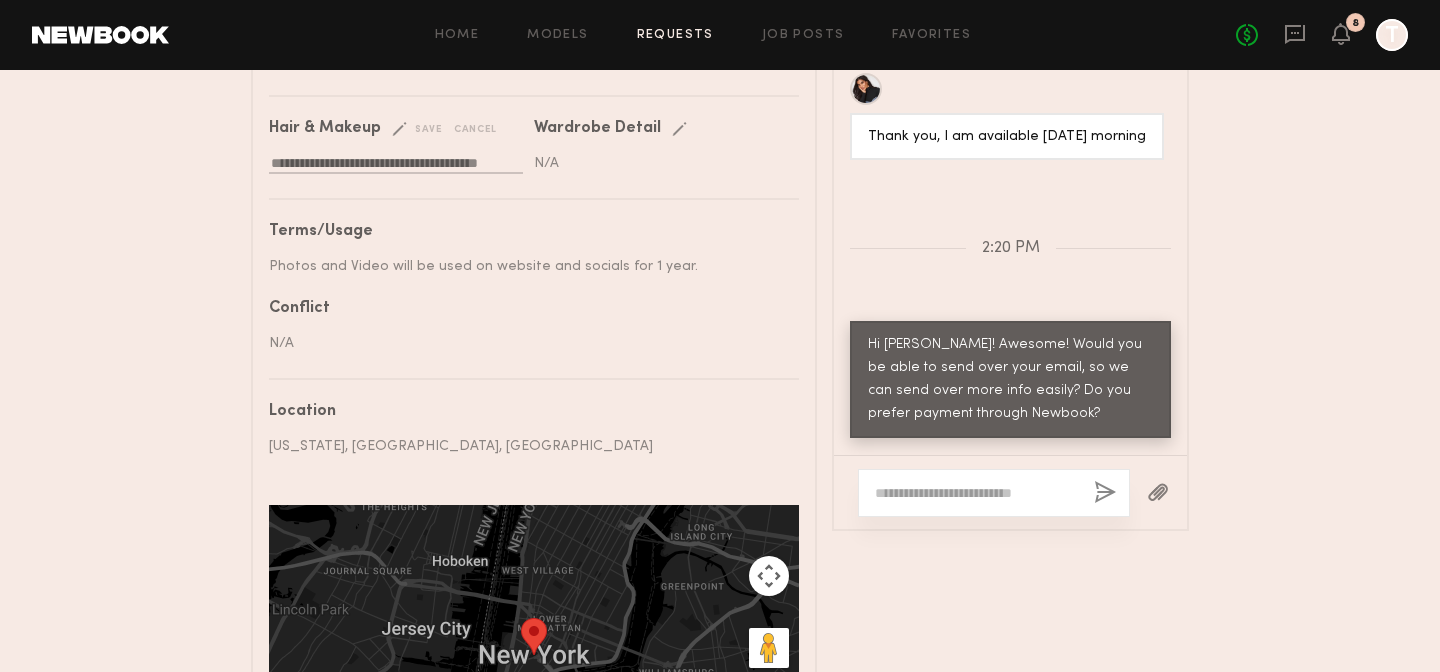 scroll, scrollTop: 0, scrollLeft: 9, axis: horizontal 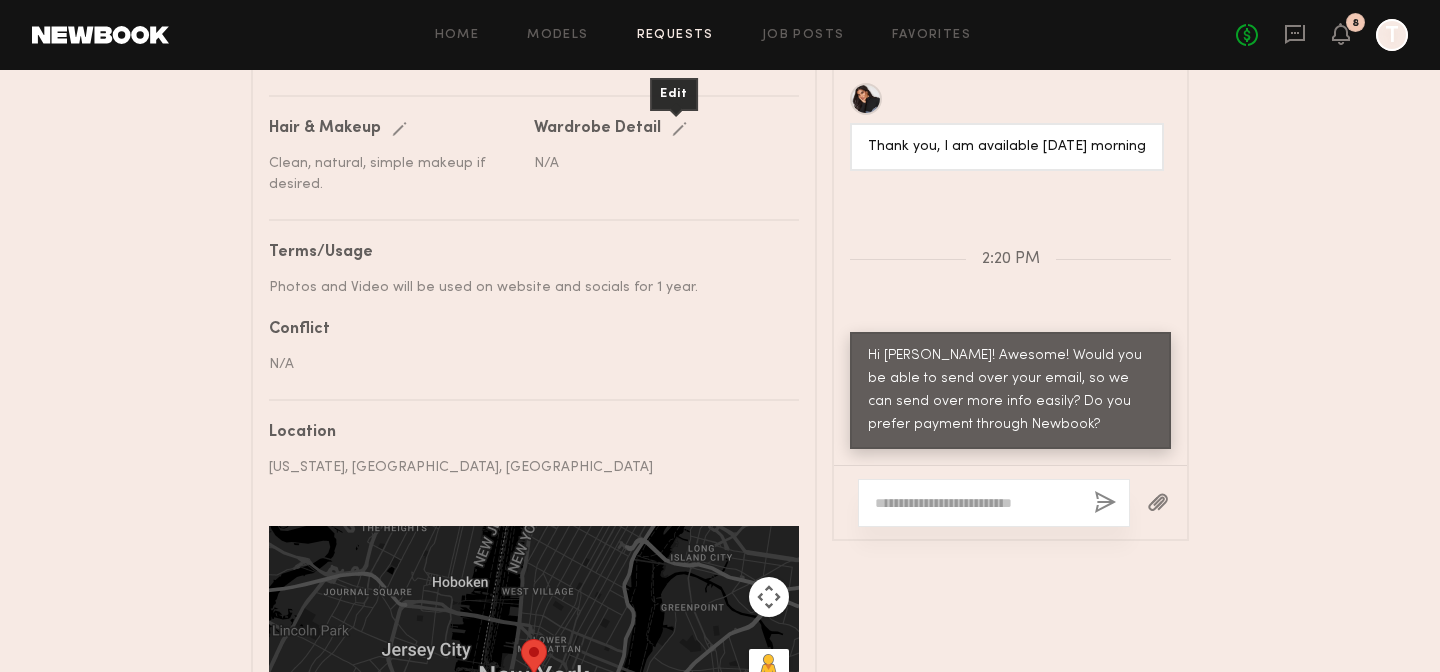 click on "Edit" 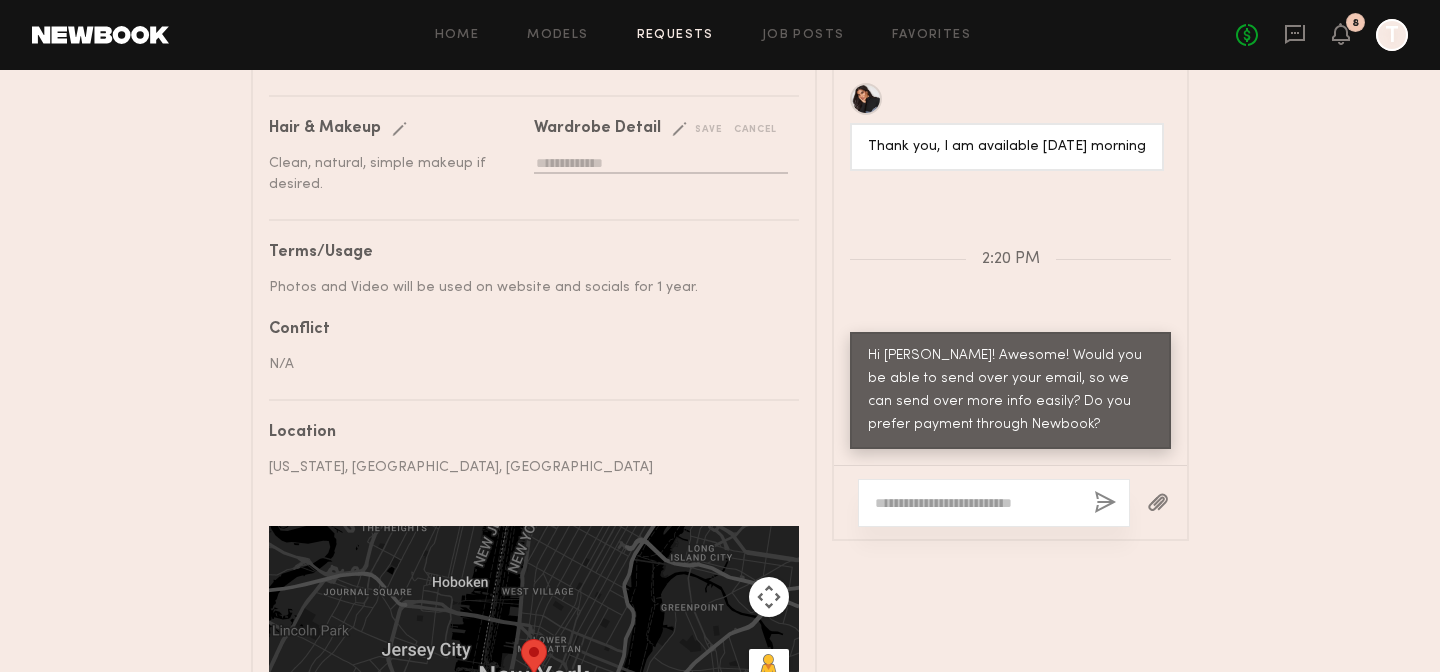 click 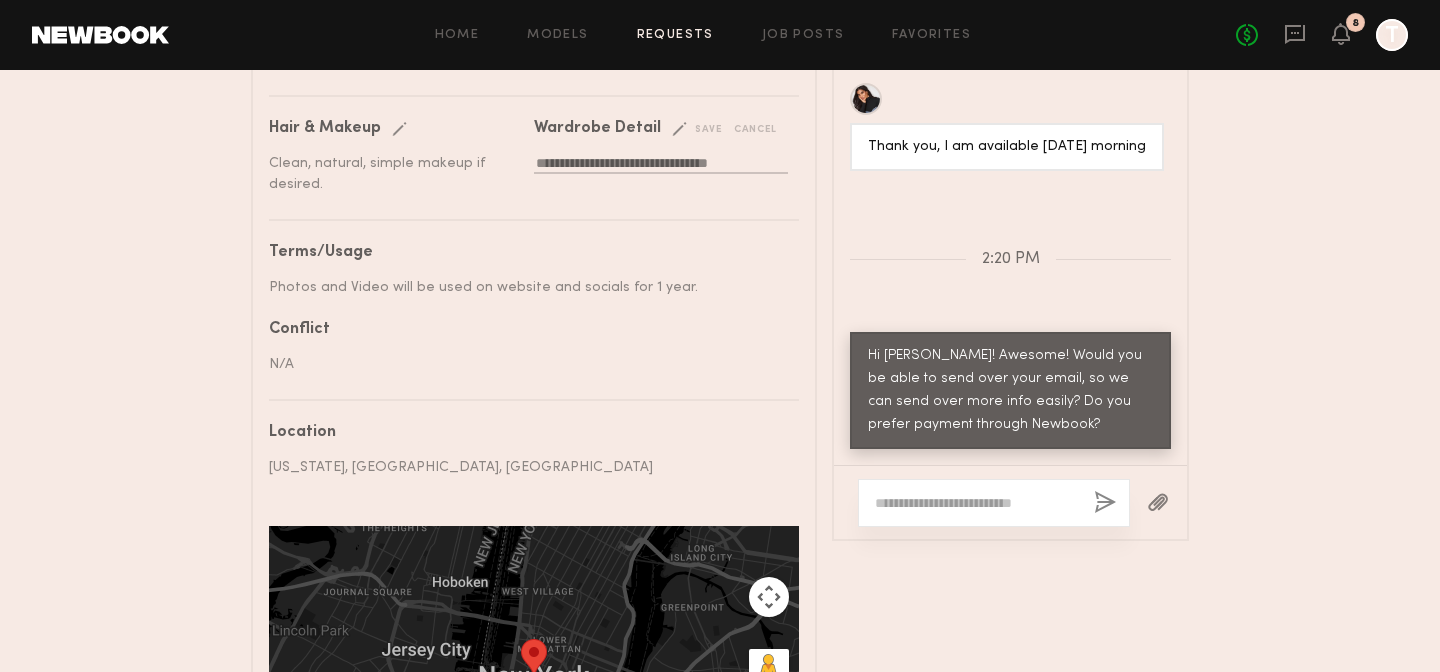 type on "**********" 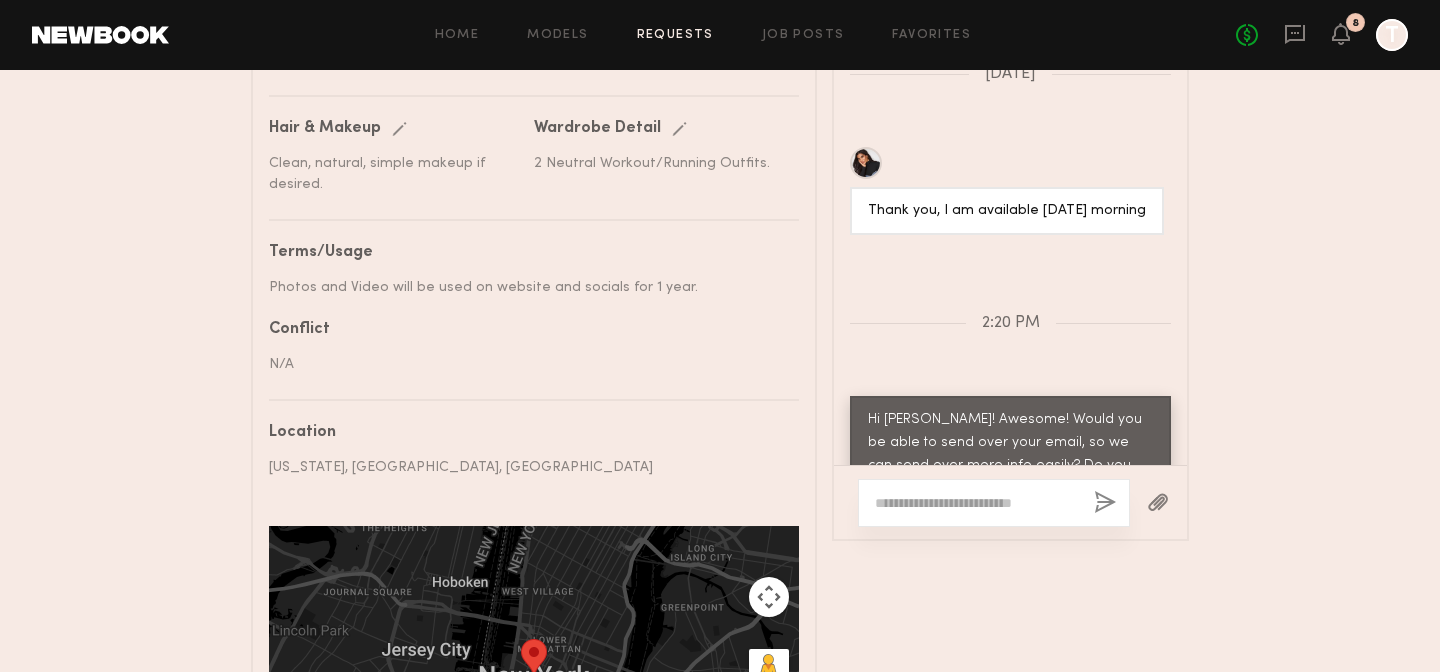 scroll, scrollTop: 962, scrollLeft: 0, axis: vertical 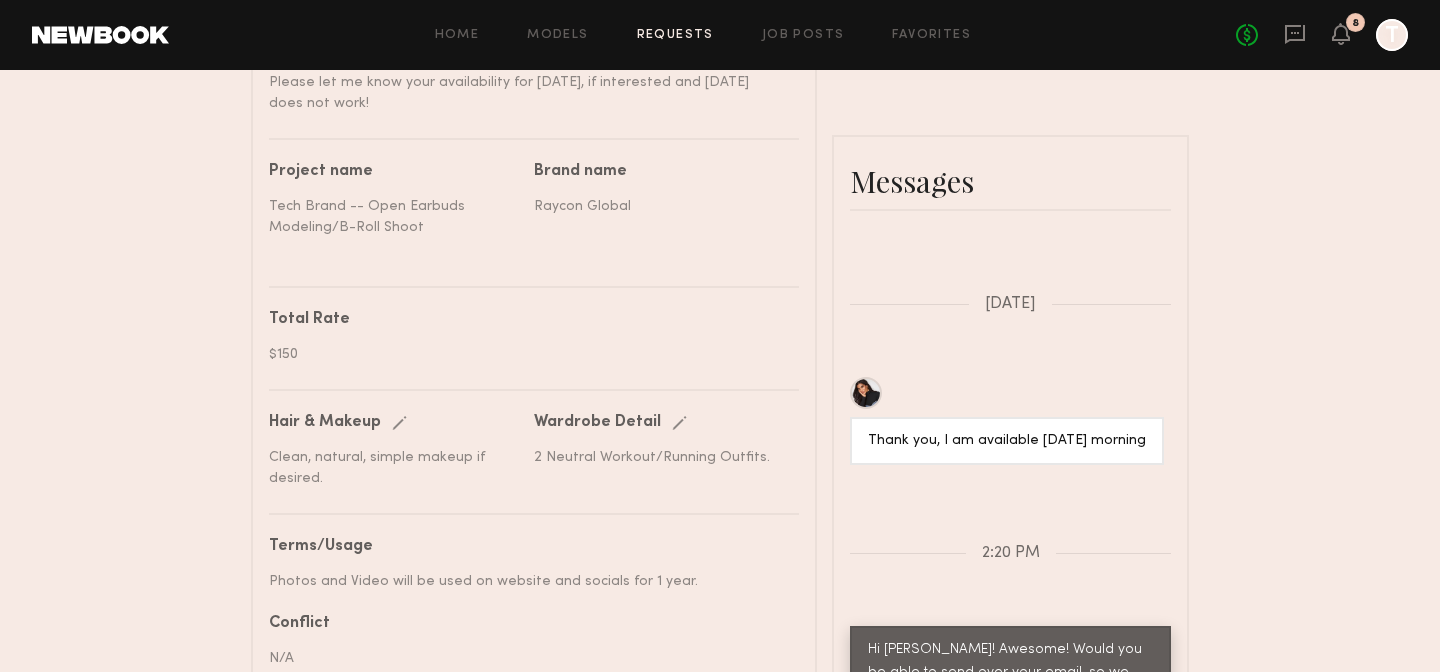 click on "Home Models Requests Job Posts Favorites Sign Out No fees up to $5,000 8 T" 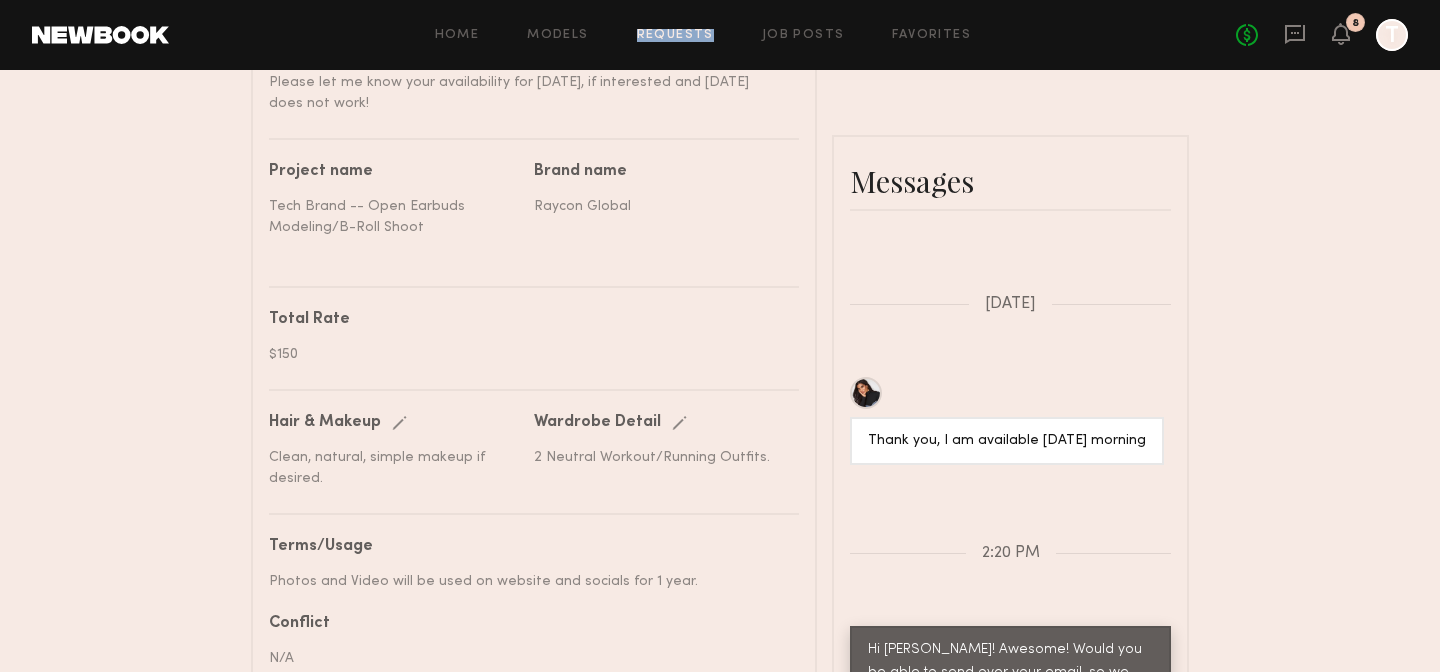 click on "Home Models Requests Job Posts Favorites Sign Out No fees up to $5,000 8 T" 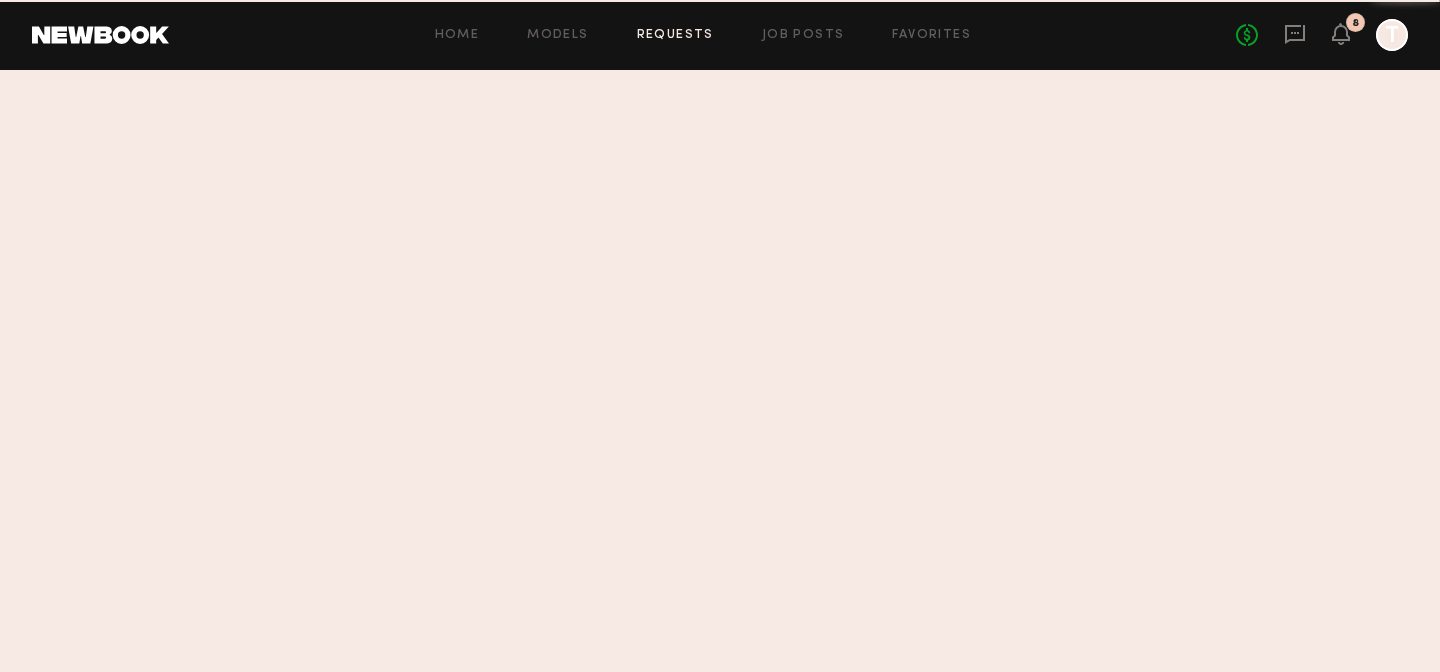 scroll, scrollTop: 0, scrollLeft: 0, axis: both 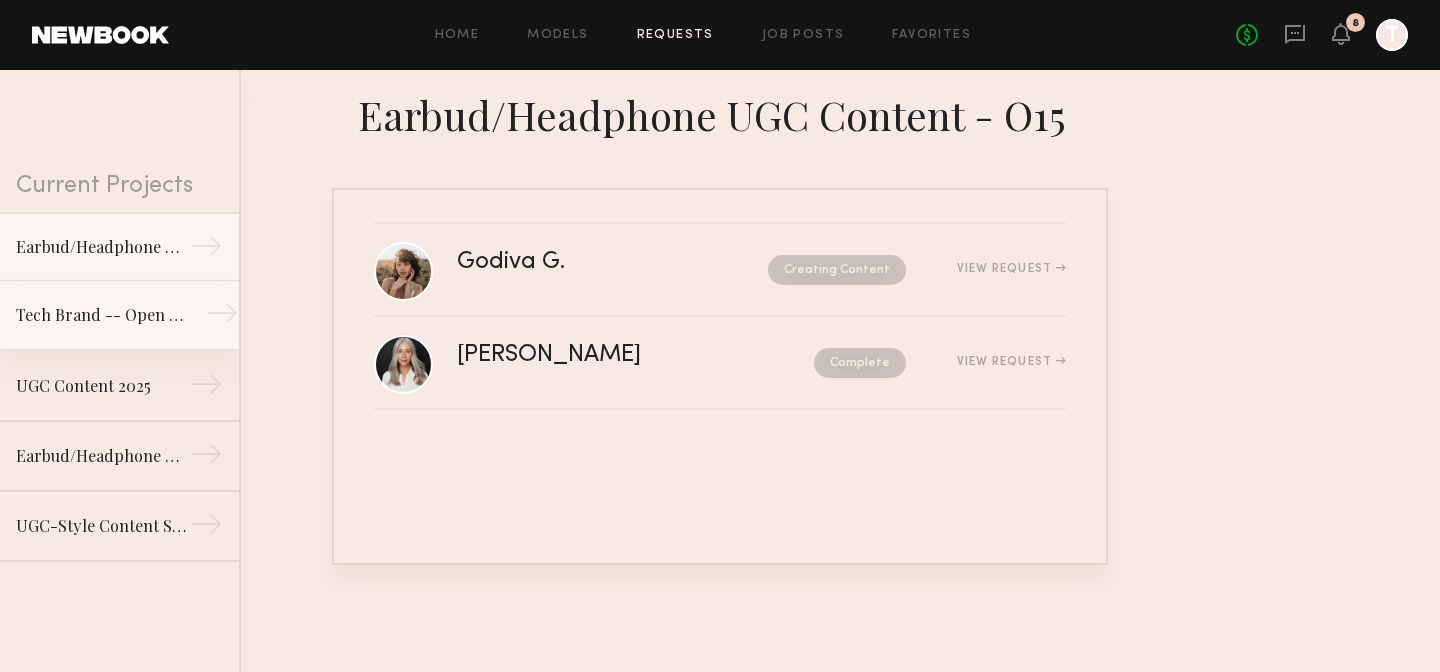 click on "Tech Brand -- Open Earbuds Modeling/B-Roll Shoot →" 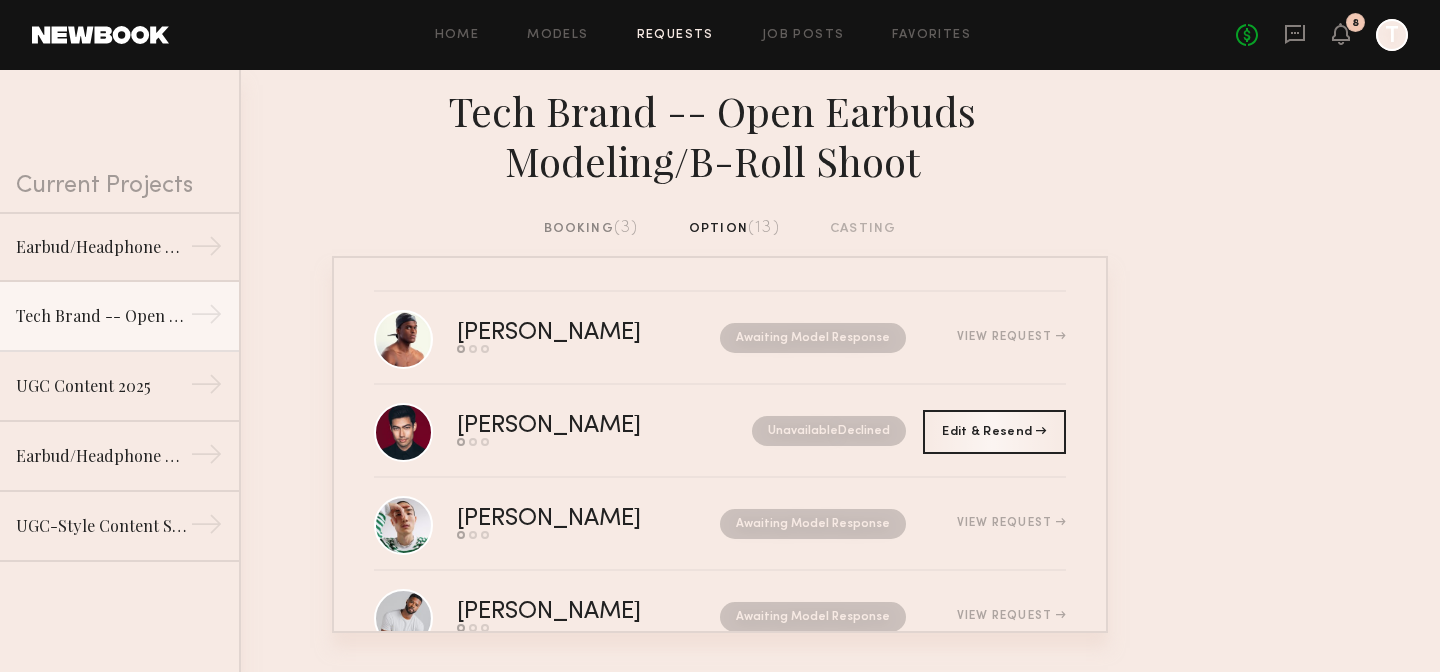 click on "booking  (3)" 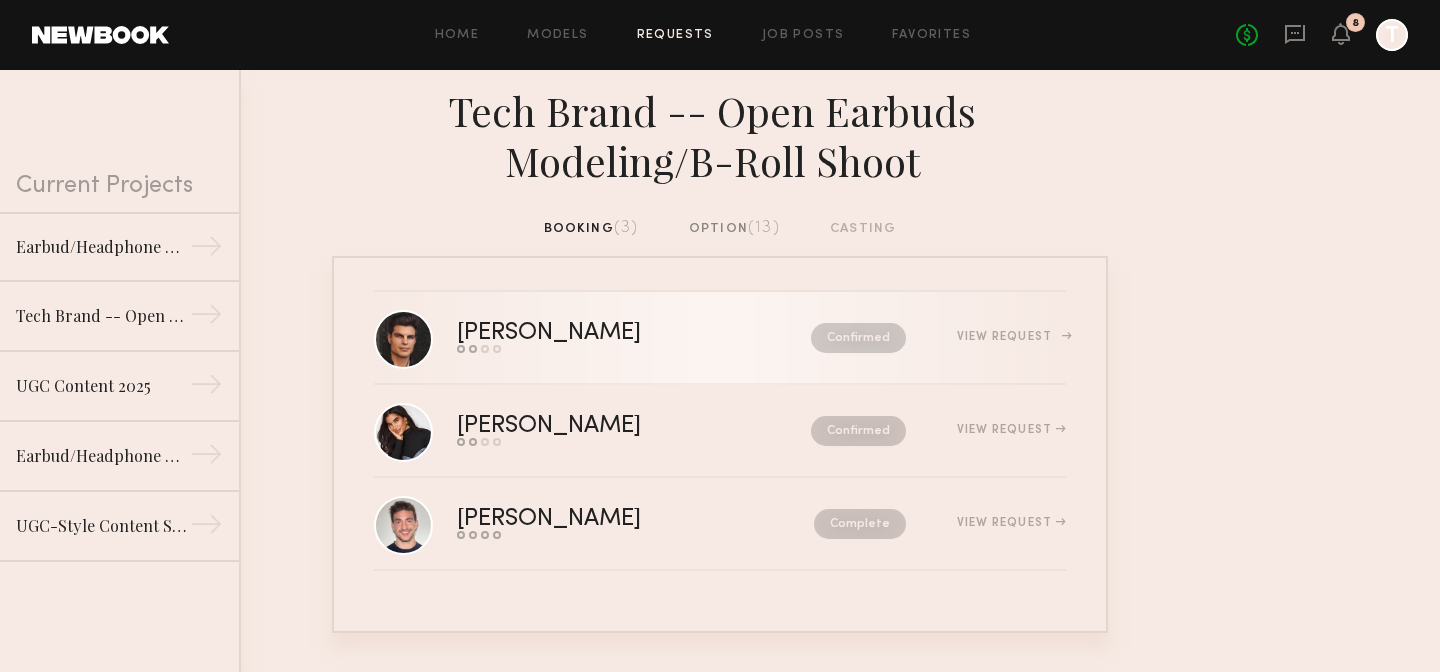 click on "Maxim O.  Send request   Model response   Review hours worked   Pay model  Confirmed  View Request" 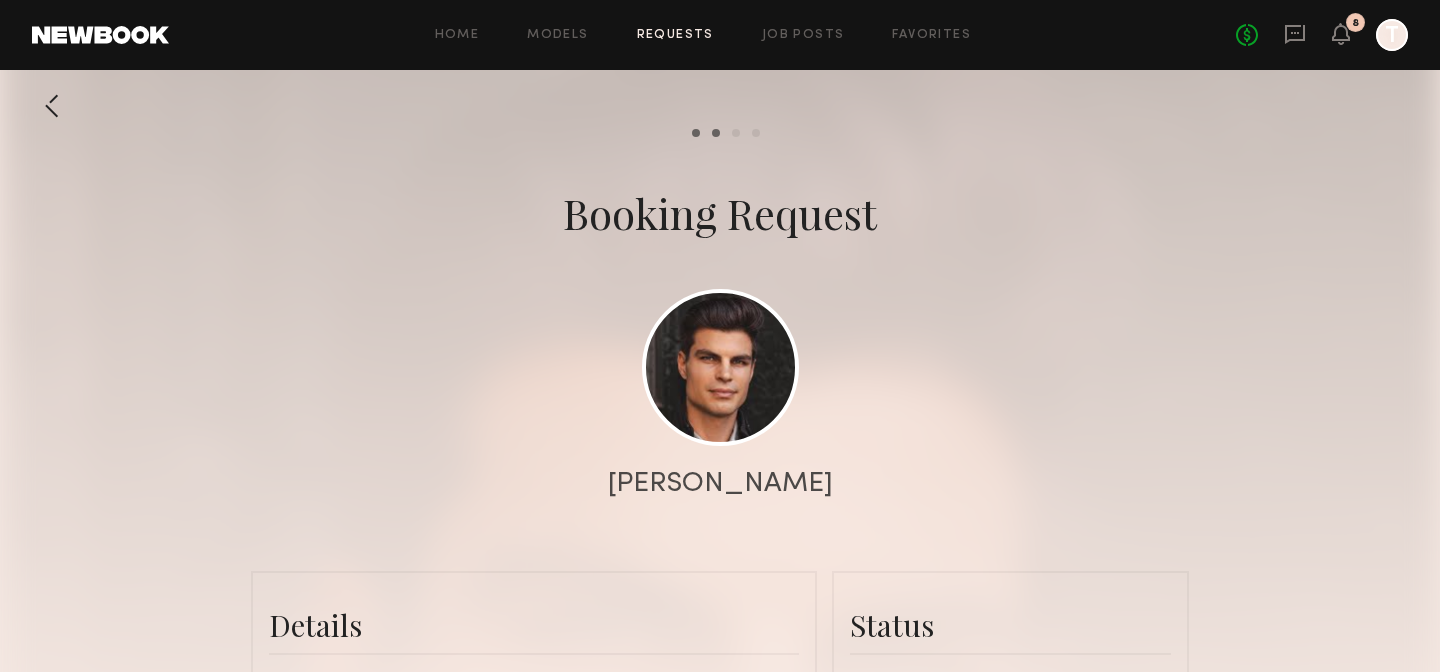 scroll, scrollTop: 1213, scrollLeft: 0, axis: vertical 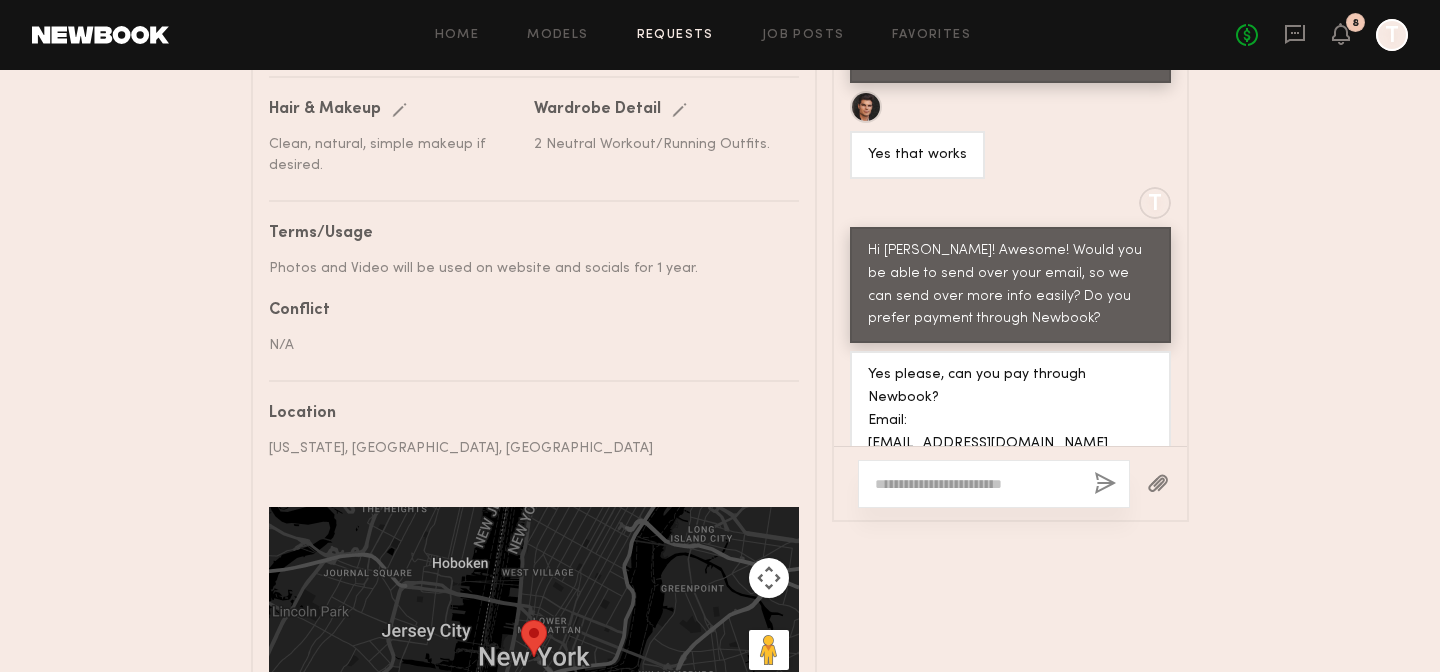 click 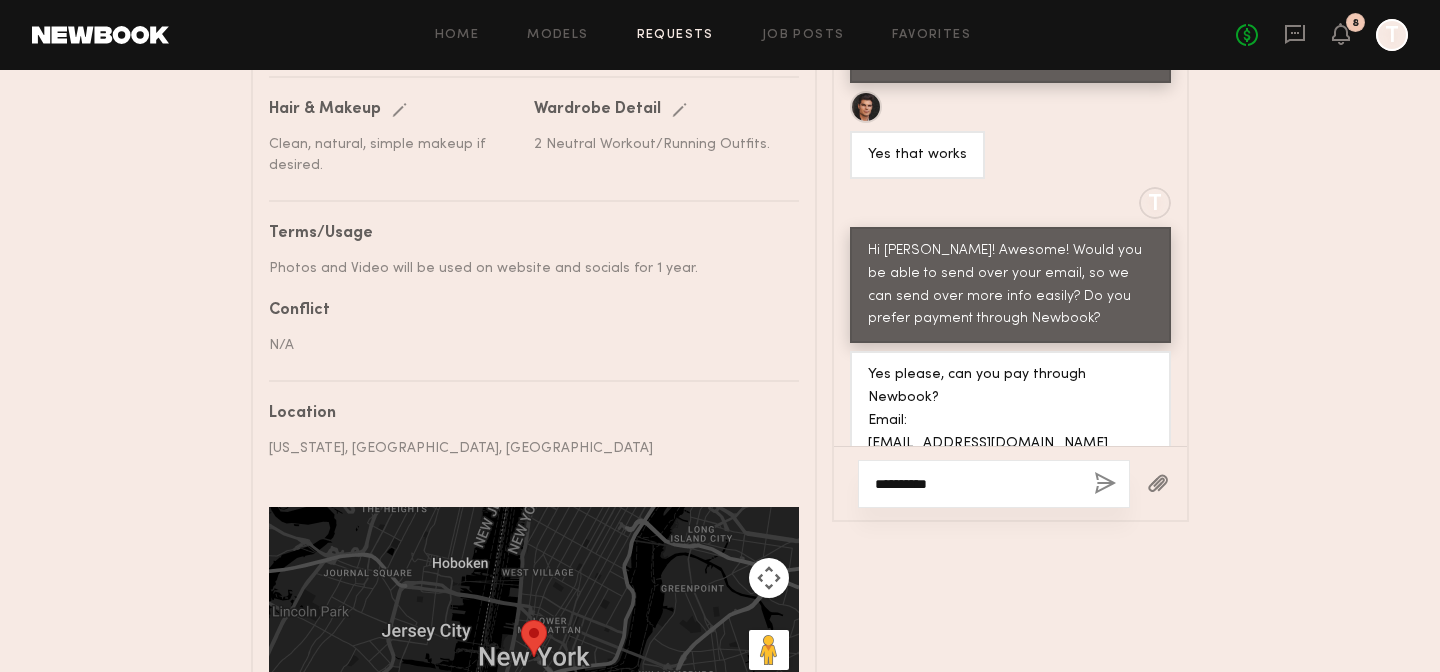 click on "**********" 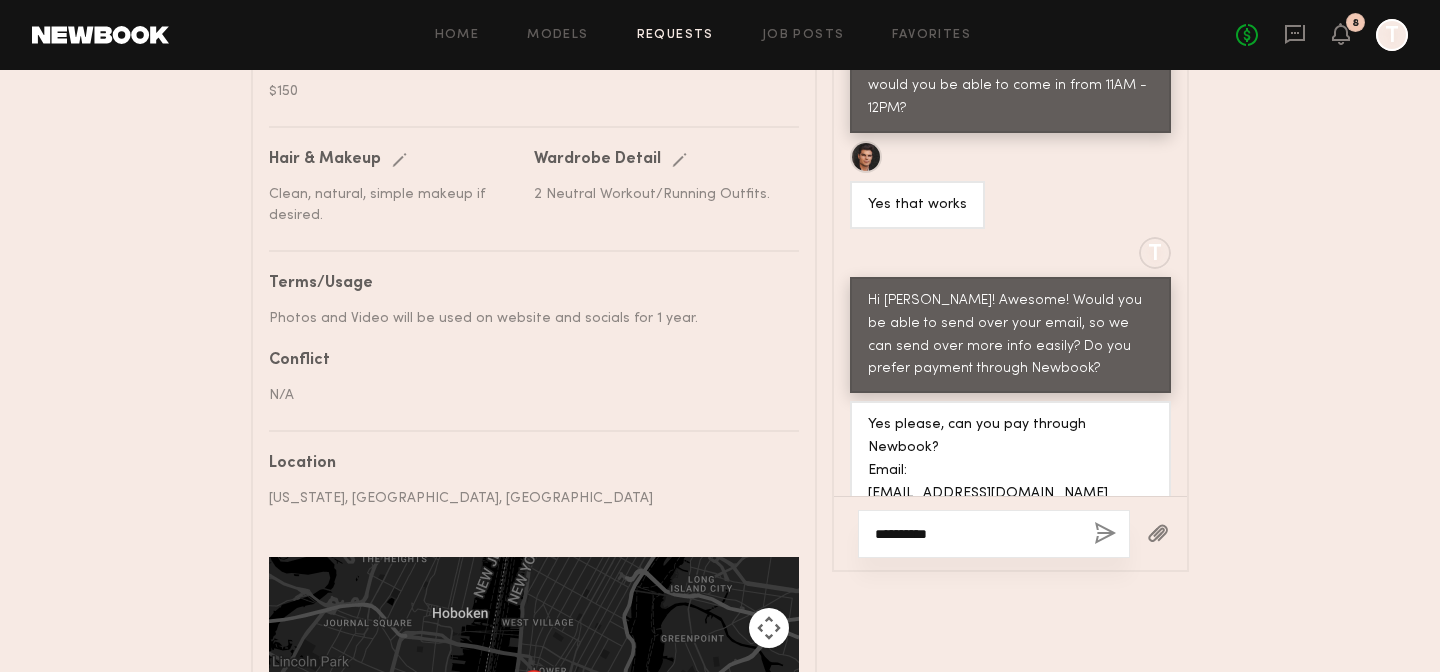 scroll, scrollTop: 1214, scrollLeft: 0, axis: vertical 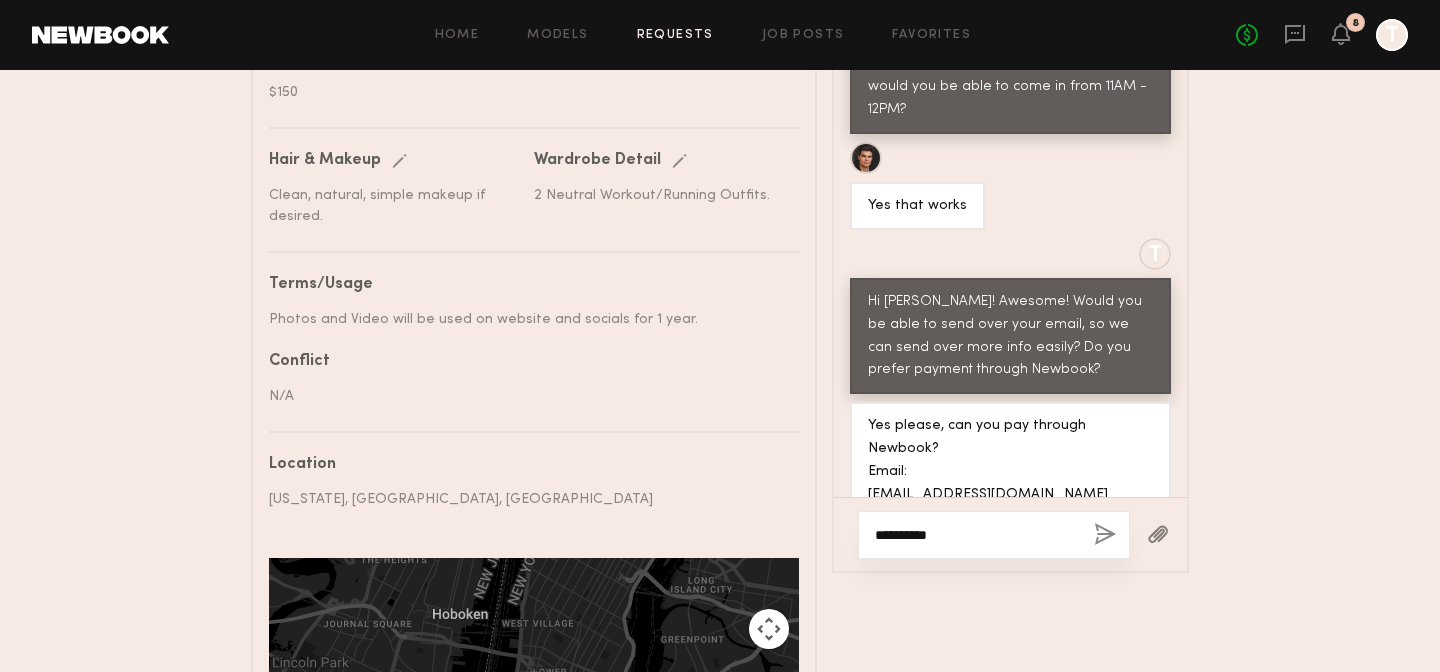 type on "**********" 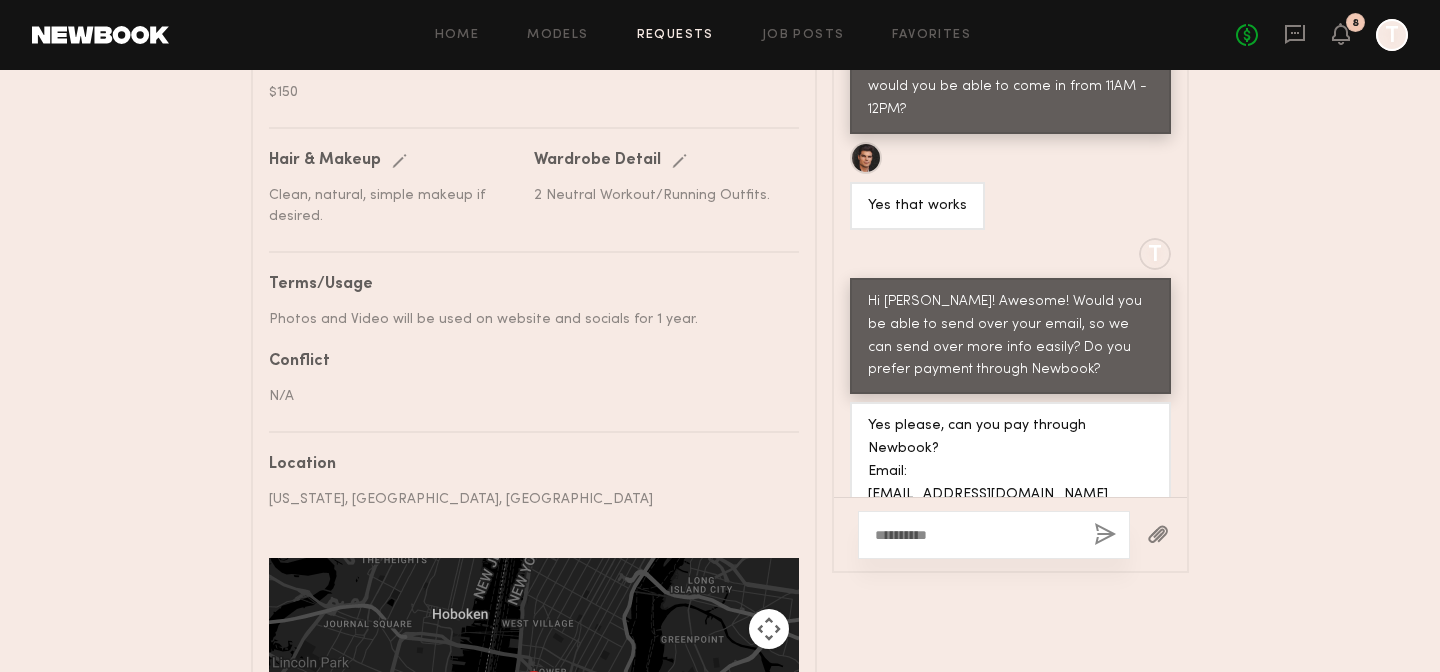 click 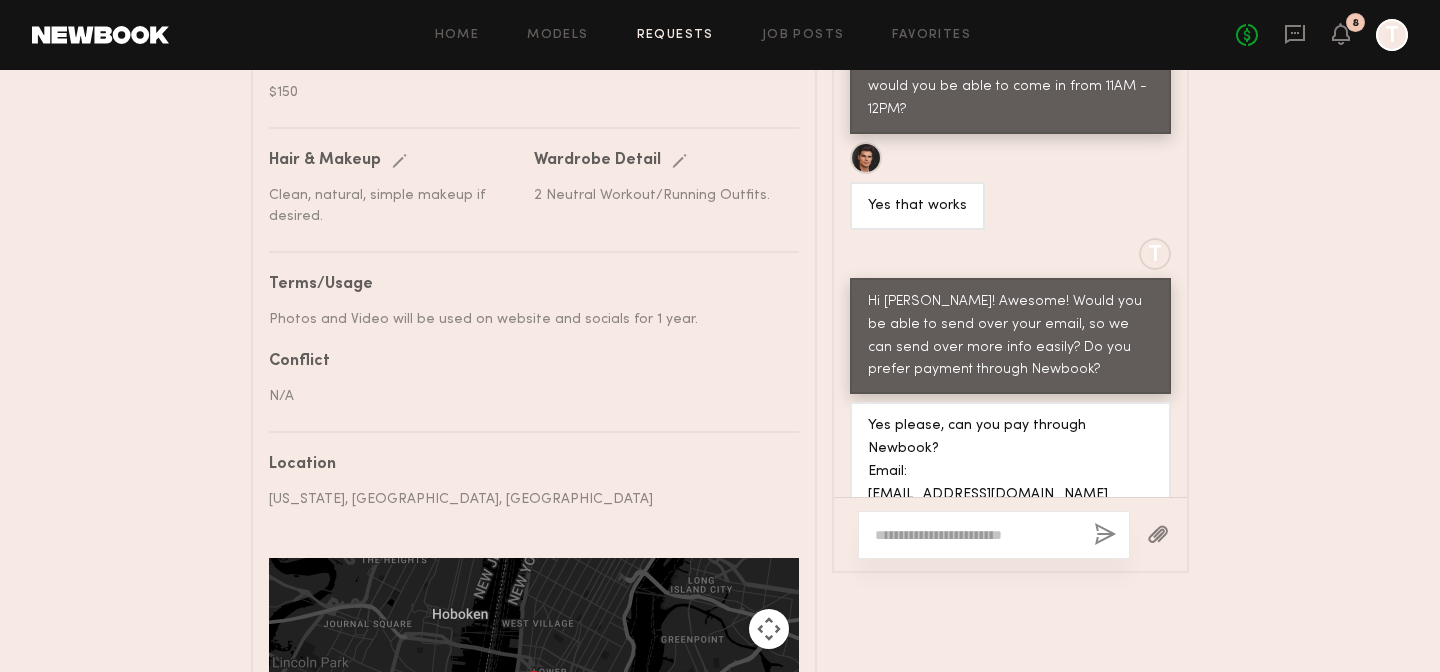 scroll, scrollTop: 1309, scrollLeft: 0, axis: vertical 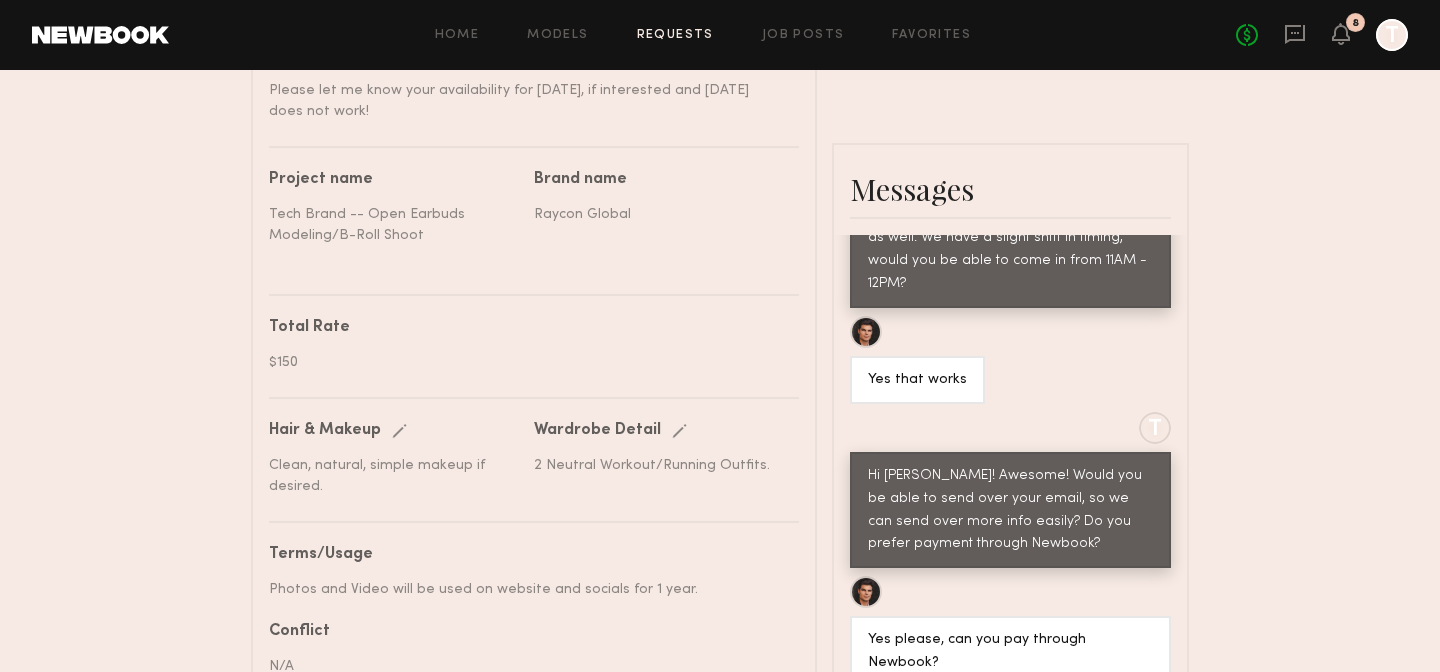 click on "Requests" 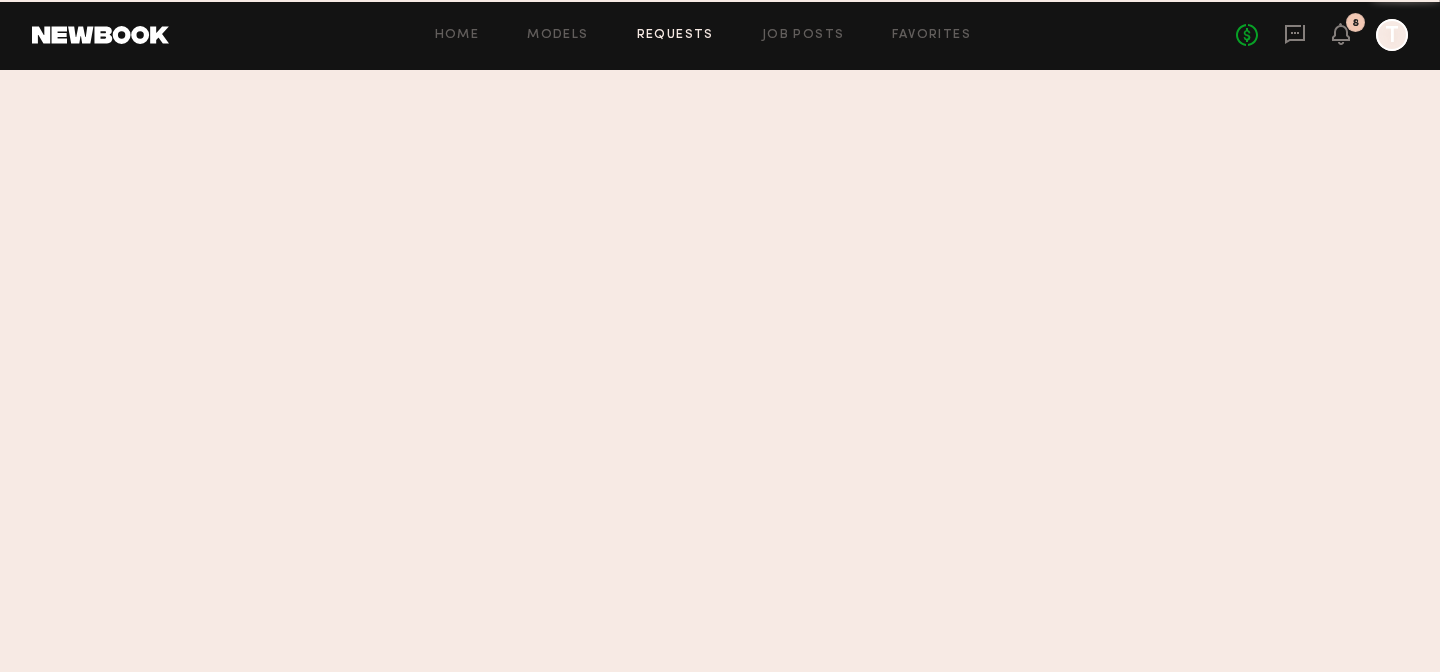 scroll, scrollTop: 0, scrollLeft: 0, axis: both 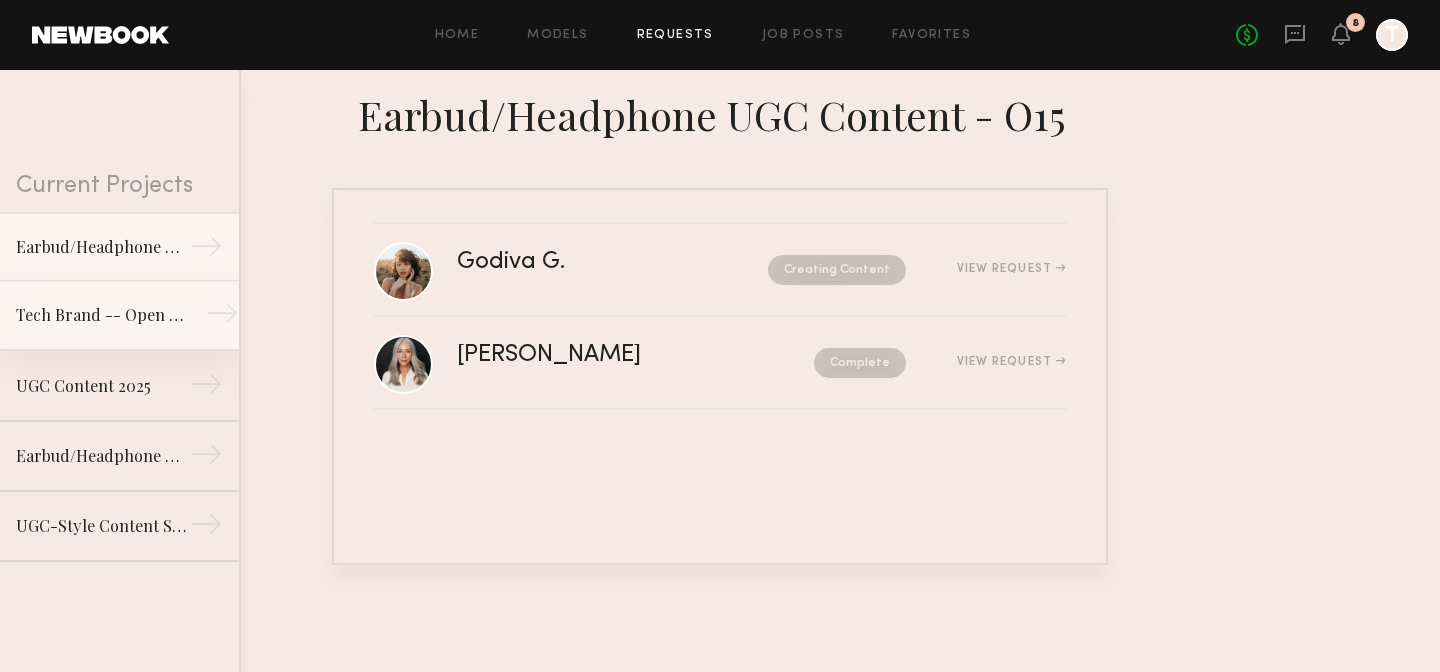 click on "Tech Brand -- Open Earbuds Modeling/B-Roll Shoot →" 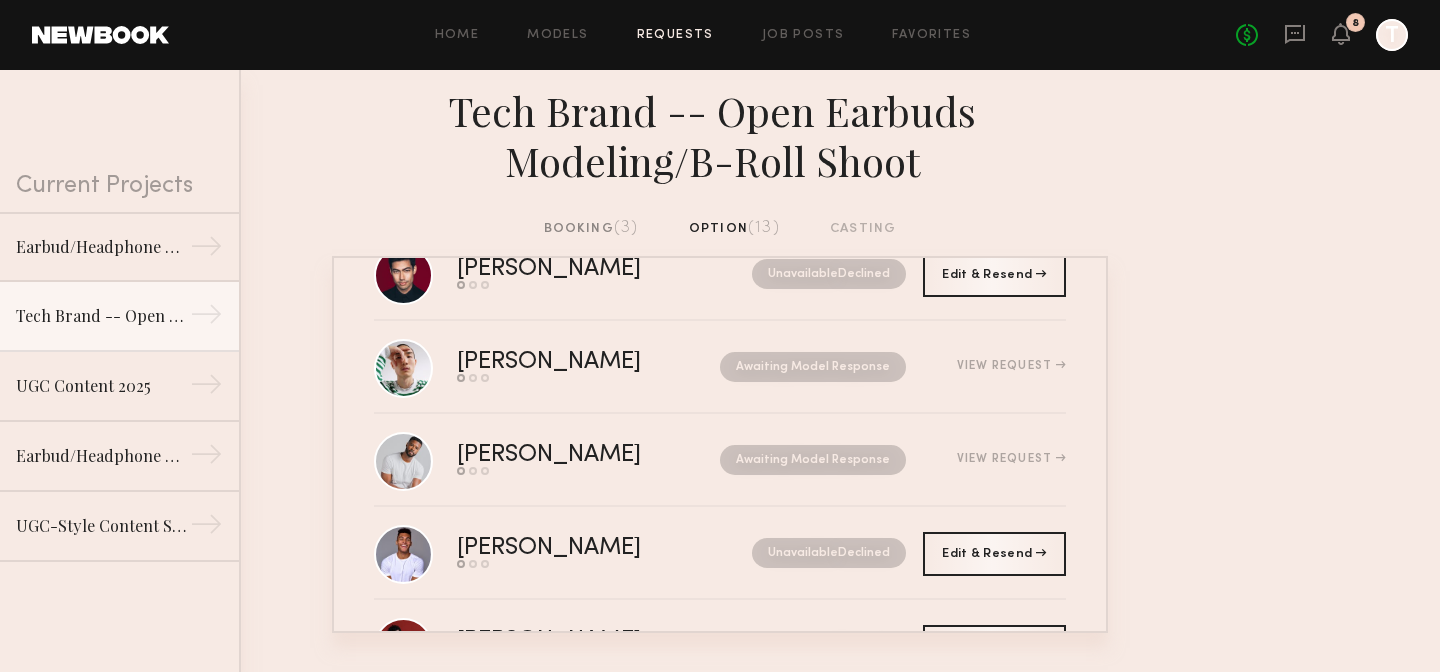 scroll, scrollTop: 0, scrollLeft: 0, axis: both 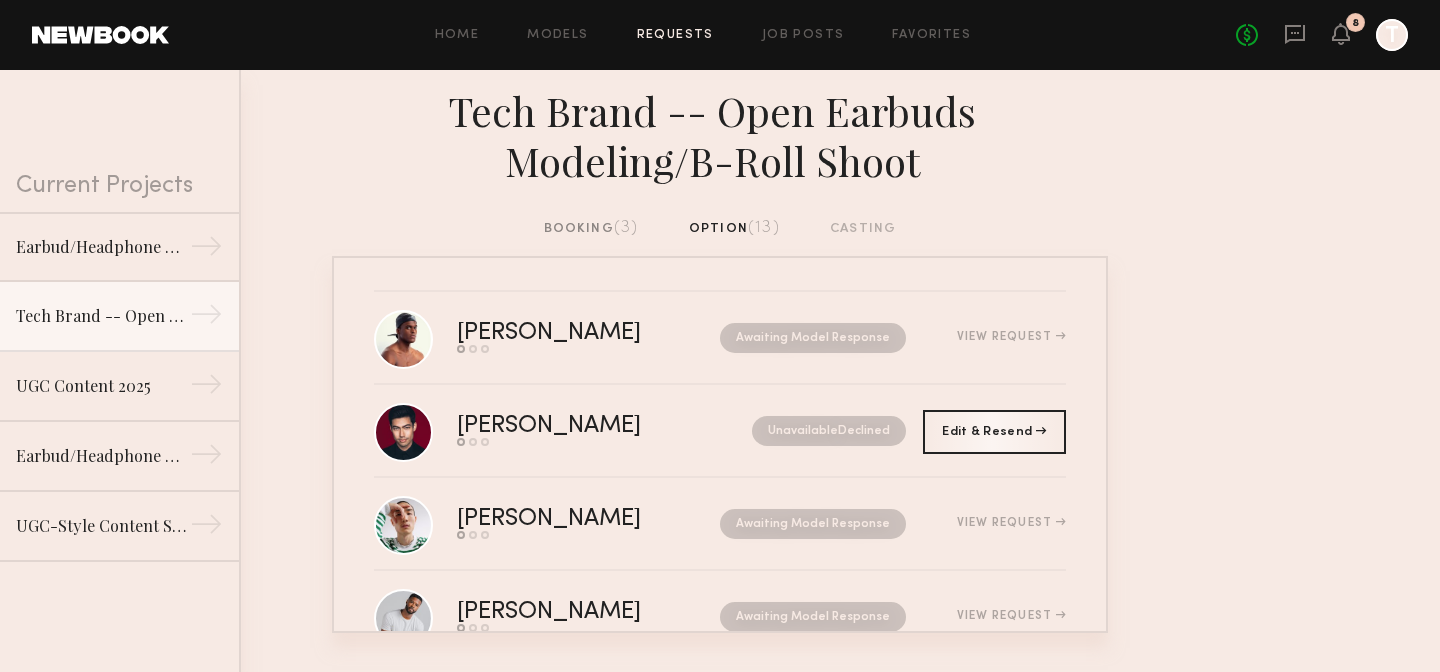 click on "(3)" 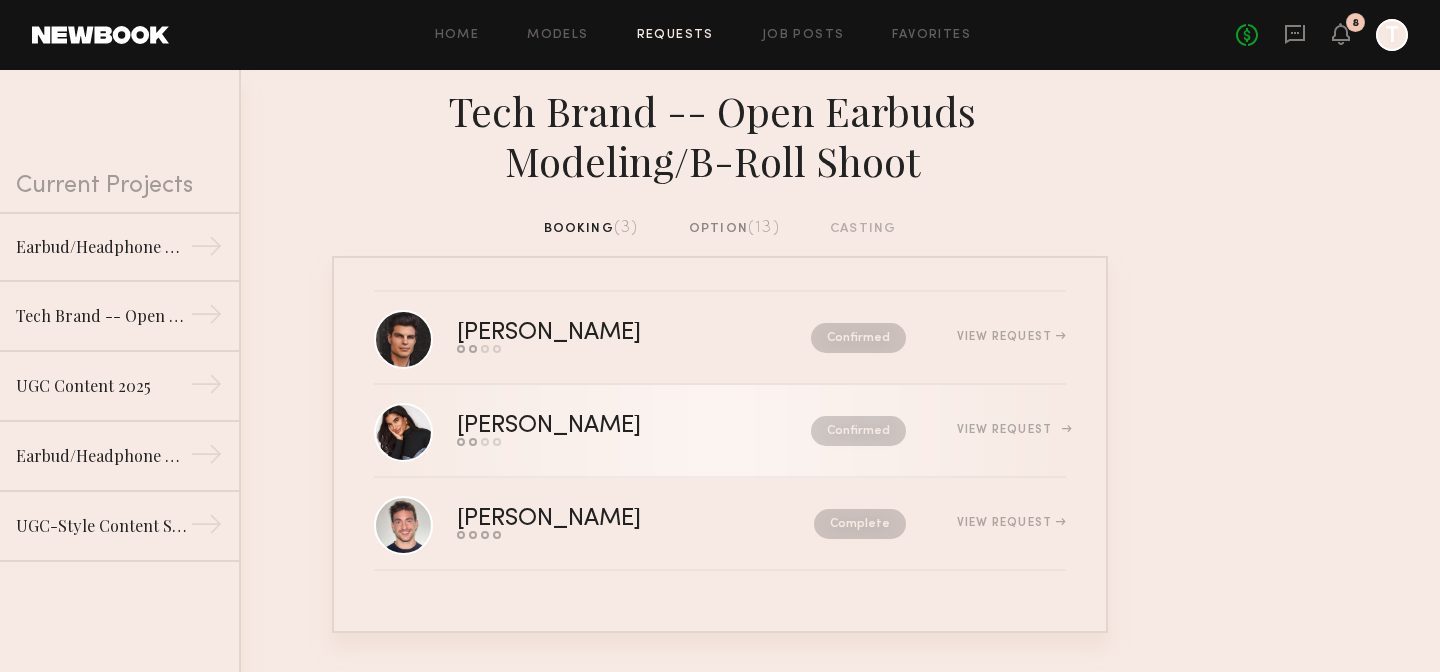 click on "Leonela M." 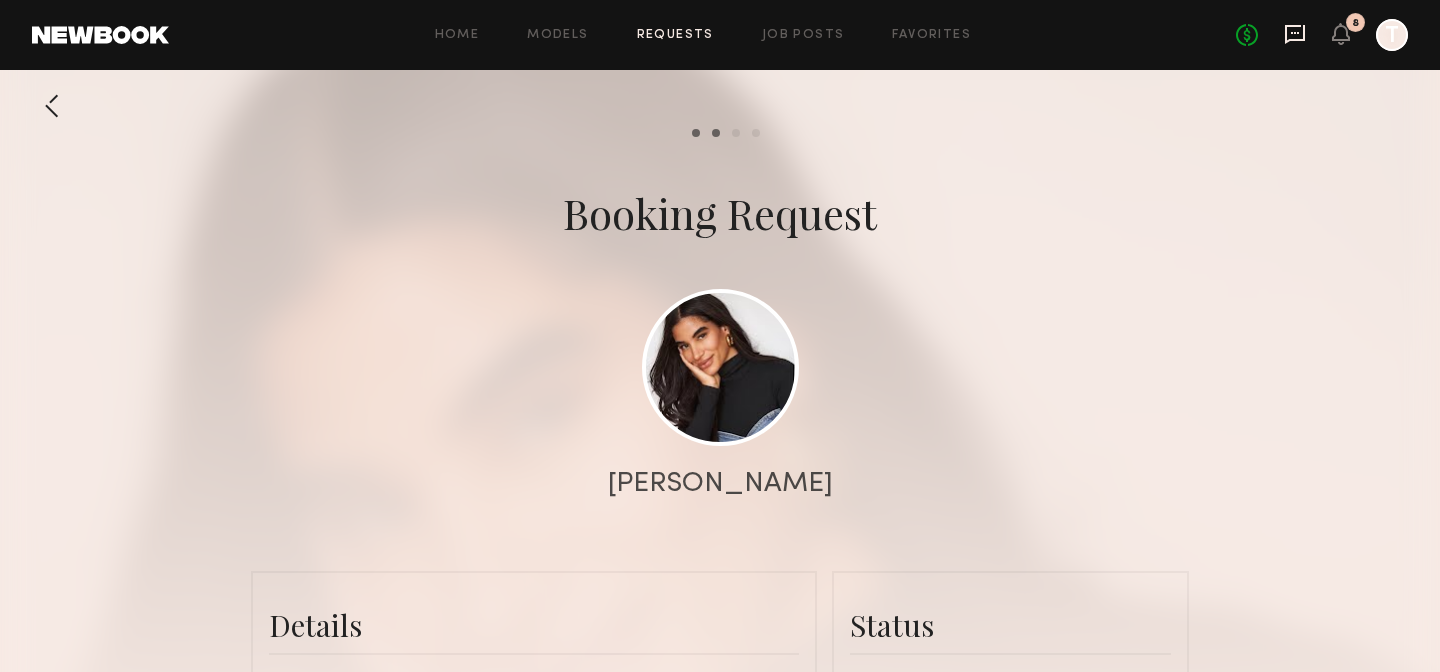 scroll, scrollTop: 962, scrollLeft: 0, axis: vertical 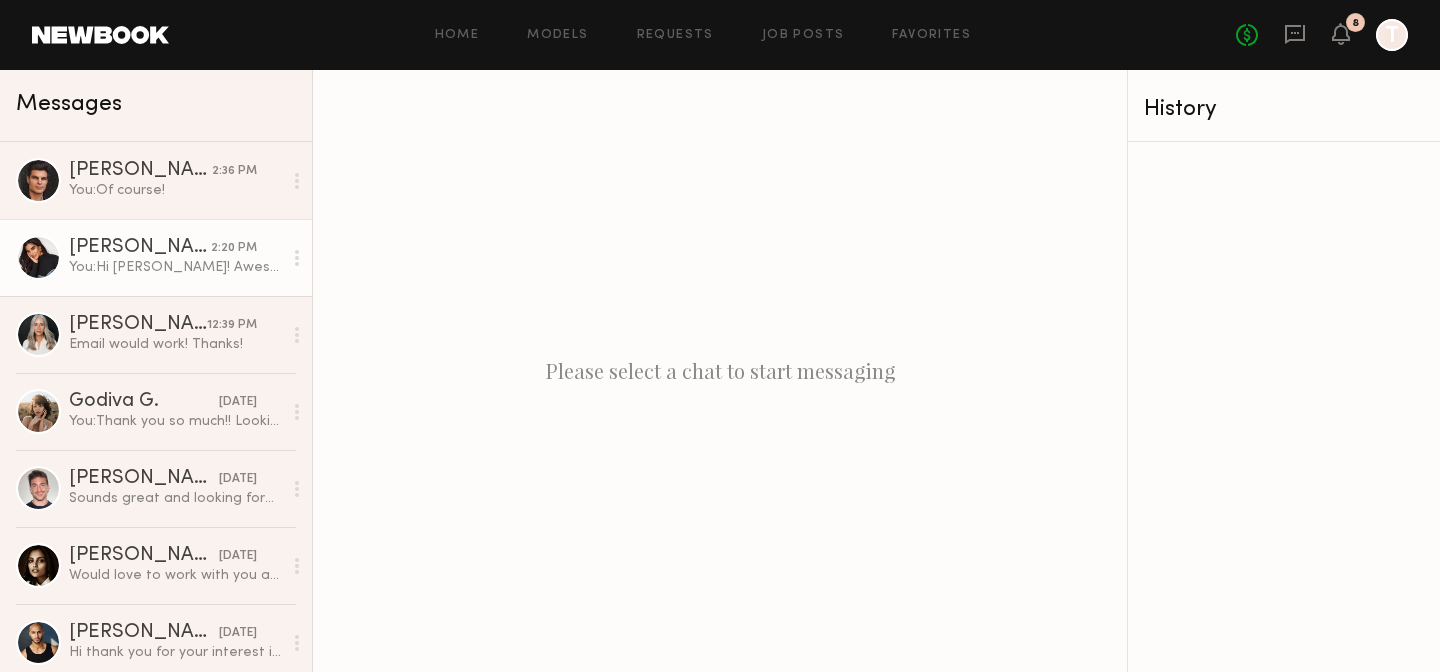 click on "[PERSON_NAME]" 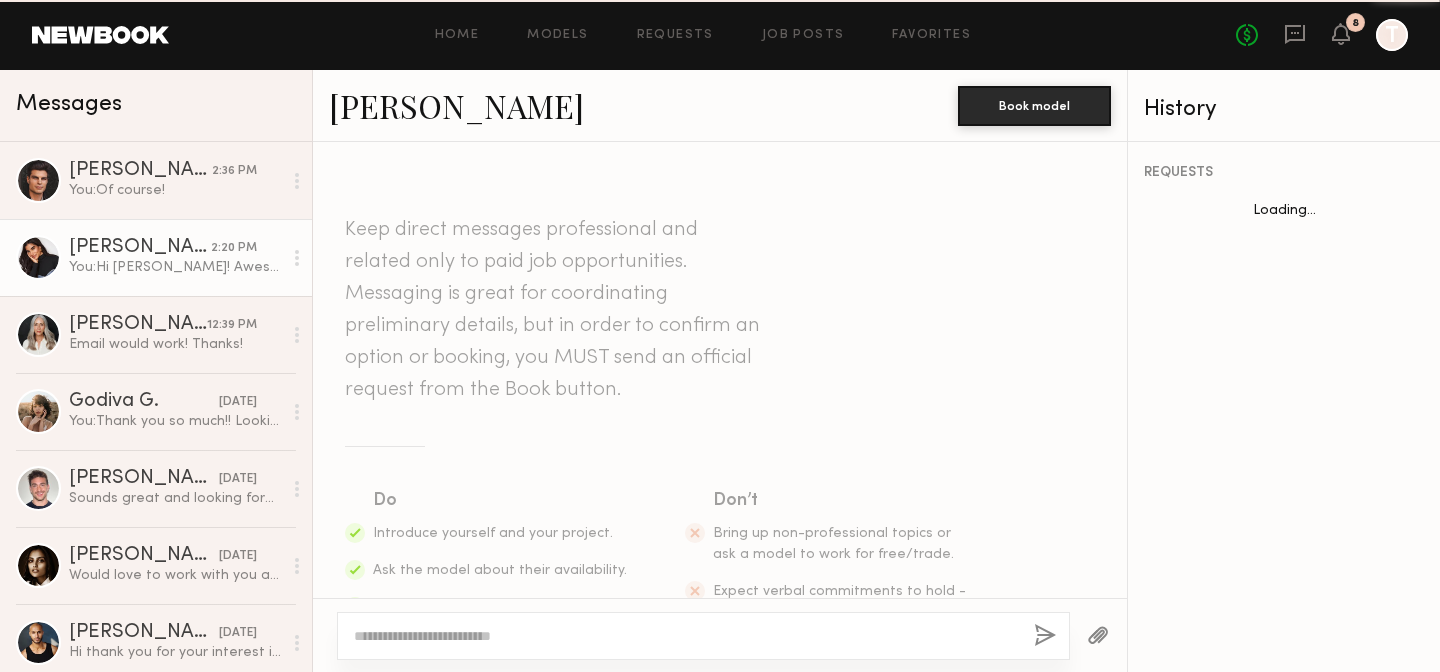 scroll, scrollTop: 639, scrollLeft: 0, axis: vertical 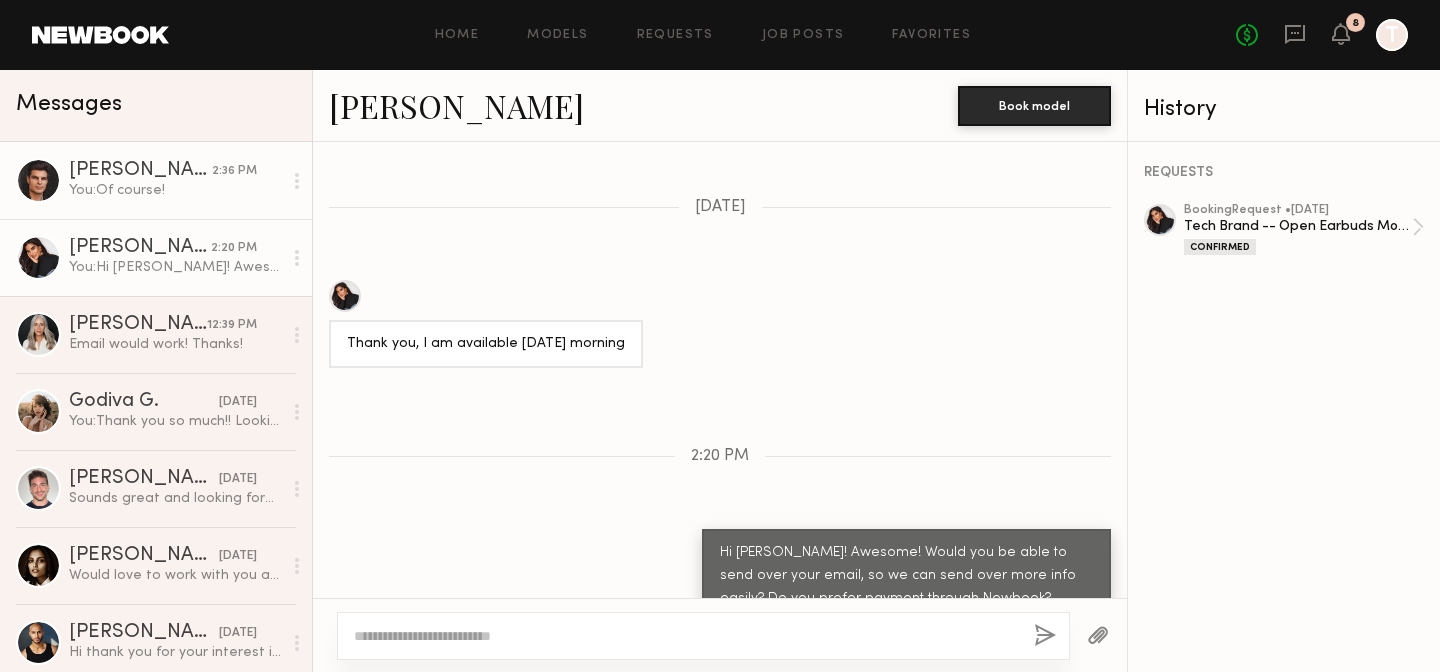 click on "You:  Of course!" 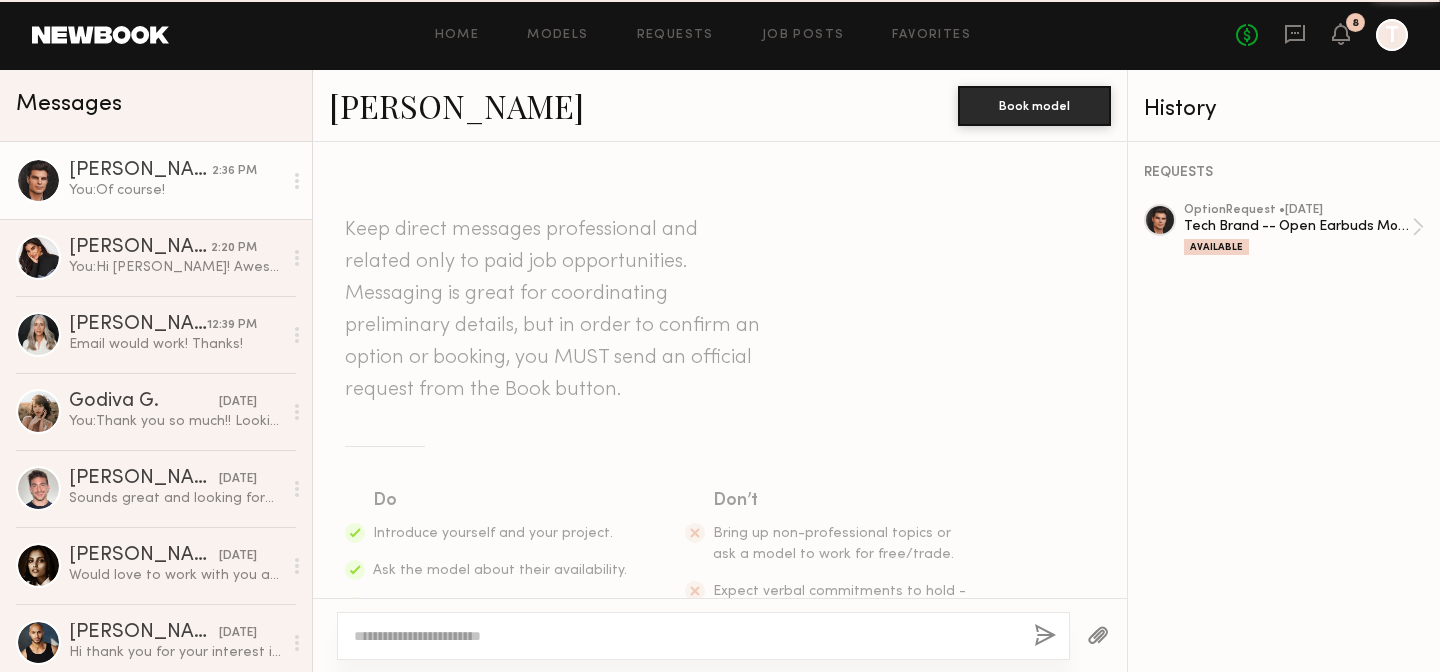 scroll, scrollTop: 985, scrollLeft: 0, axis: vertical 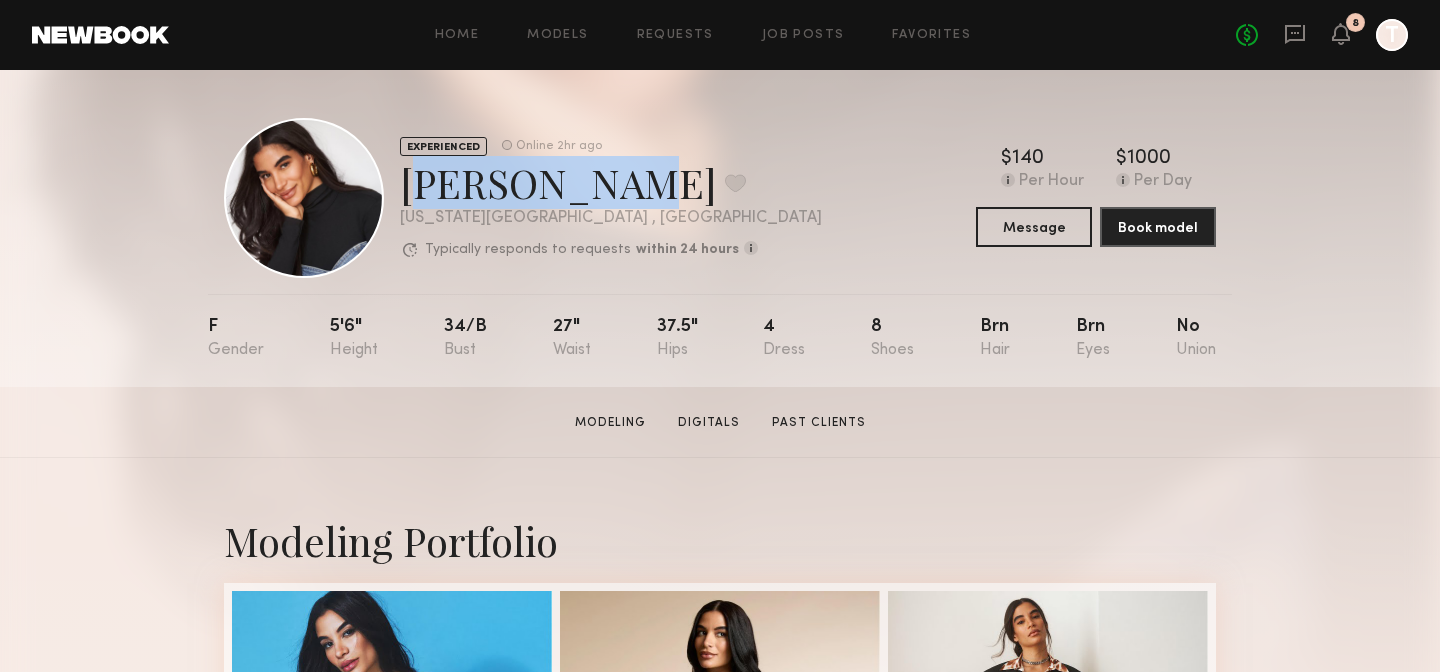 drag, startPoint x: 399, startPoint y: 191, endPoint x: 593, endPoint y: 197, distance: 194.09276 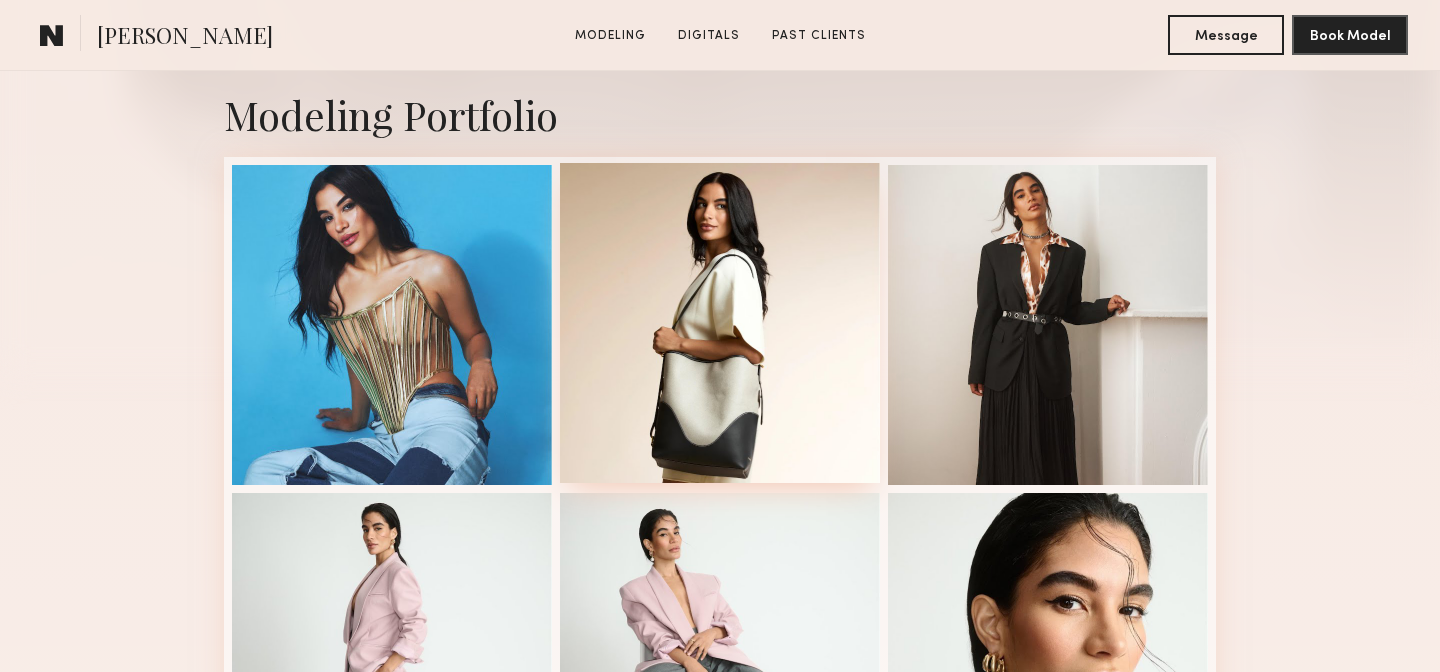 scroll, scrollTop: 443, scrollLeft: 0, axis: vertical 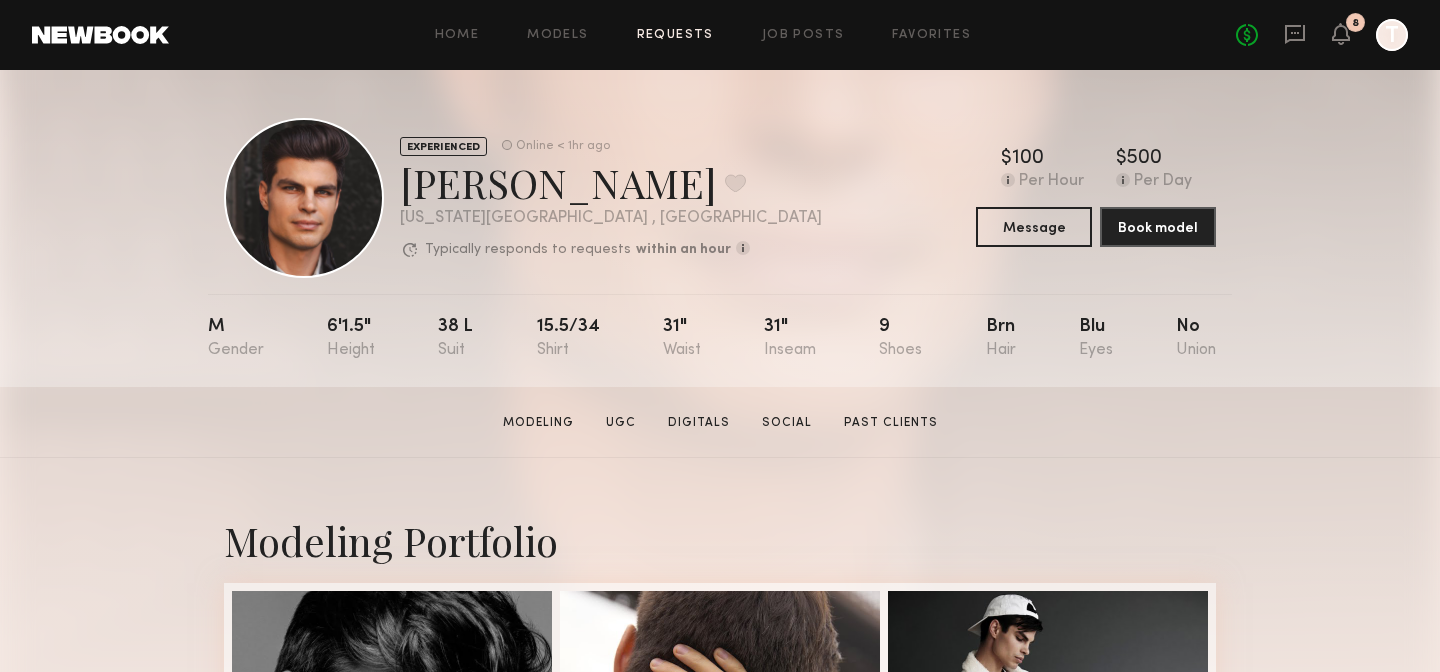 click on "Requests" 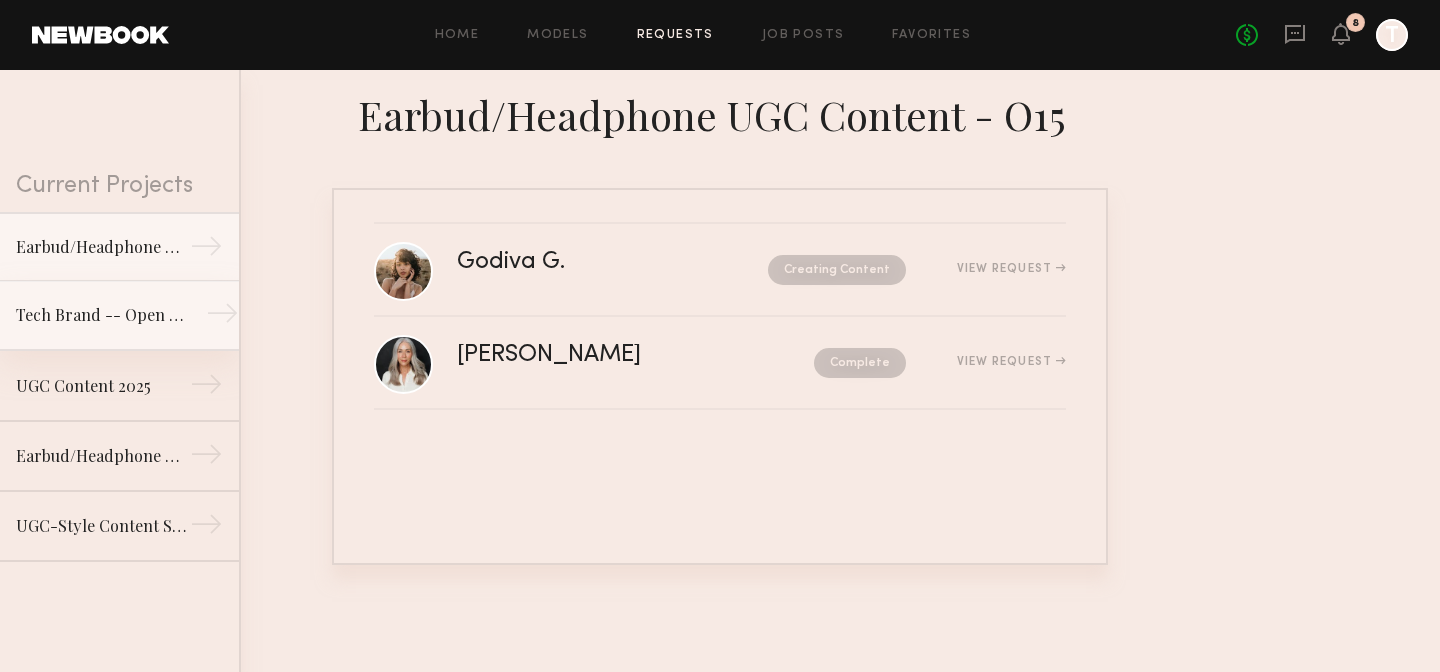 click on "Tech Brand -- Open Earbuds Modeling/B-Roll Shoot" 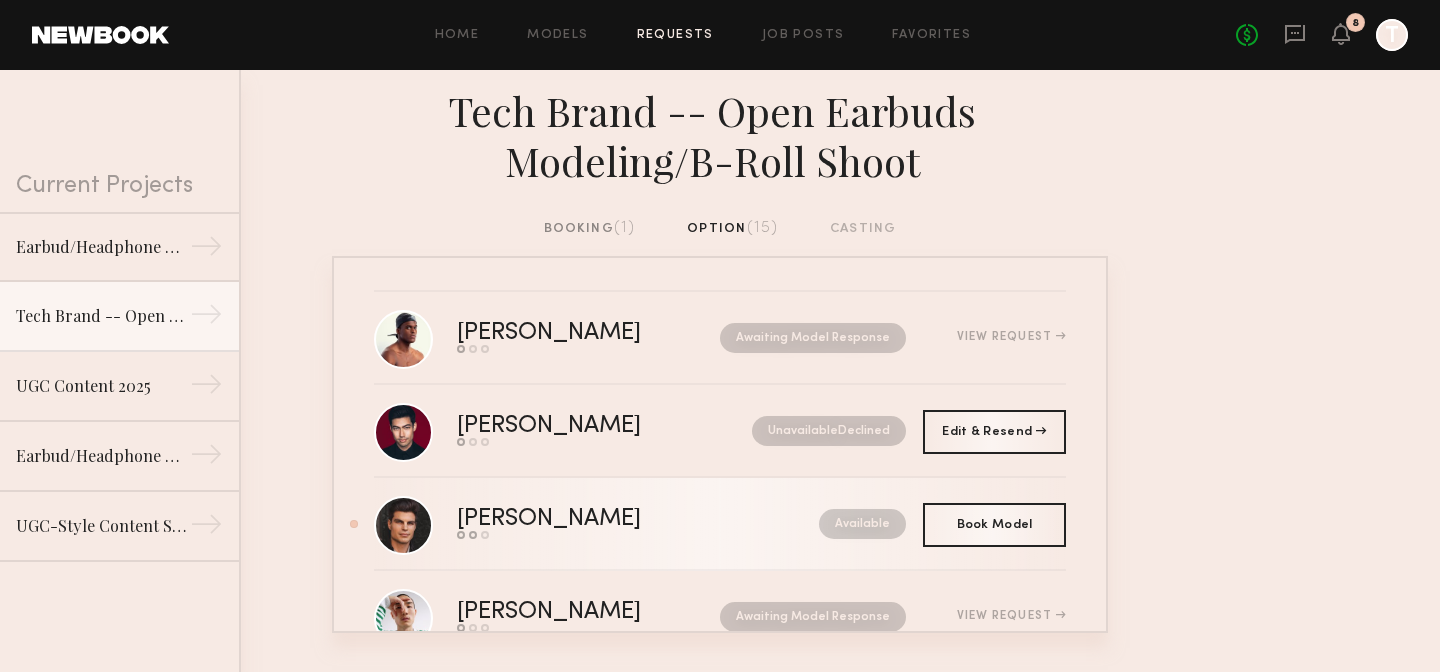 click on "[PERSON_NAME]" 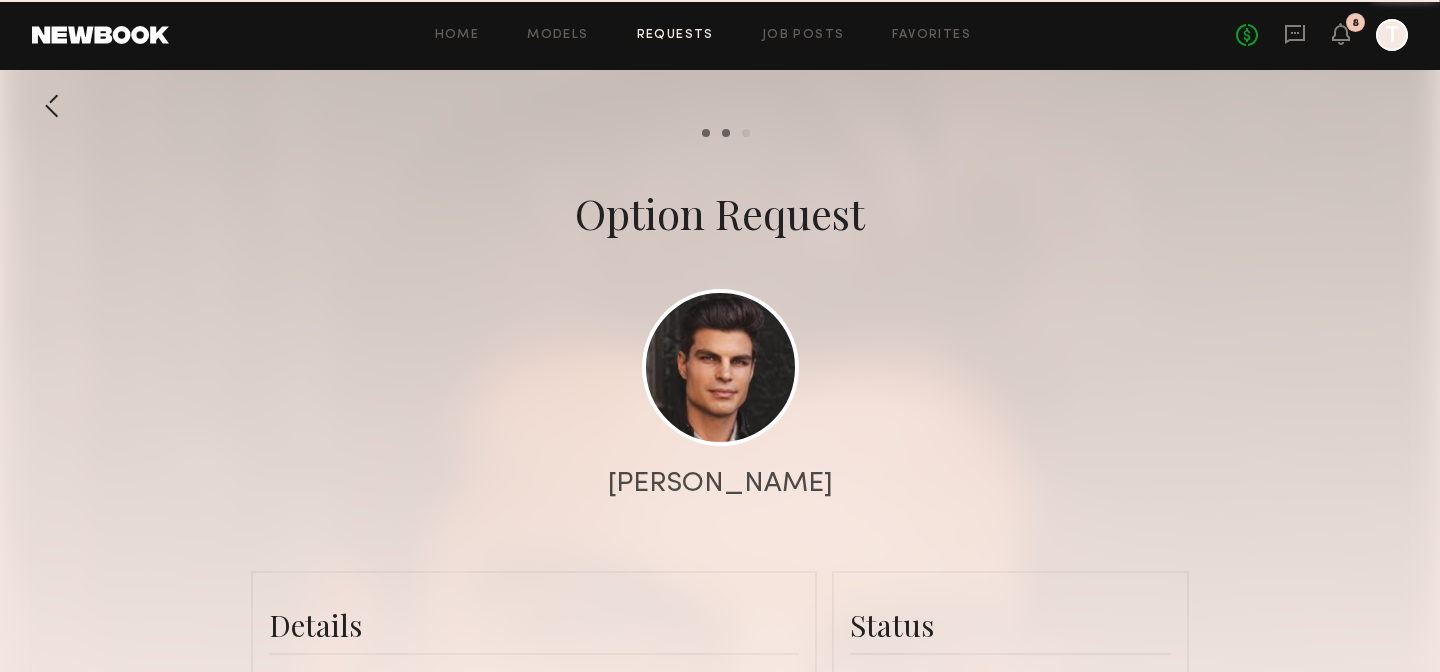 scroll, scrollTop: 1058, scrollLeft: 0, axis: vertical 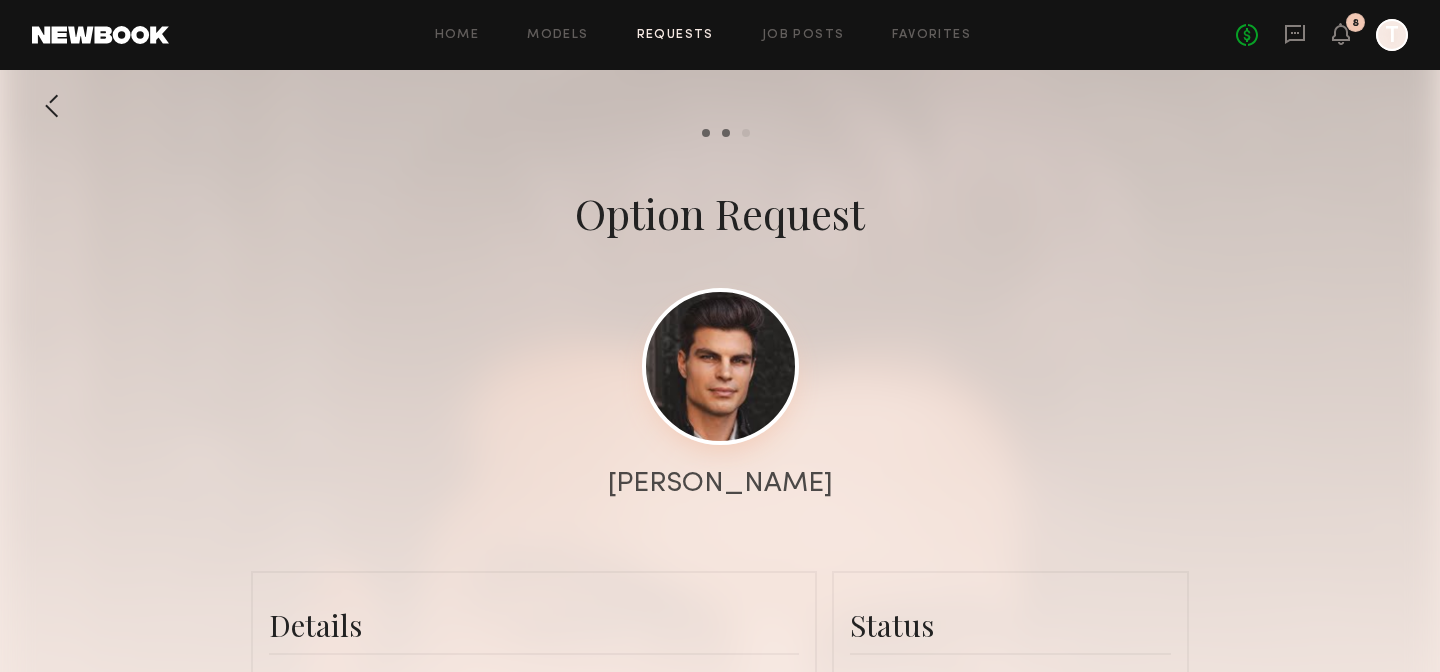 click 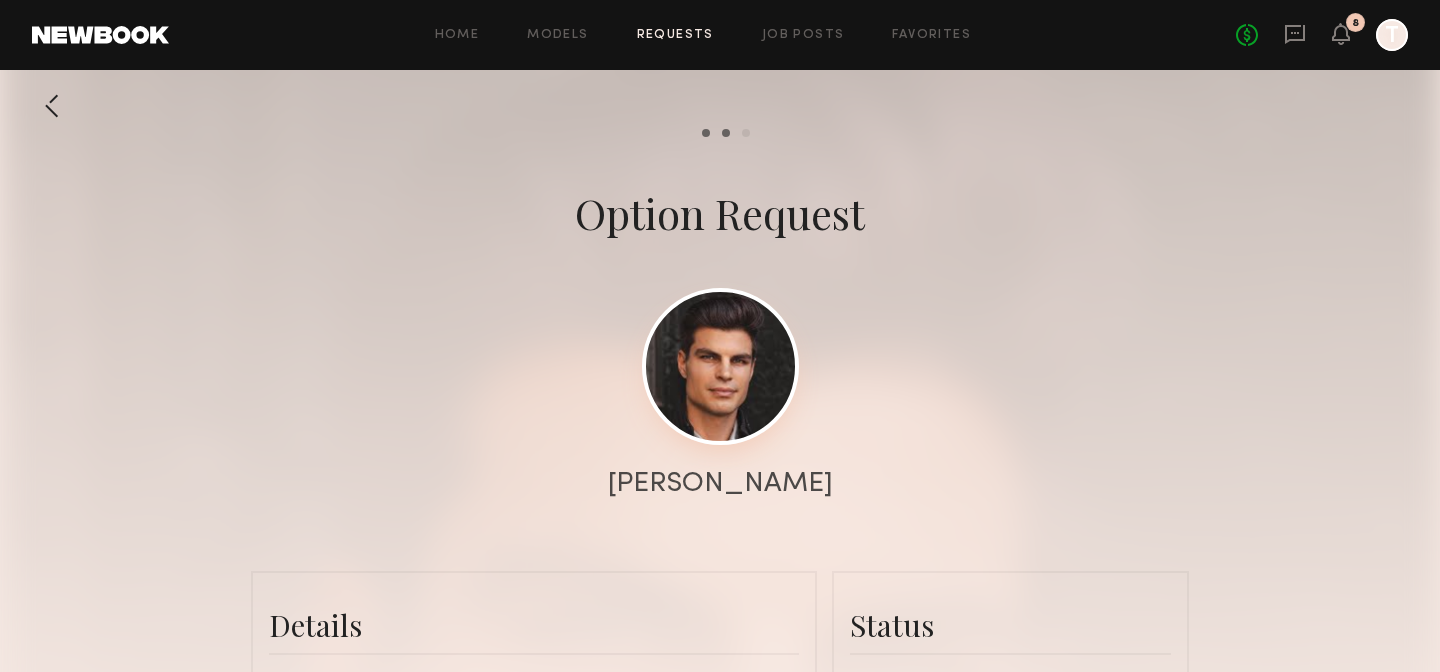 scroll, scrollTop: 1223, scrollLeft: 0, axis: vertical 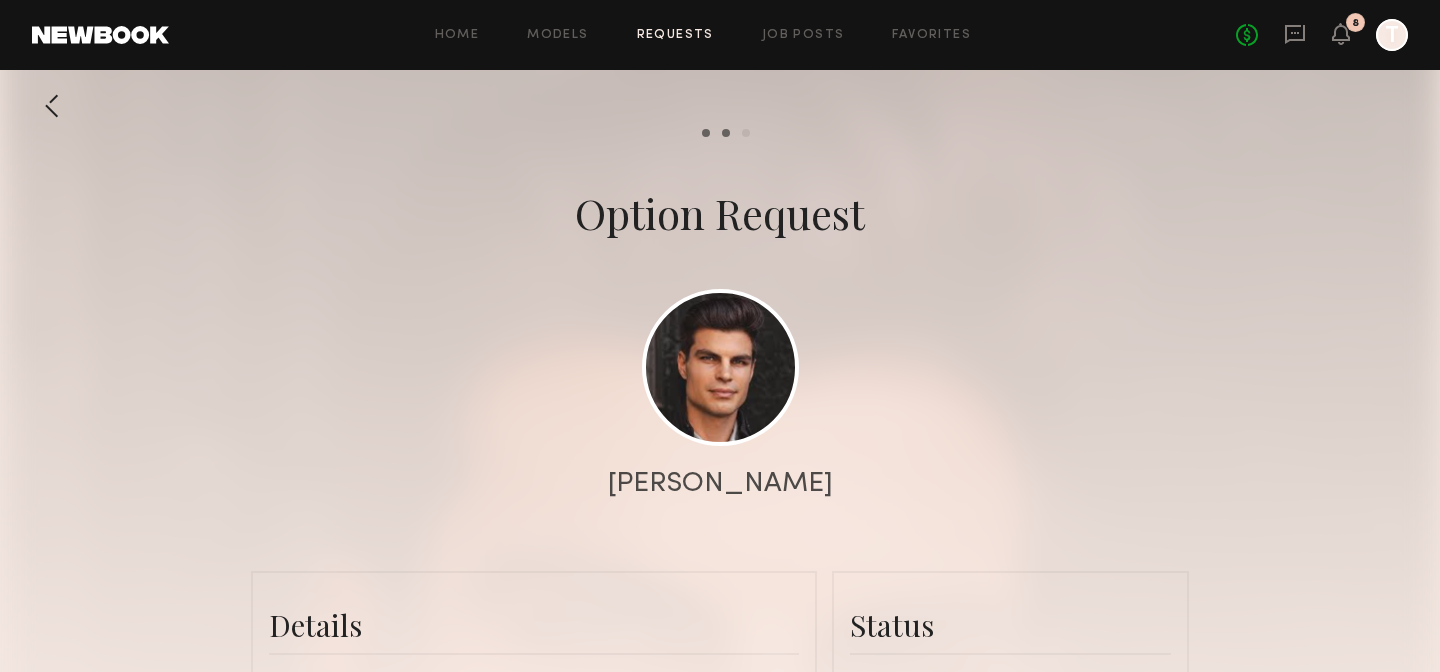 click on "Home Models Requests Job Posts Favorites Sign Out No fees up to $5,000 8 T" 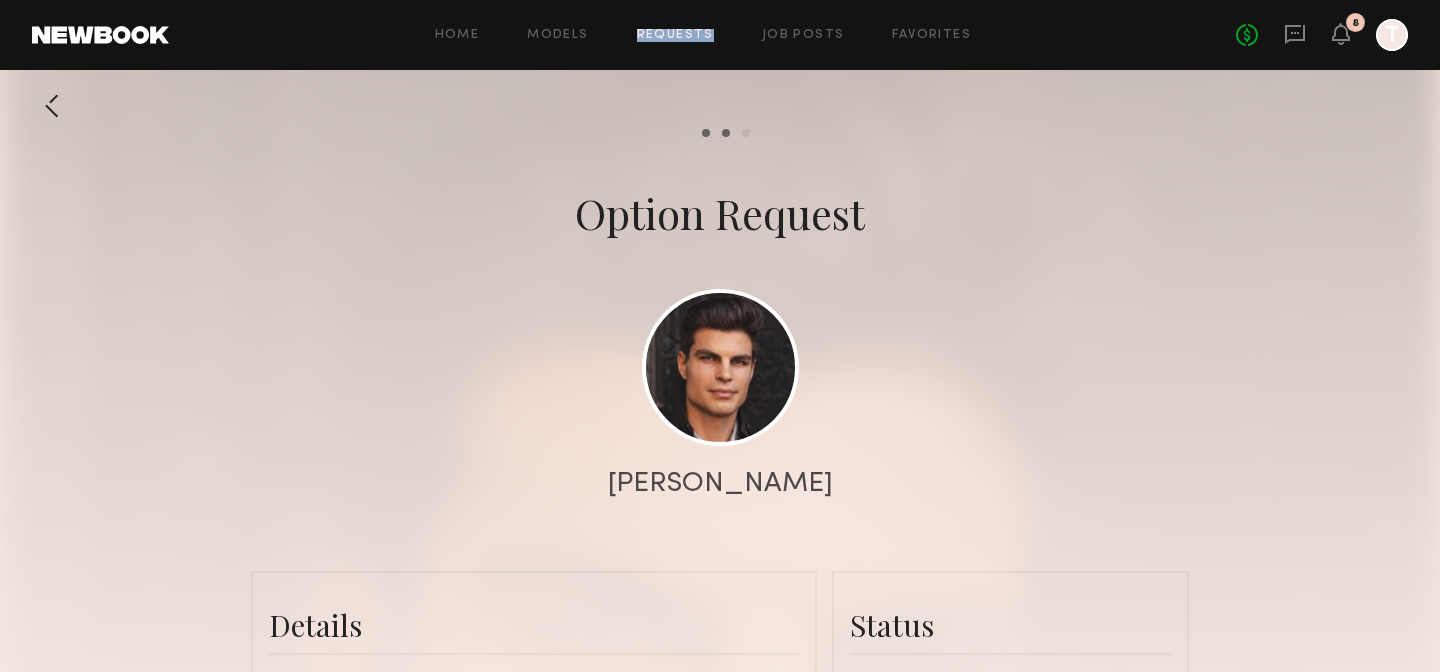 click on "Home Models Requests Job Posts Favorites Sign Out No fees up to $5,000 8 T" 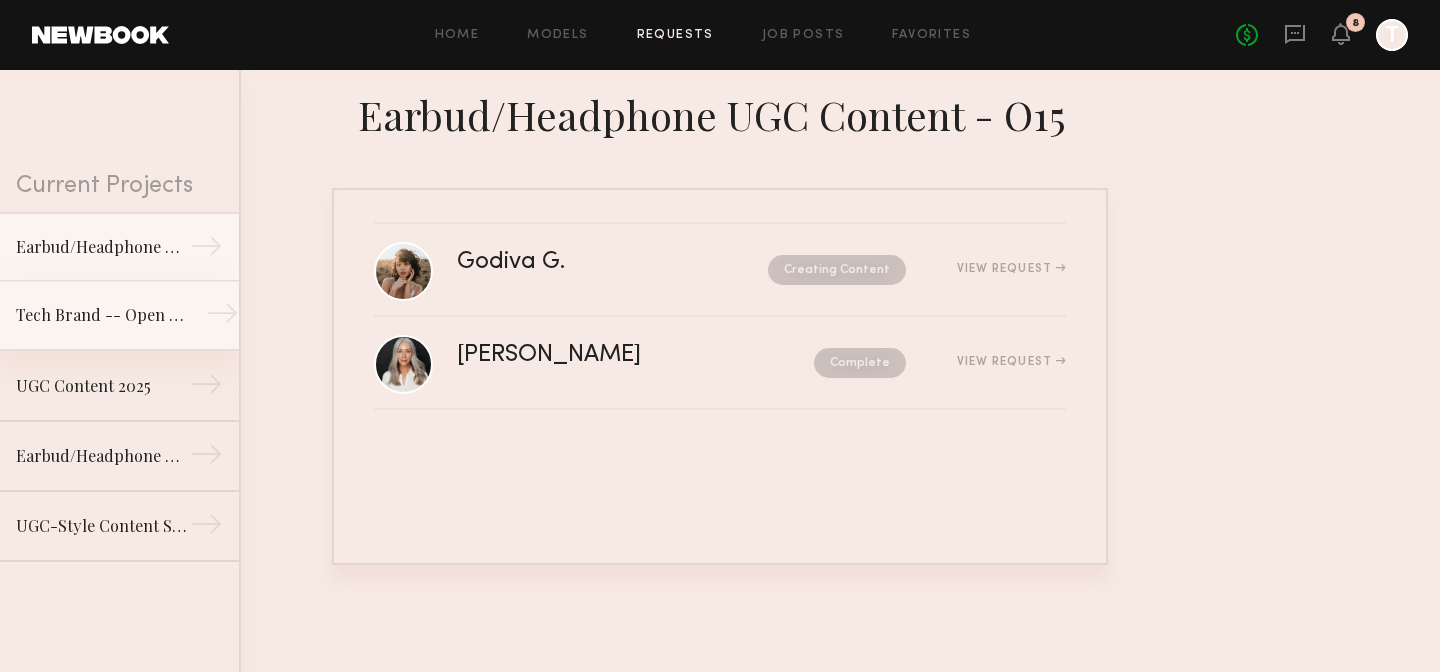 click on "Tech Brand -- Open Earbuds Modeling/B-Roll Shoot →" 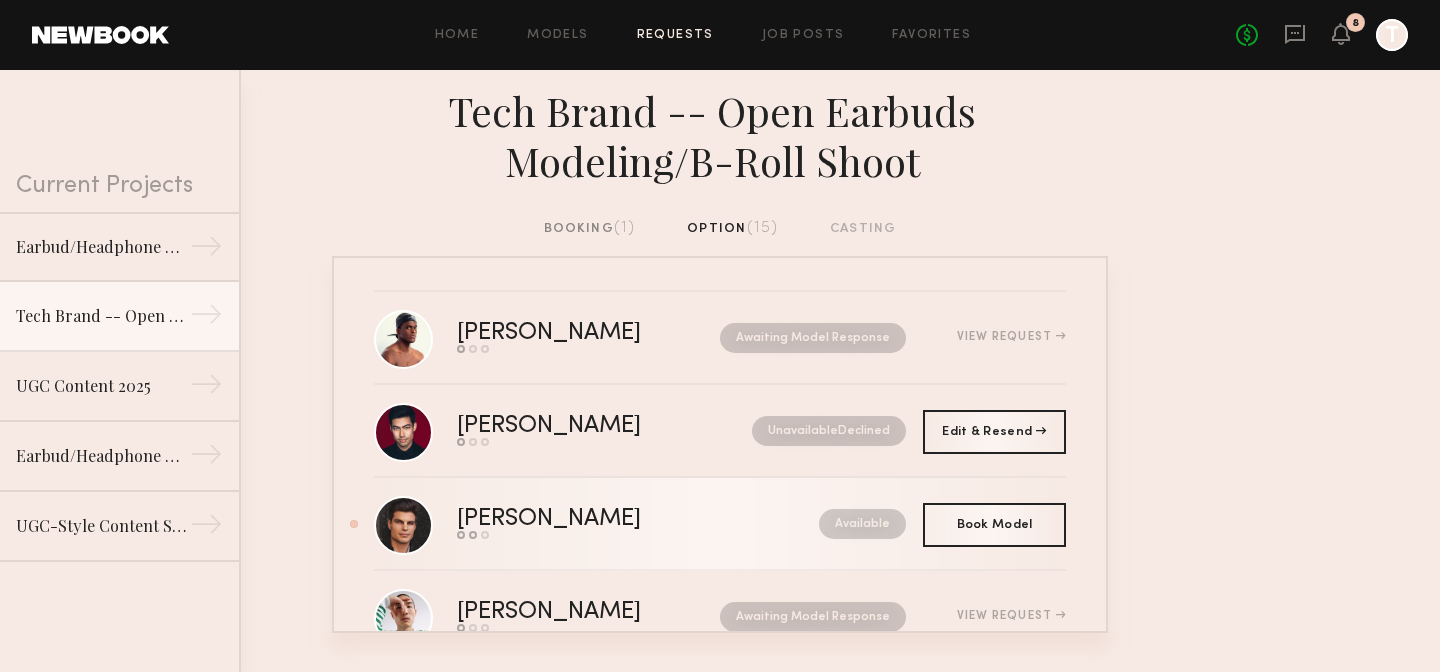 click on "Available" 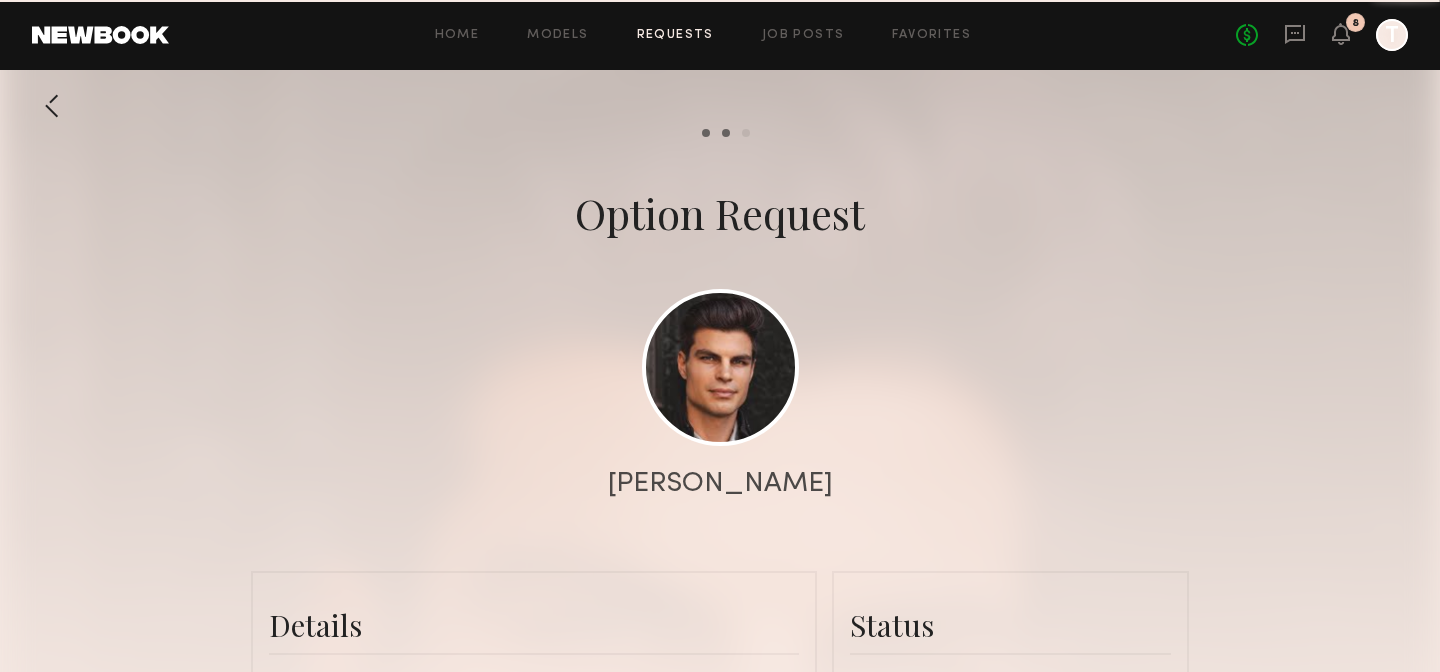 scroll, scrollTop: 1071, scrollLeft: 0, axis: vertical 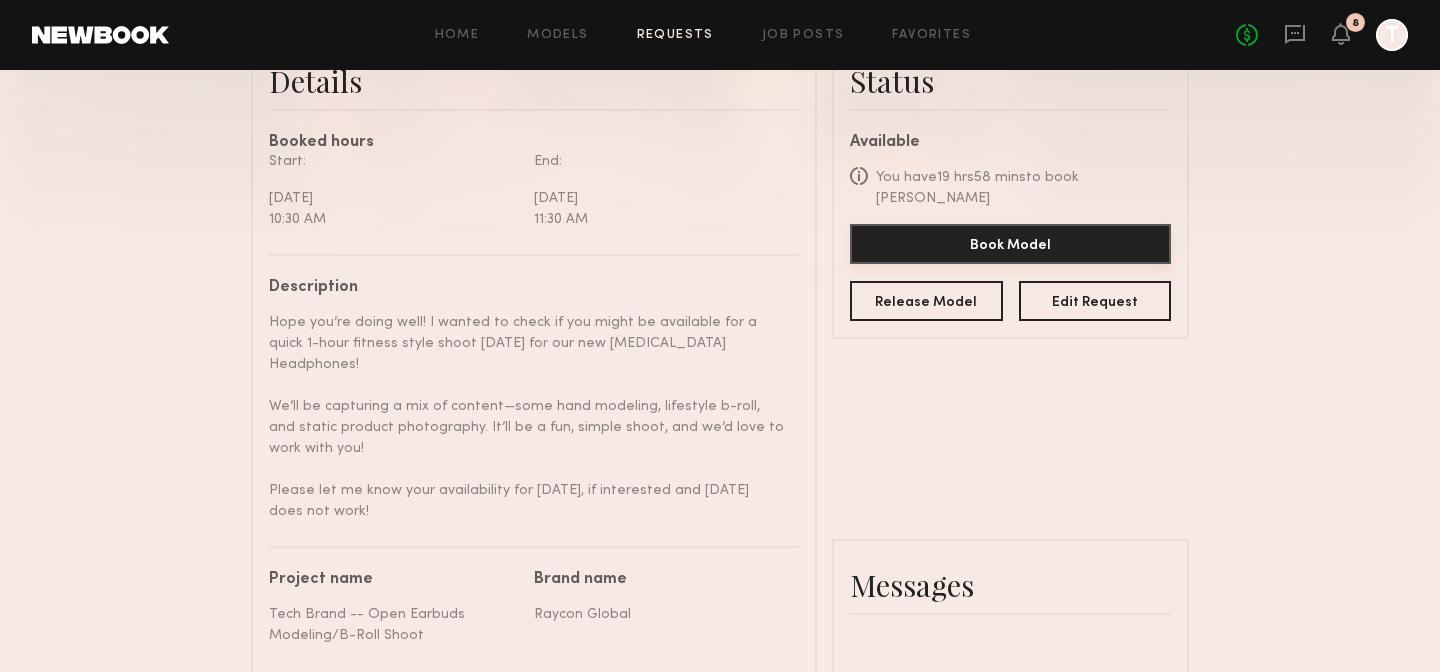 click on "Book Model" 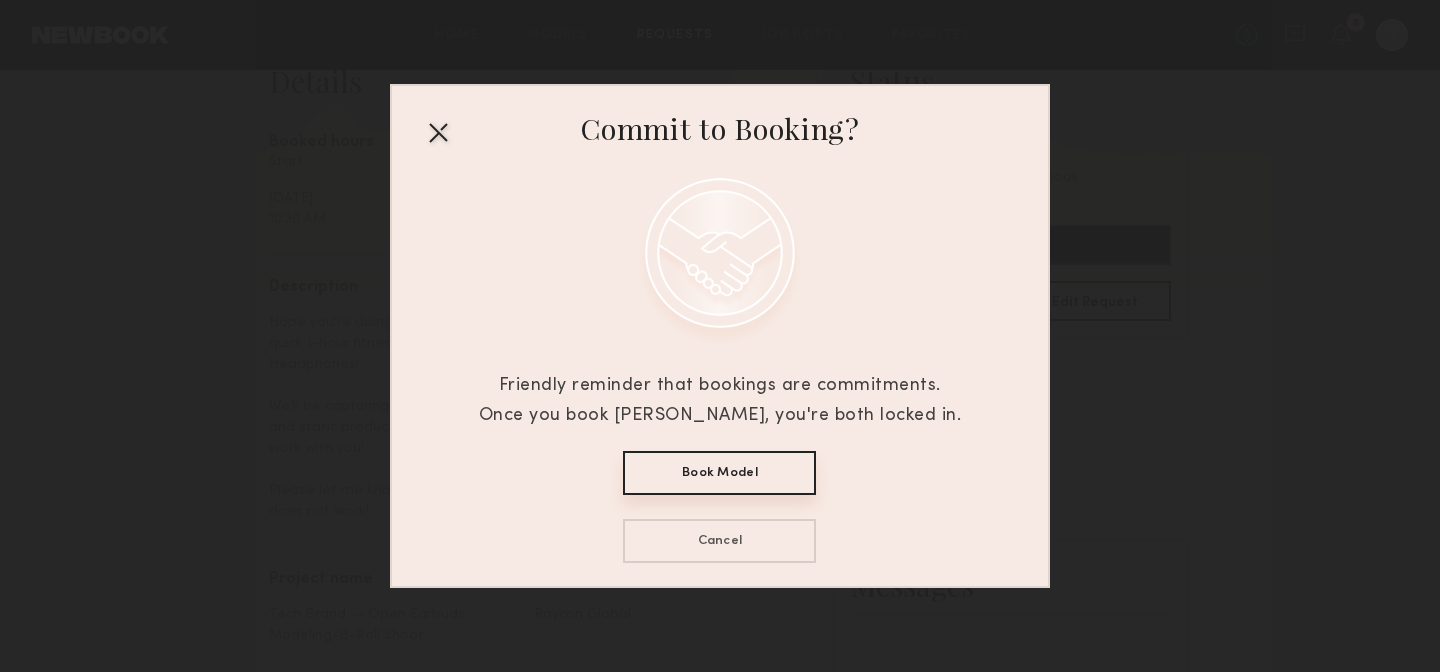 click at bounding box center [438, 132] 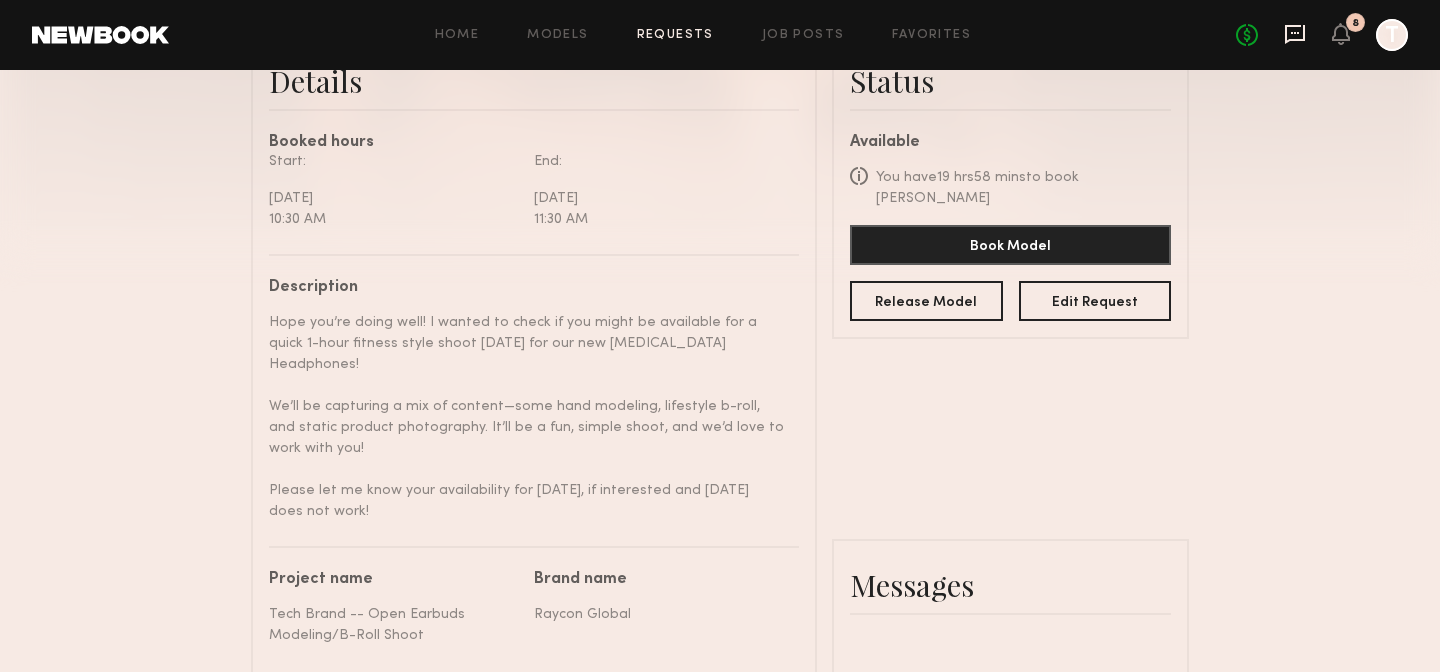 click 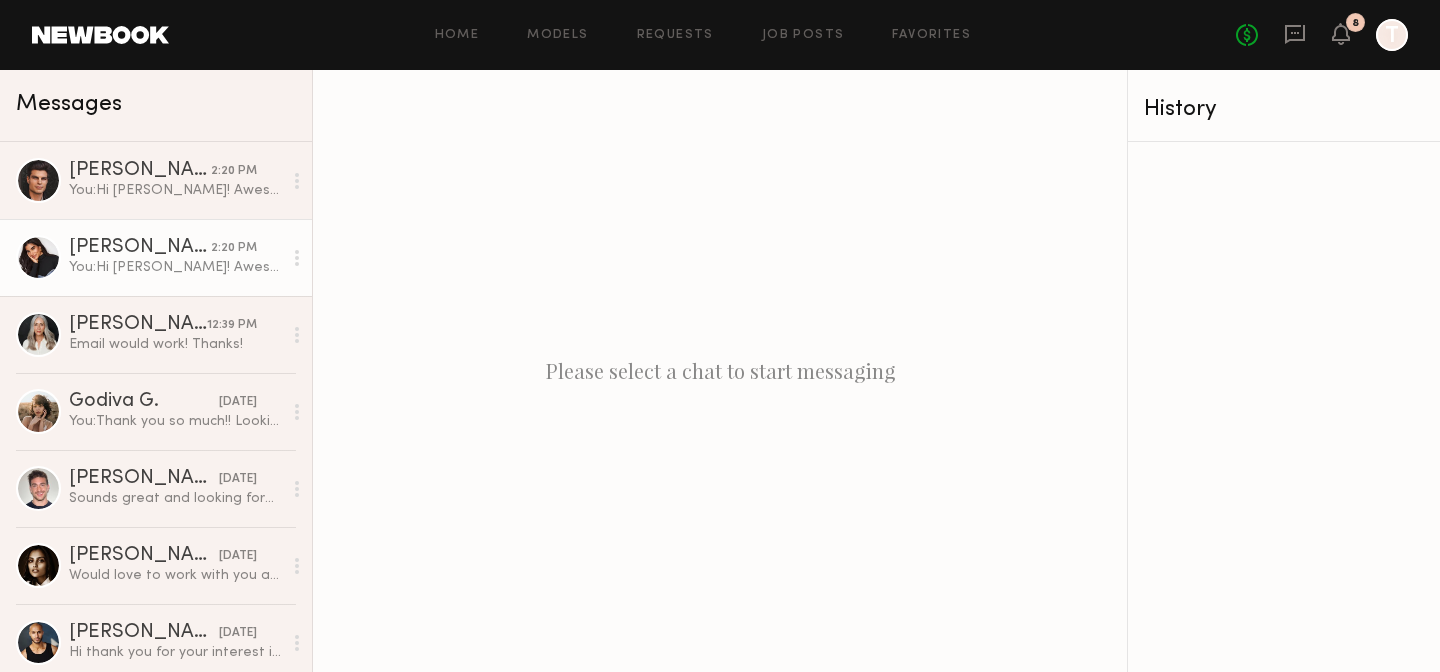 click on "You:  Hi Leonela! Awesome! Would you be able to send over your email, so we can send over more info easily? Do you prefer payment through Newbook?" 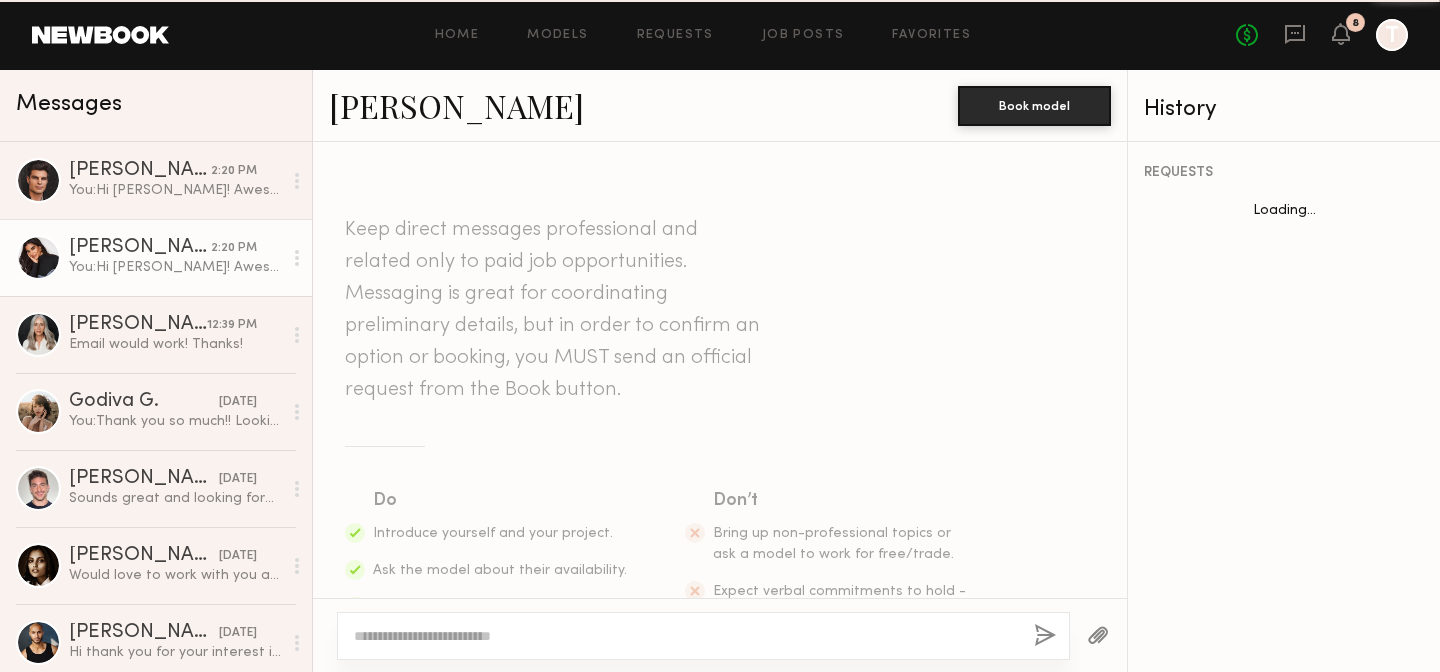 scroll, scrollTop: 639, scrollLeft: 0, axis: vertical 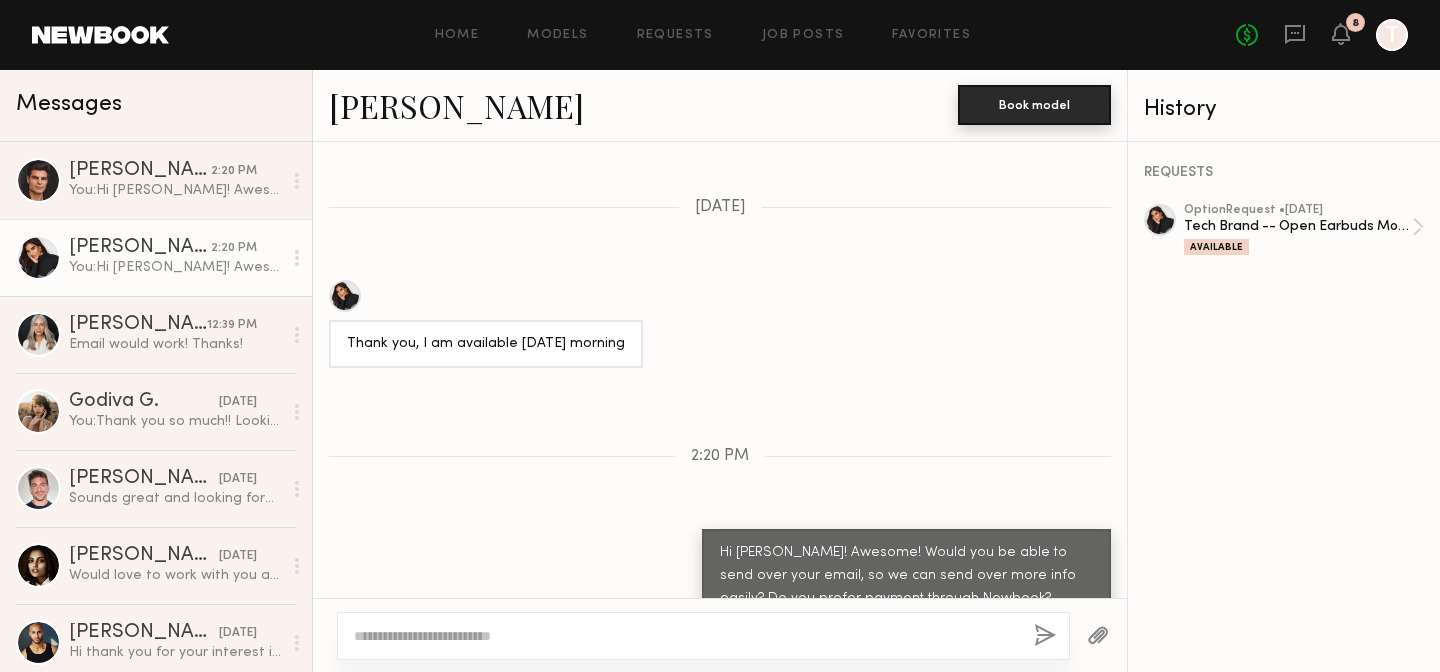 click on "Book model" 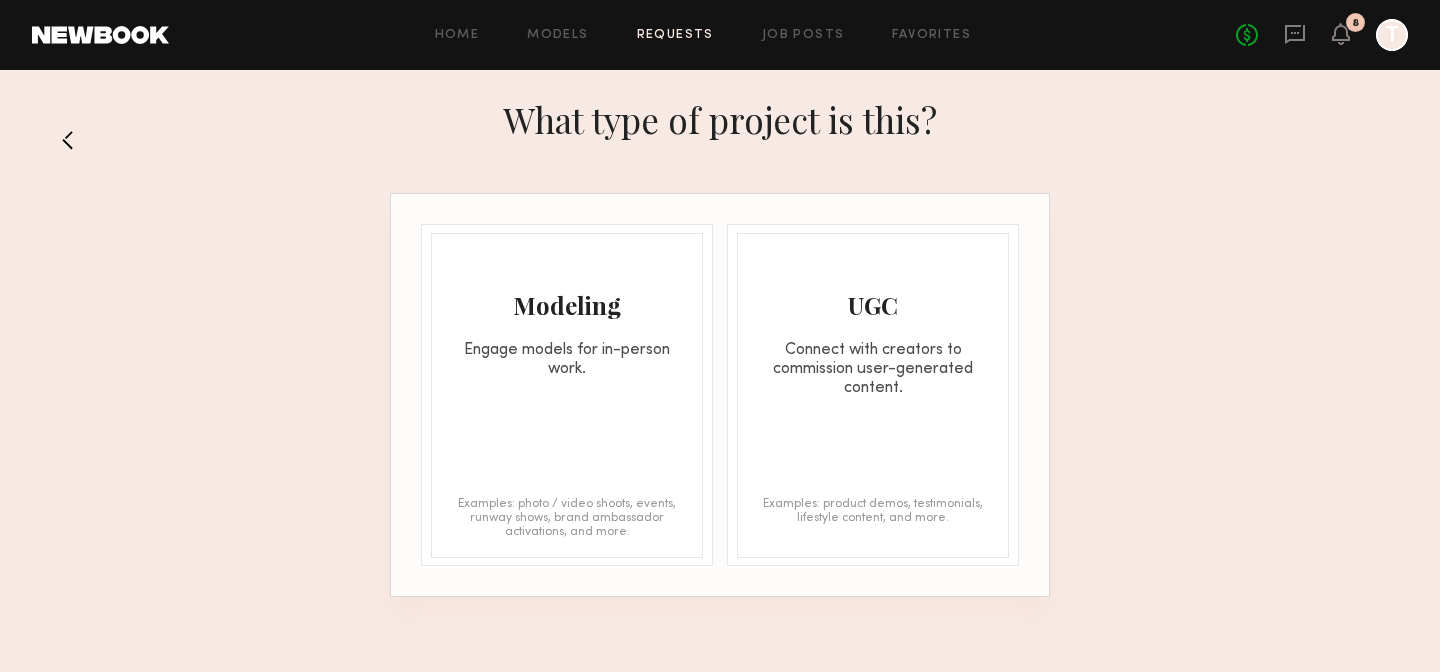 click 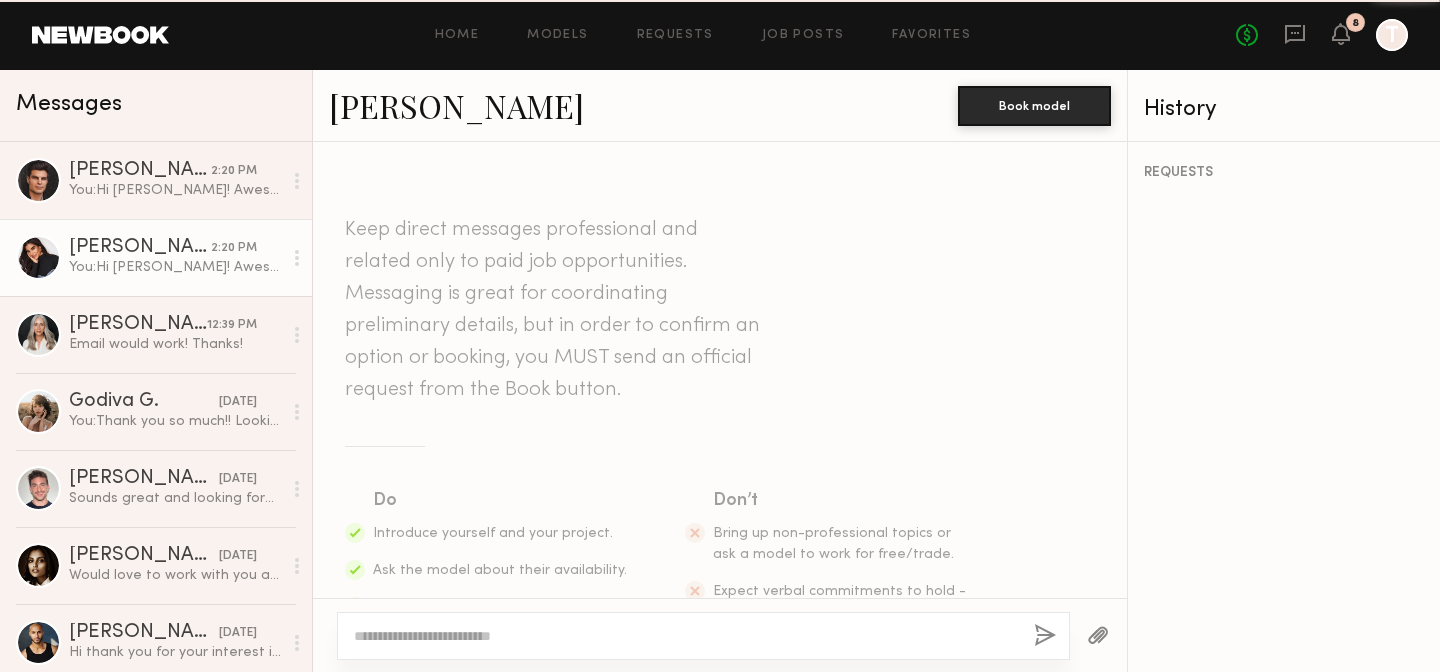scroll, scrollTop: 639, scrollLeft: 0, axis: vertical 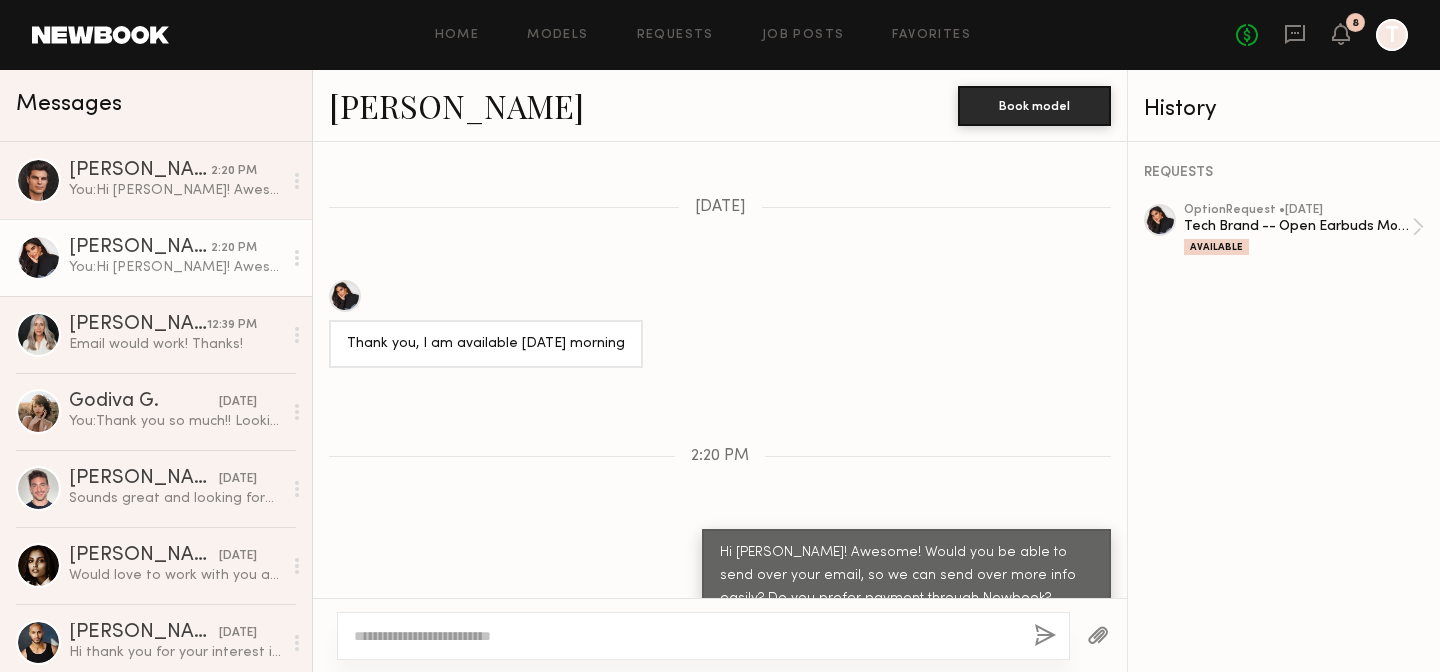 click on "Hi Leonela! Awesome! Would you be able to send over your email, so we can send over more info easily? Do you prefer payment through Newbook?" 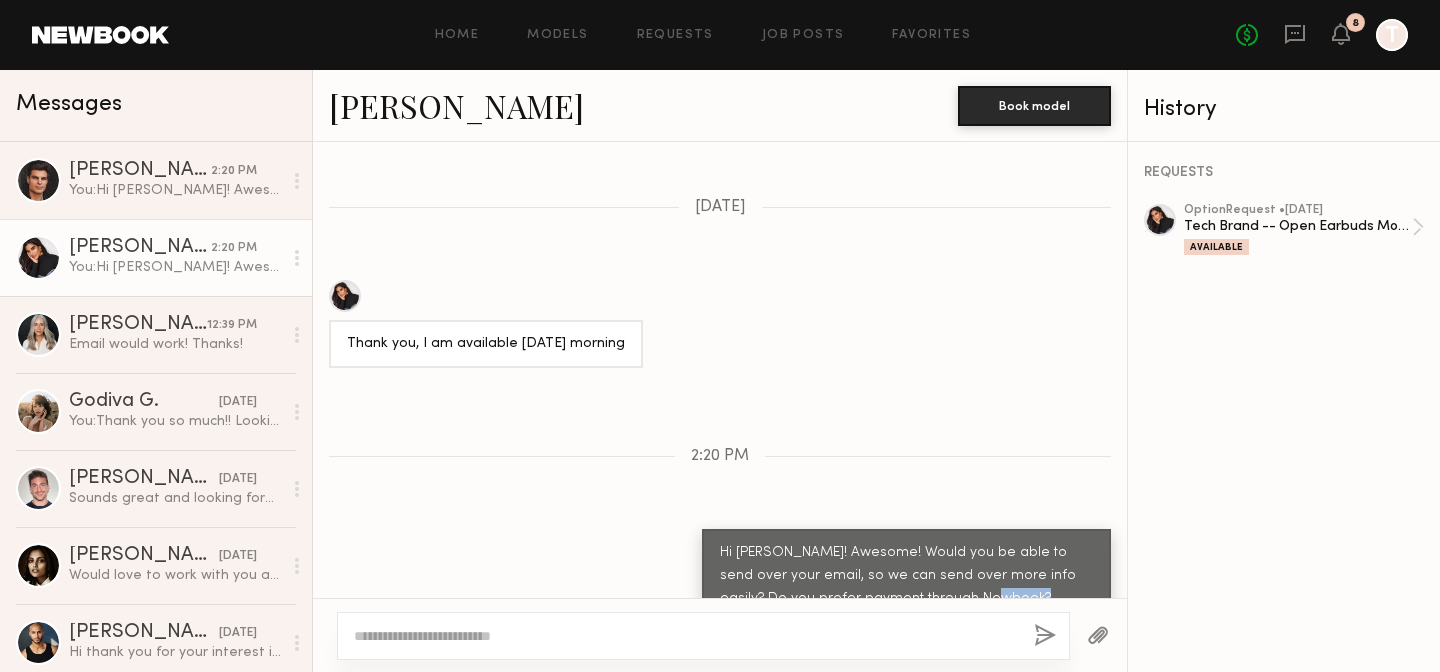 click on "Hi Leonela! Awesome! Would you be able to send over your email, so we can send over more info easily? Do you prefer payment through Newbook?" 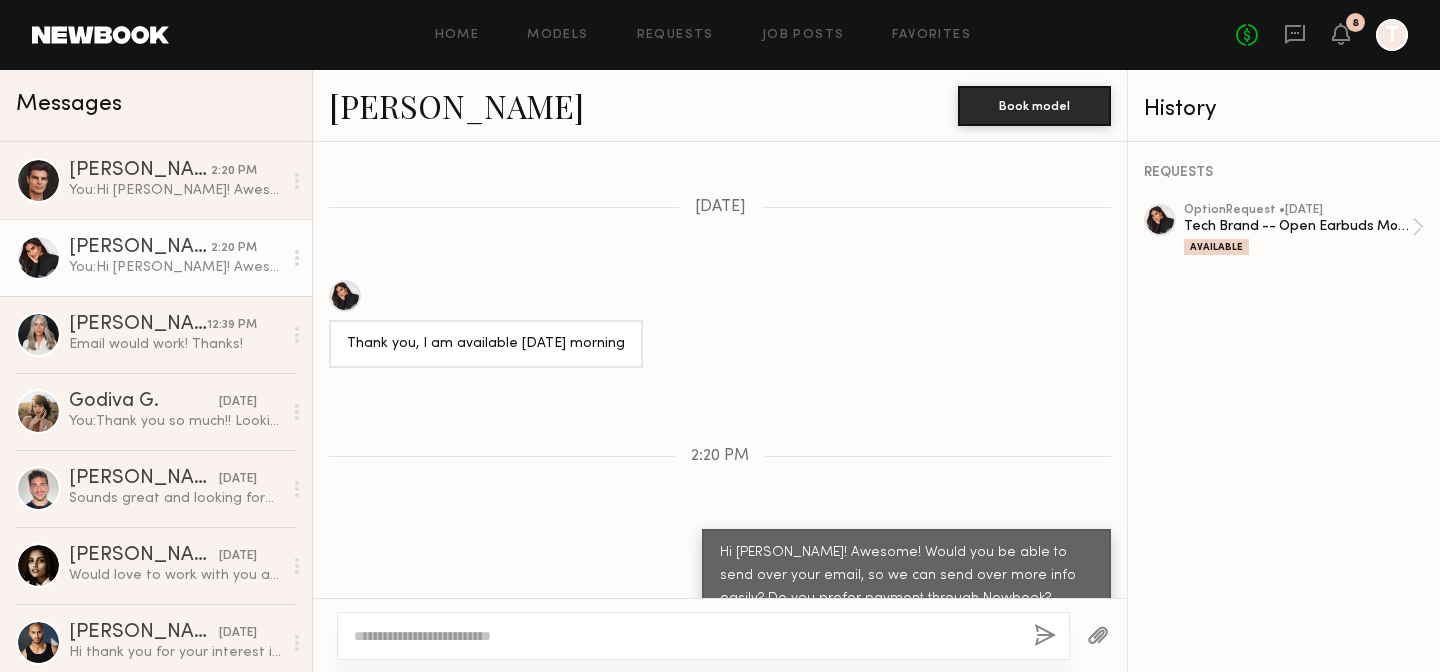 click on "Hi Leonela! Awesome! Would you be able to send over your email, so we can send over more info easily? Do you prefer payment through Newbook?" 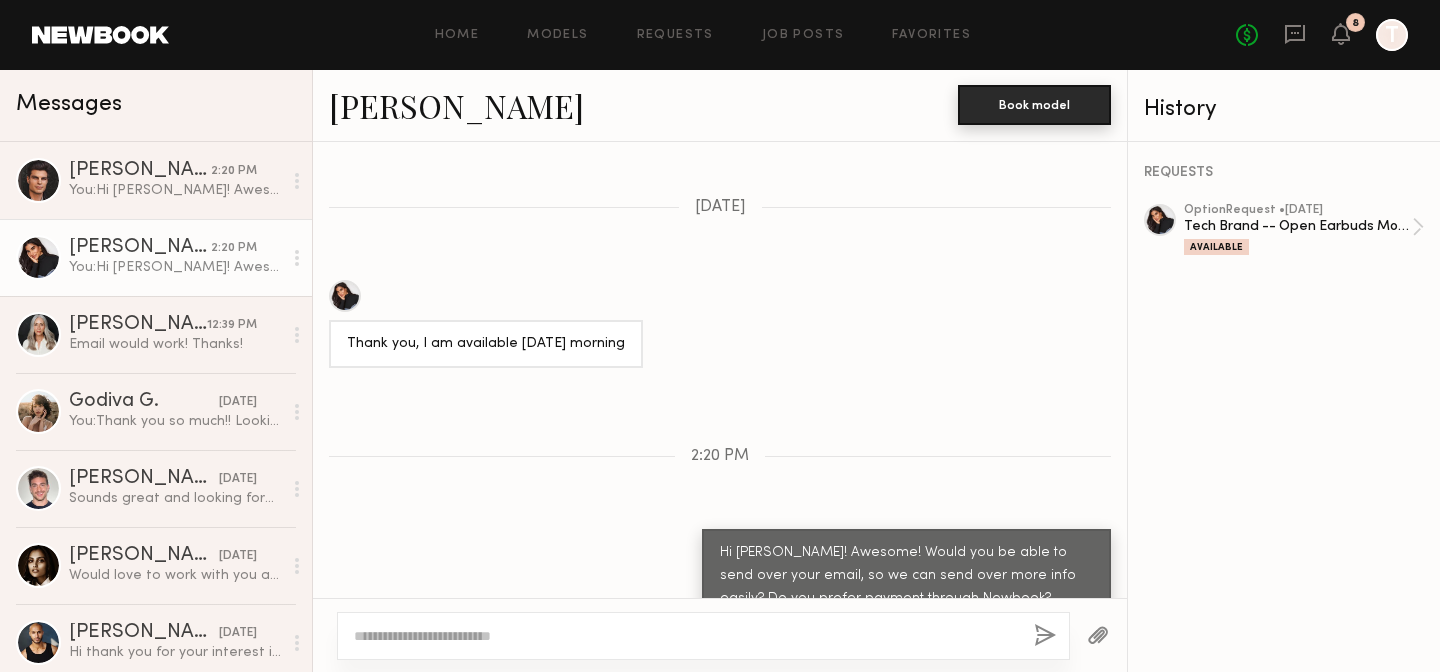 click on "Book model" 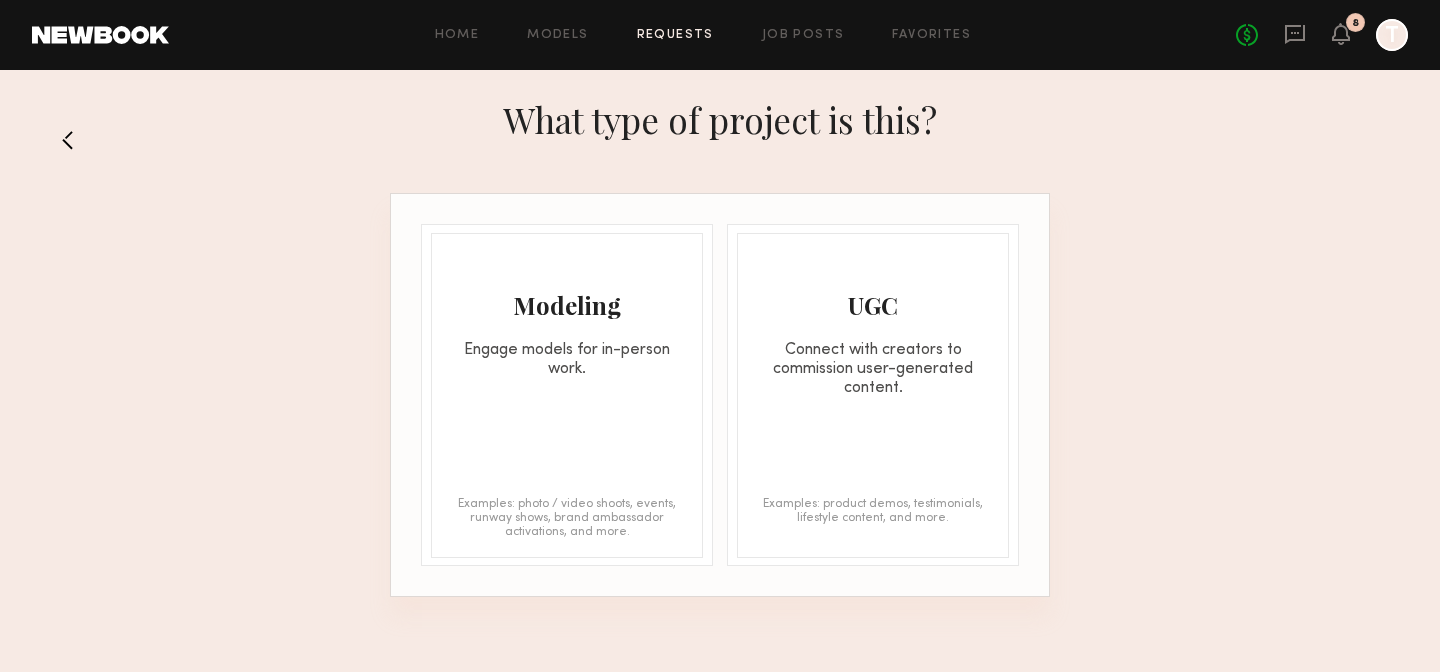 click 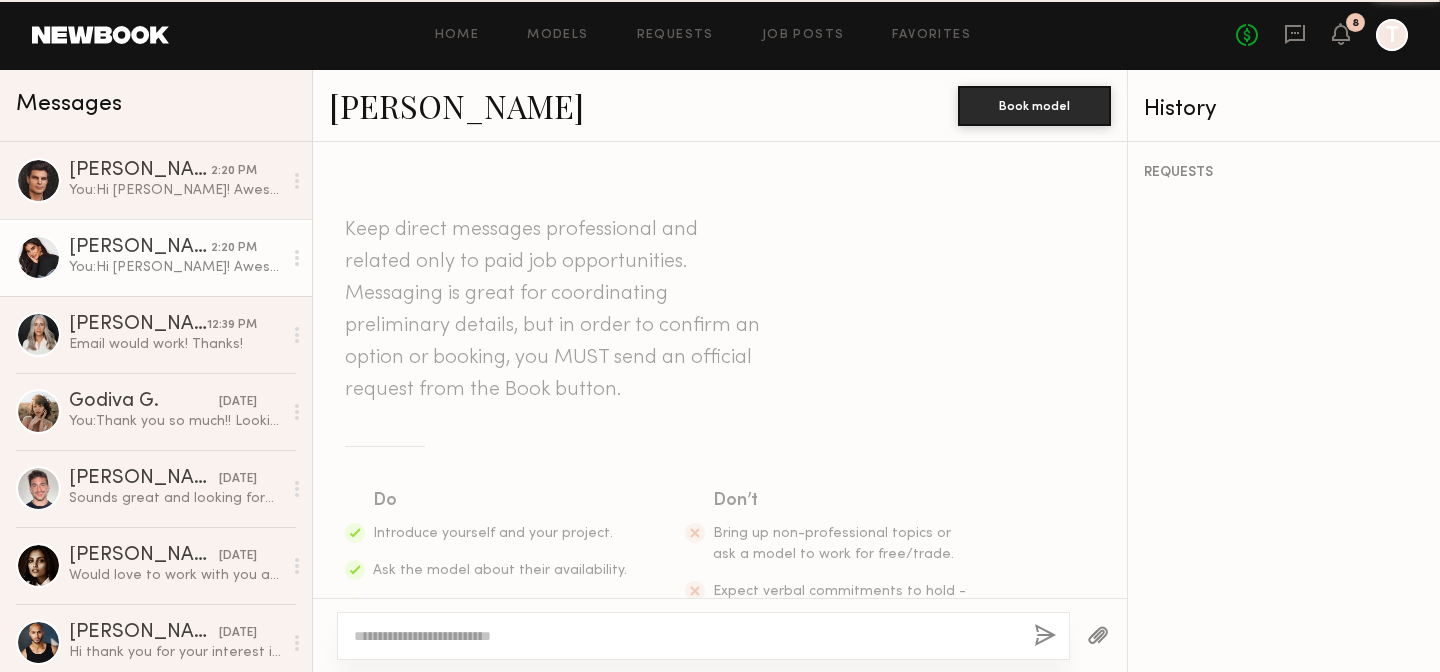 scroll, scrollTop: 639, scrollLeft: 0, axis: vertical 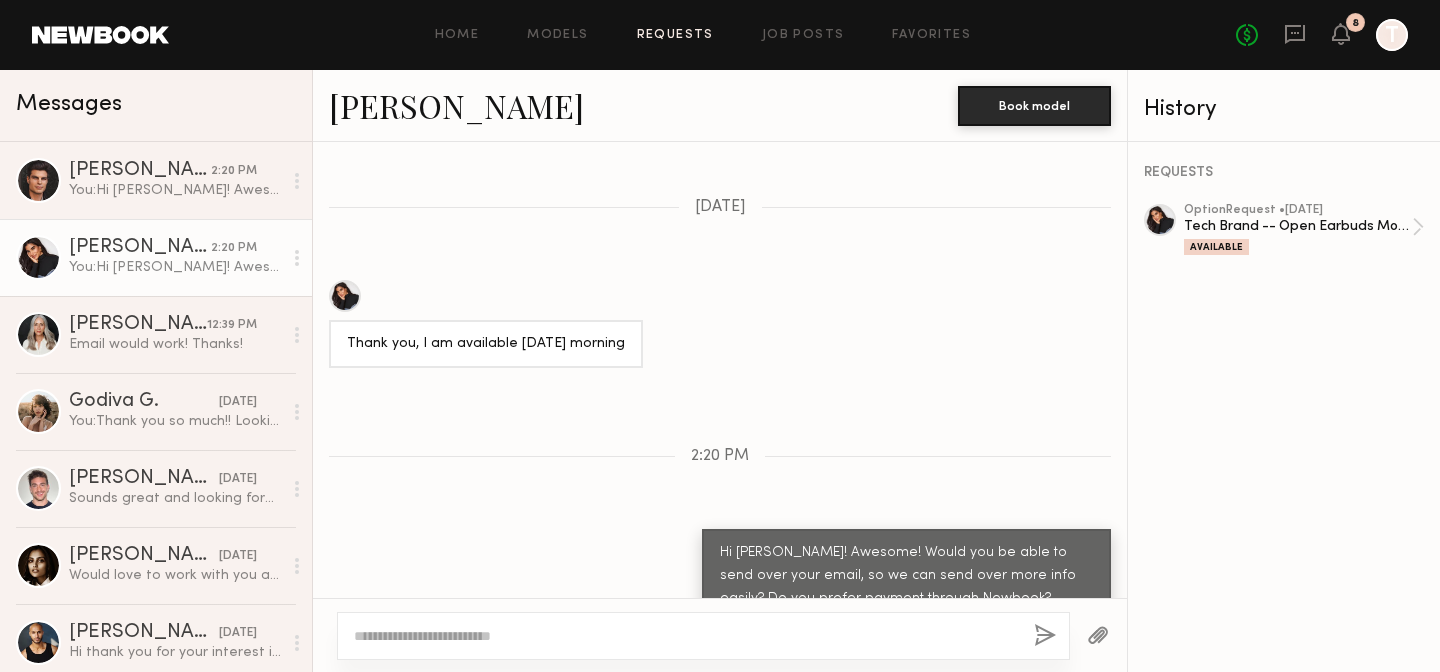 click on "Requests" 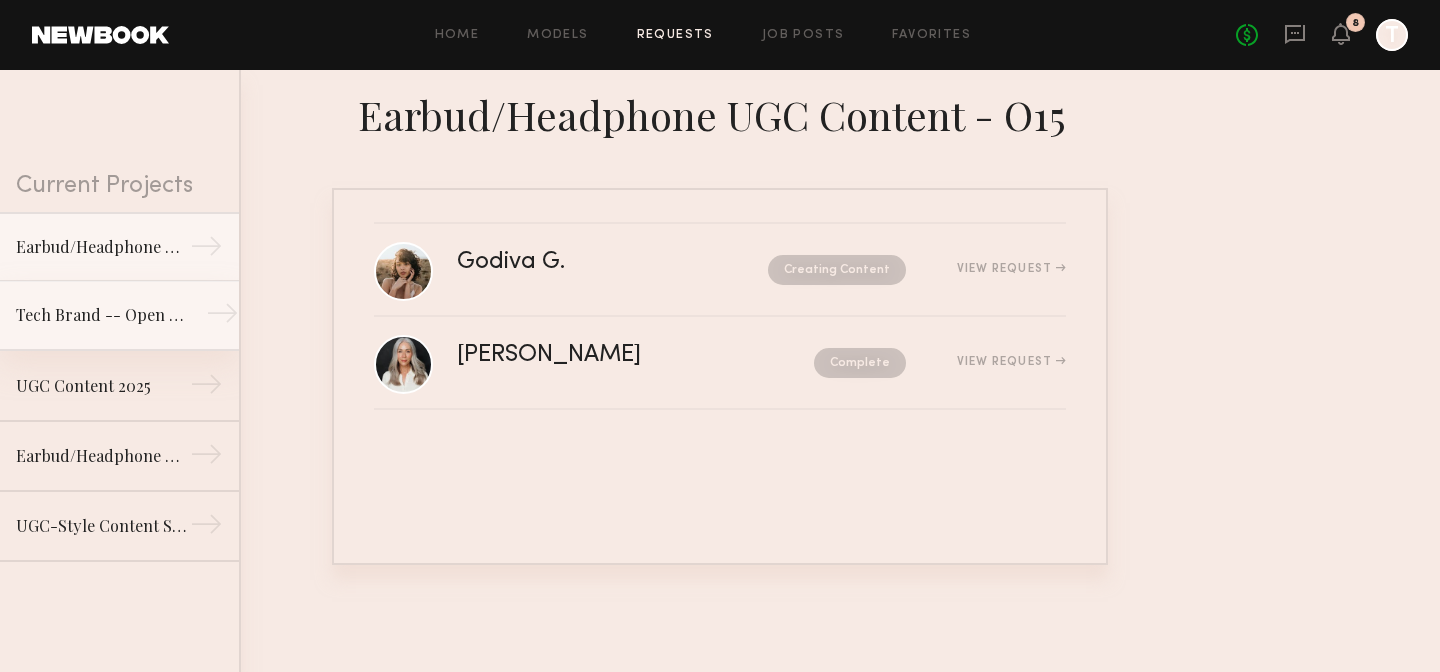 click on "Tech Brand -- Open Earbuds Modeling/B-Roll Shoot" 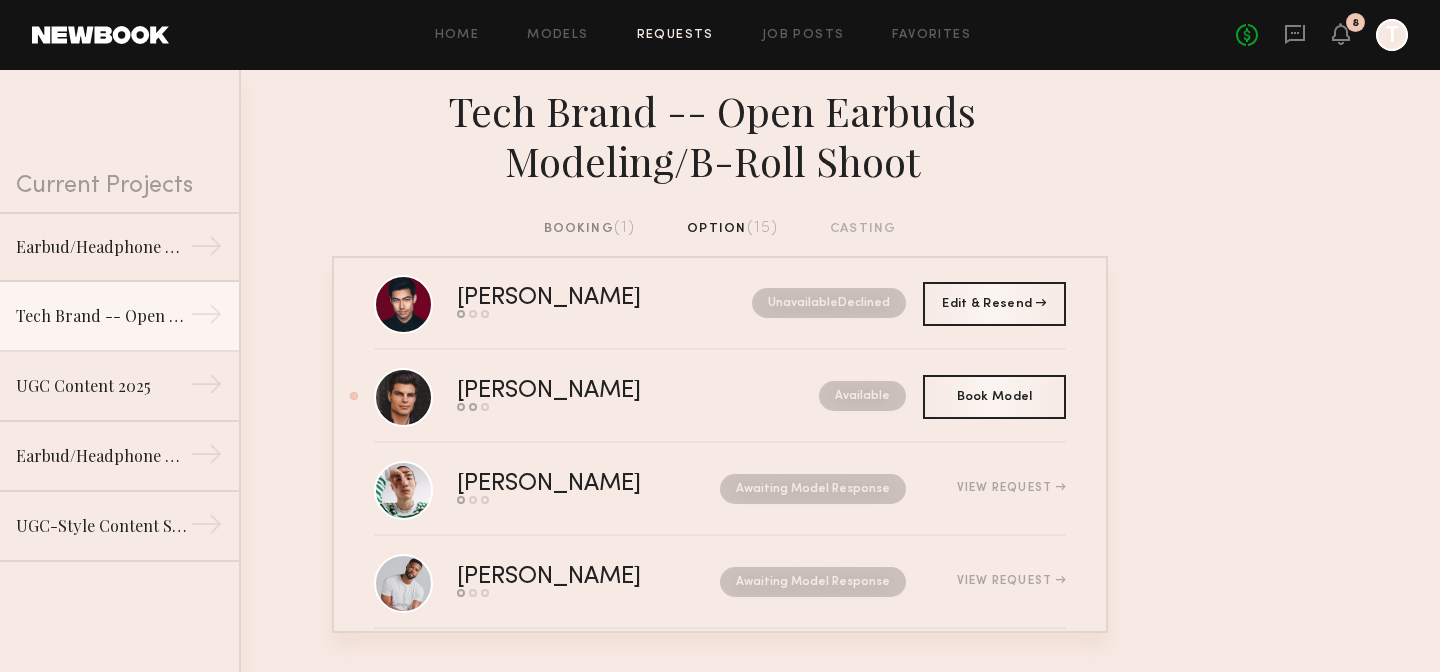 scroll, scrollTop: 116, scrollLeft: 0, axis: vertical 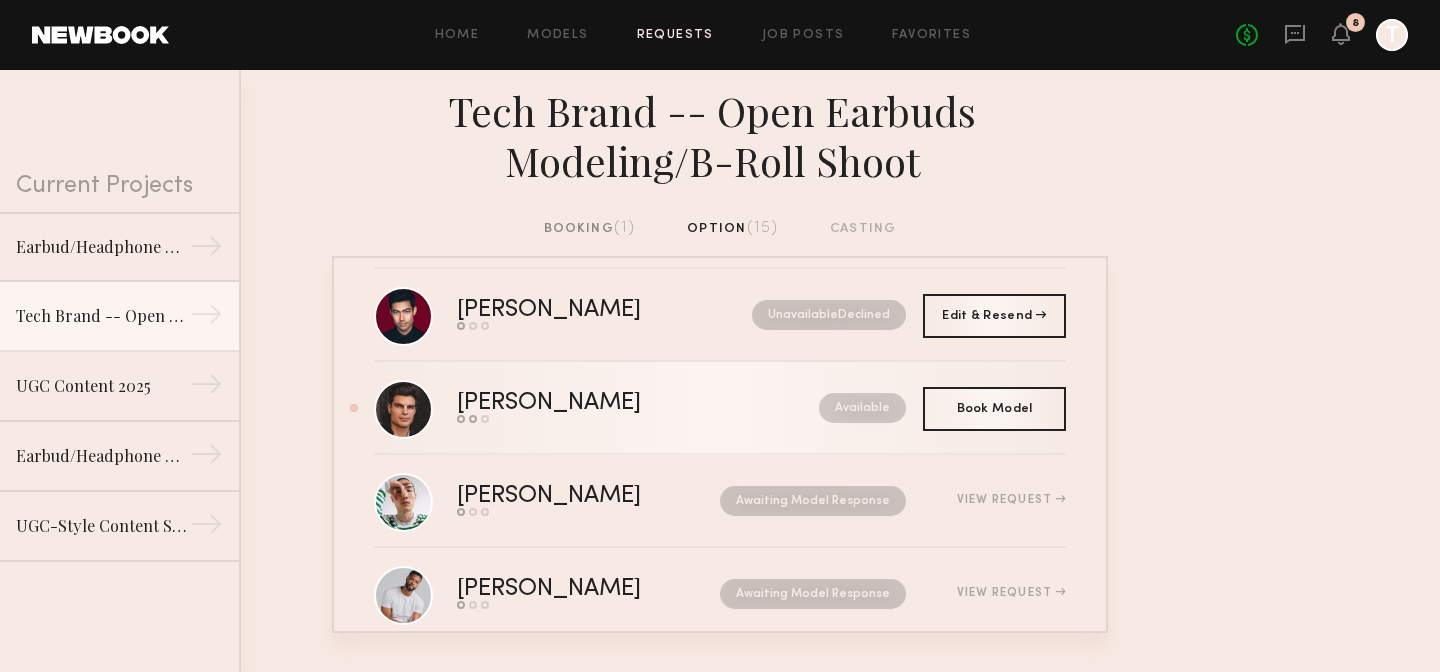 click on "Available" 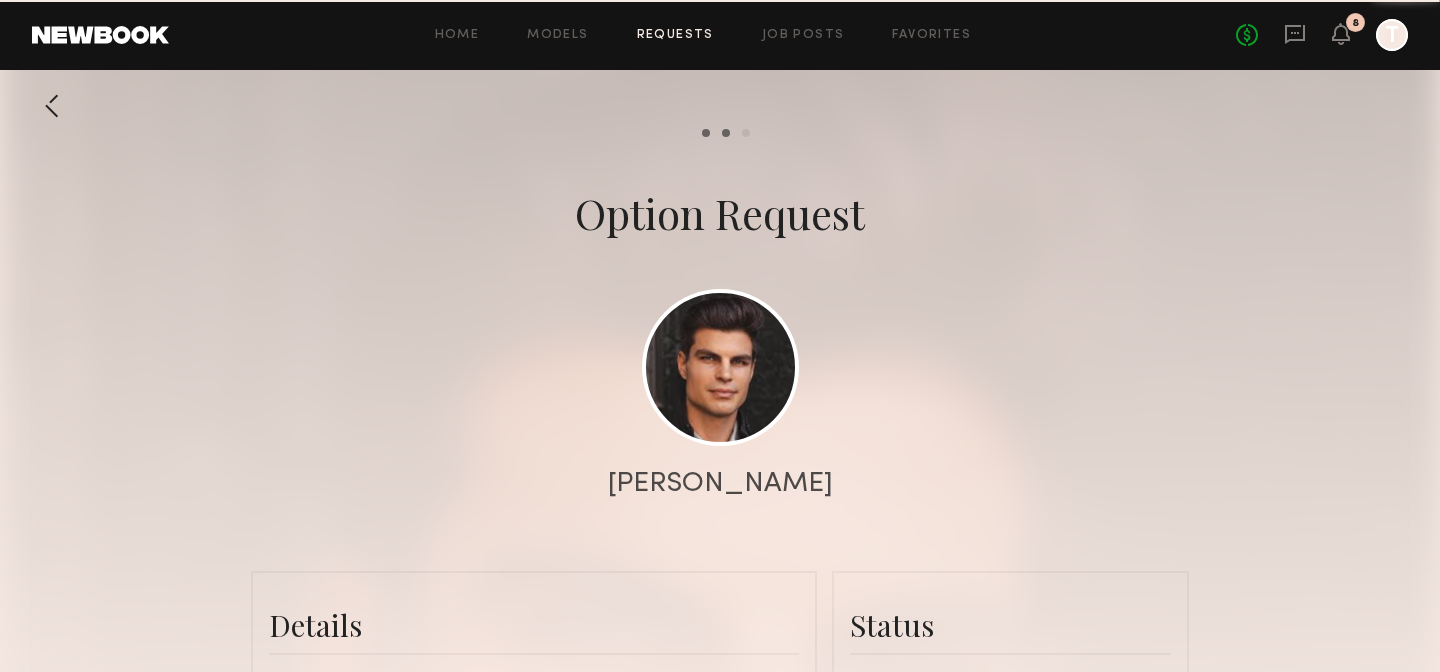 scroll, scrollTop: 1071, scrollLeft: 0, axis: vertical 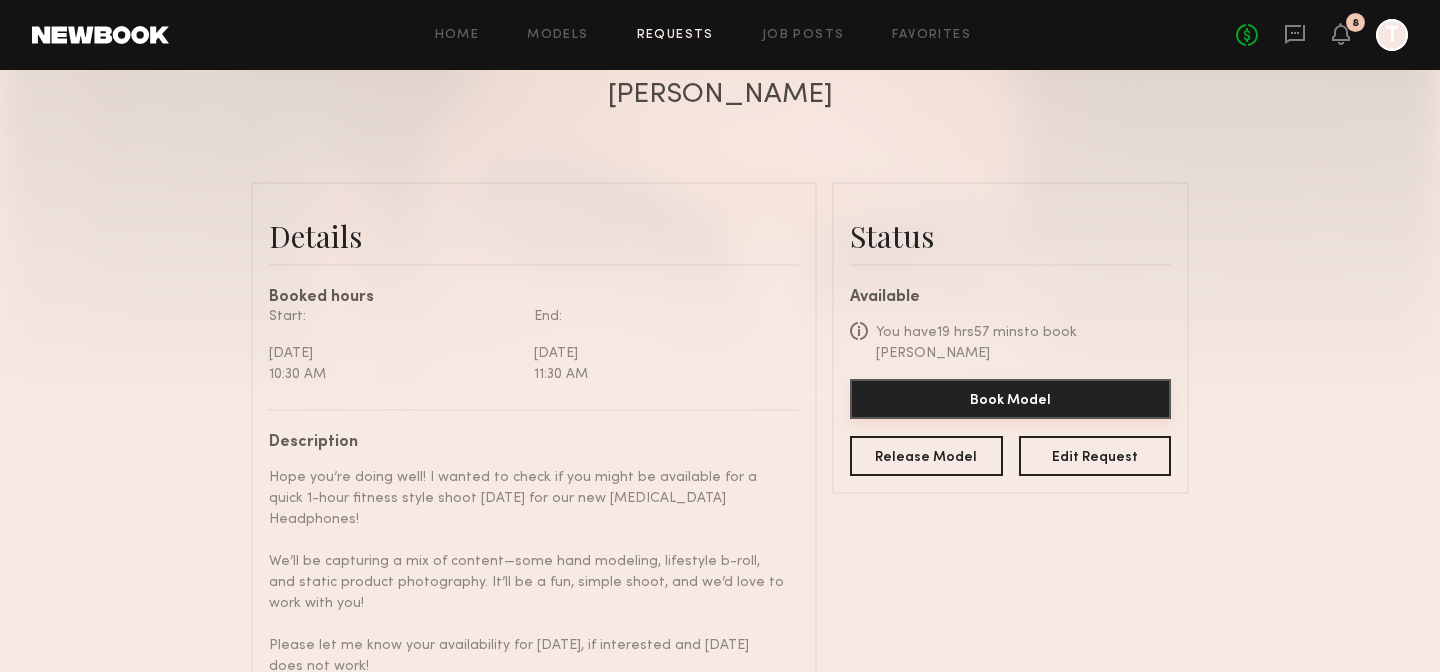 click on "Book Model" 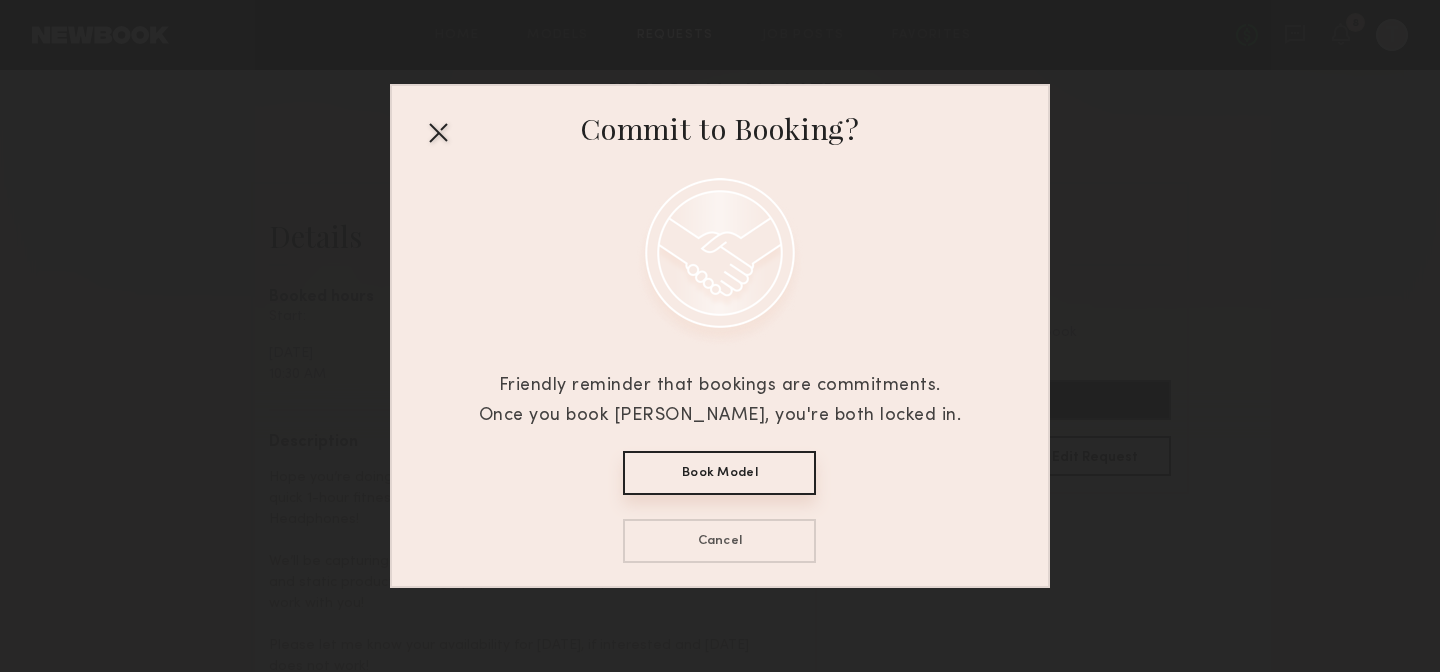 click on "Book Model" at bounding box center (719, 473) 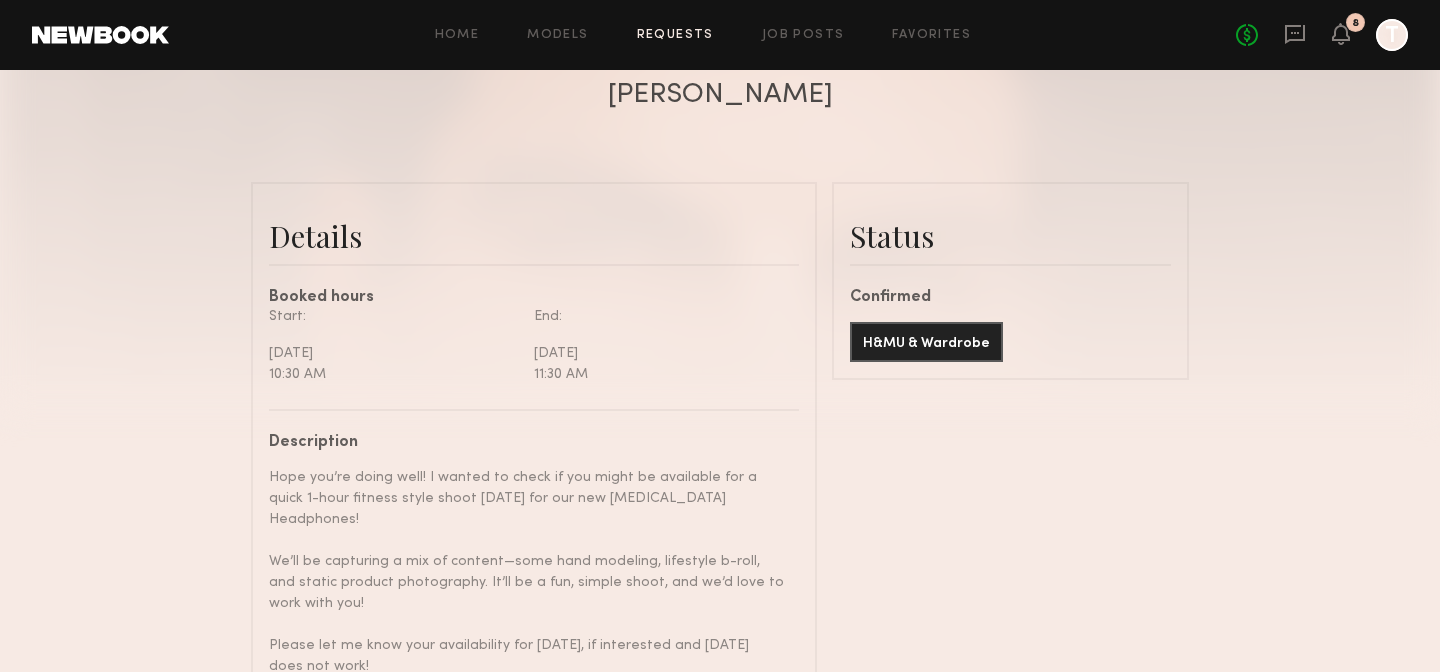 click on "Requests" 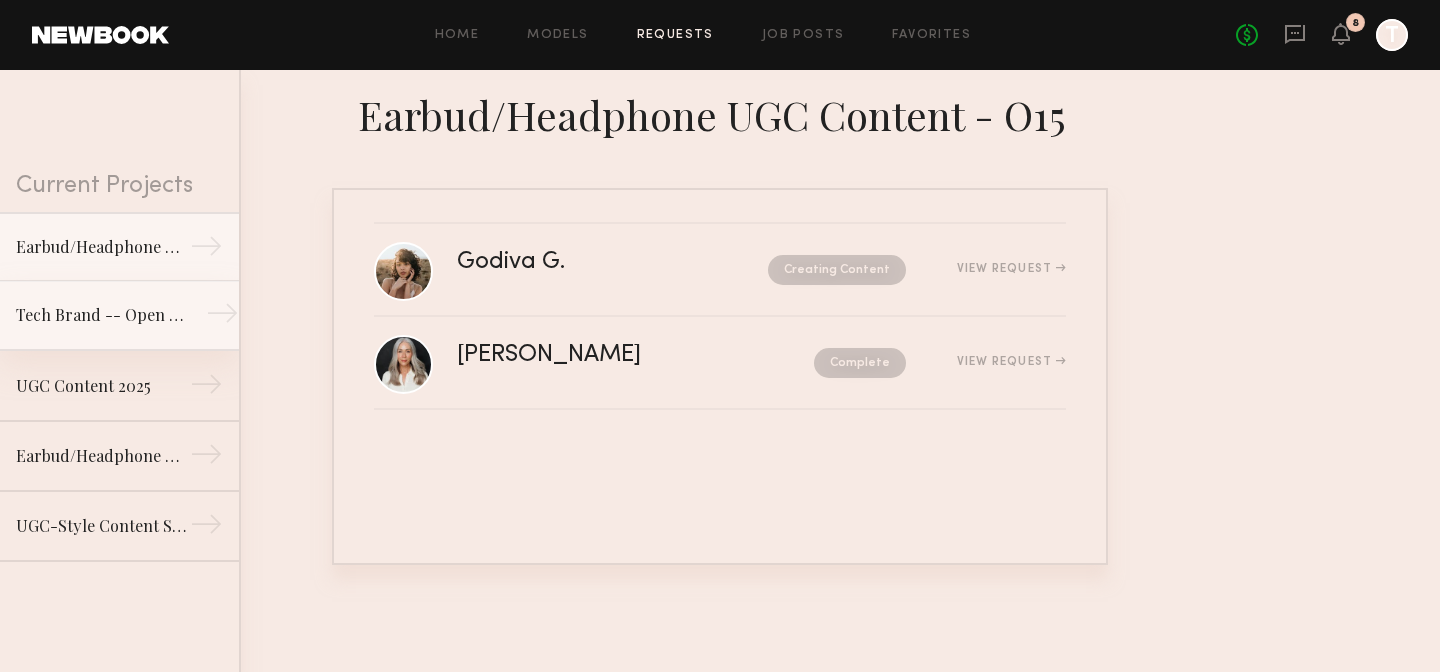 click on "Tech Brand -- Open Earbuds Modeling/B-Roll Shoot →" 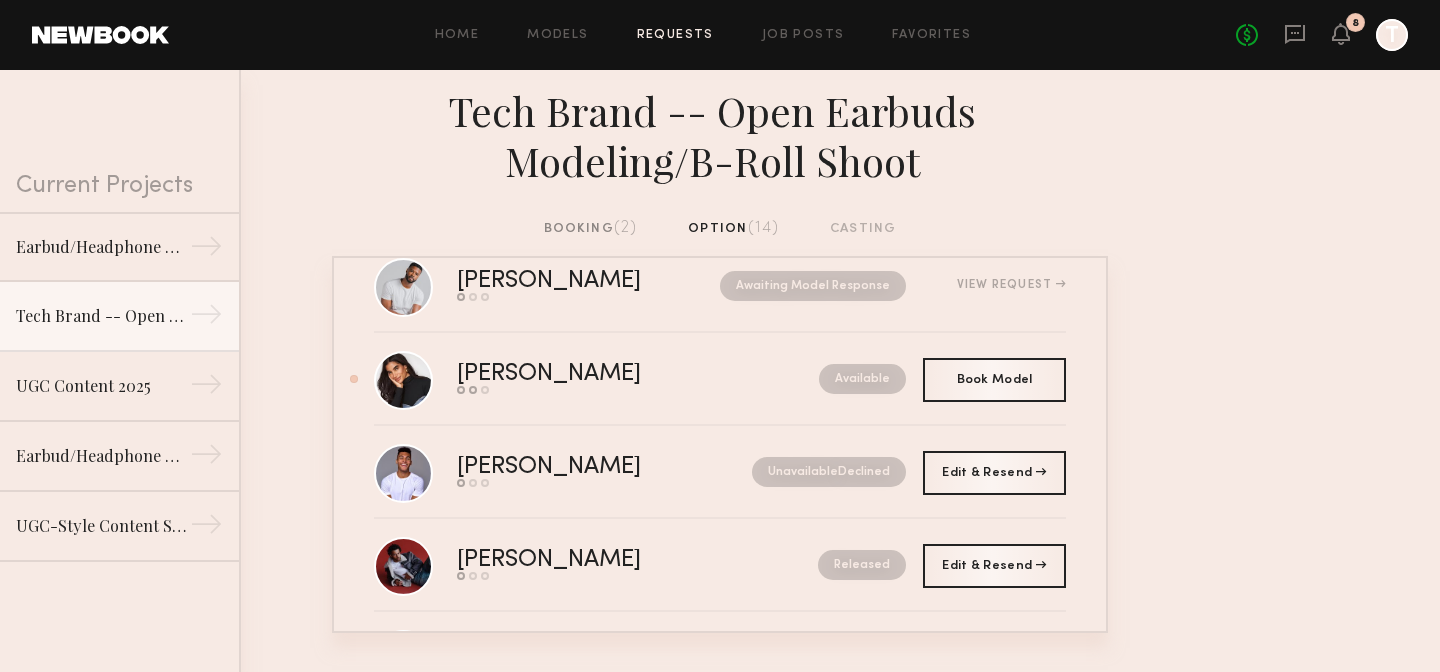 scroll, scrollTop: 352, scrollLeft: 0, axis: vertical 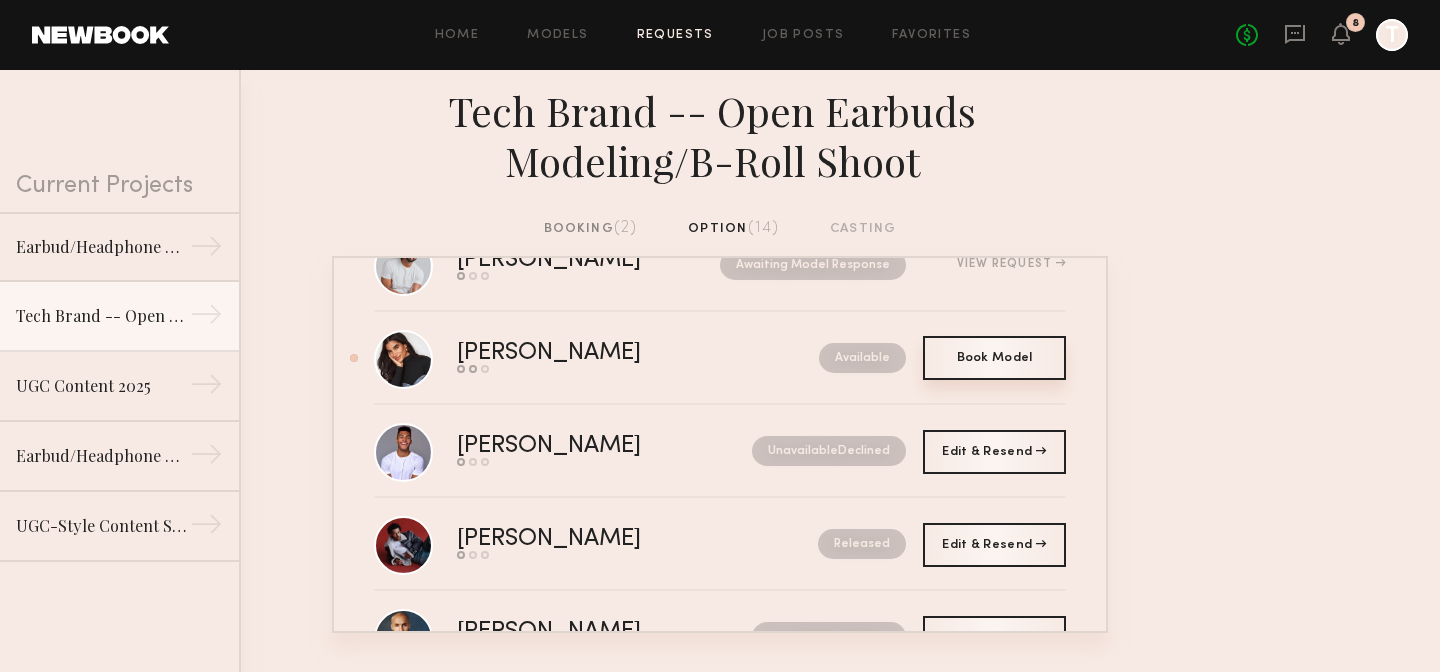 click on "Book Model" 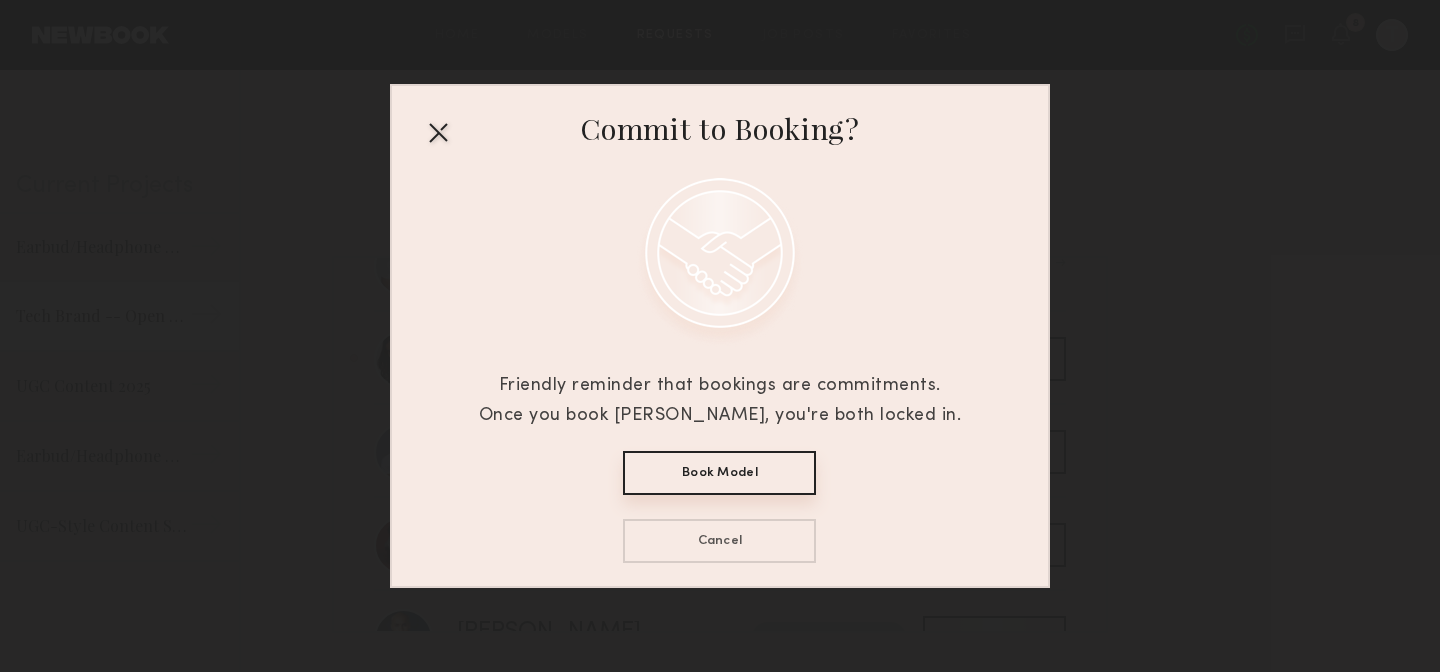 click on "Book Model" at bounding box center [719, 473] 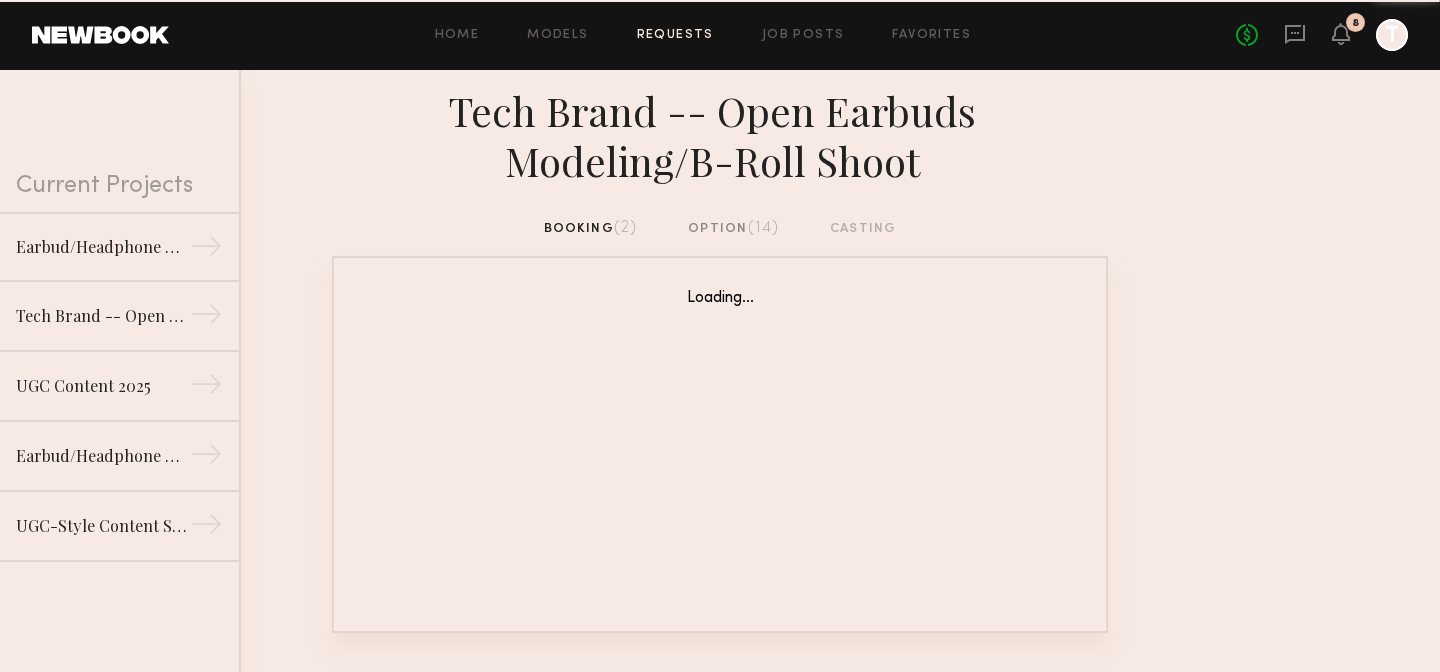 scroll, scrollTop: 0, scrollLeft: 0, axis: both 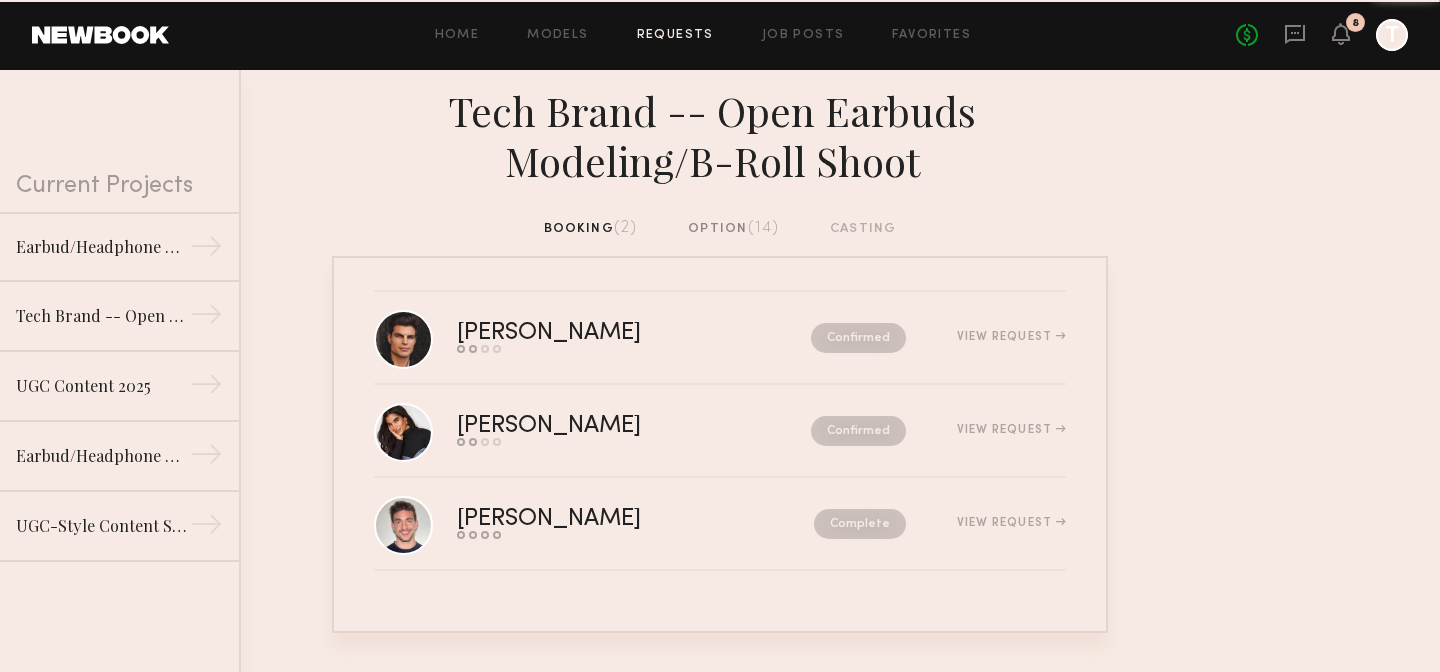 click on "booking  (2)  option  (14)  casting" 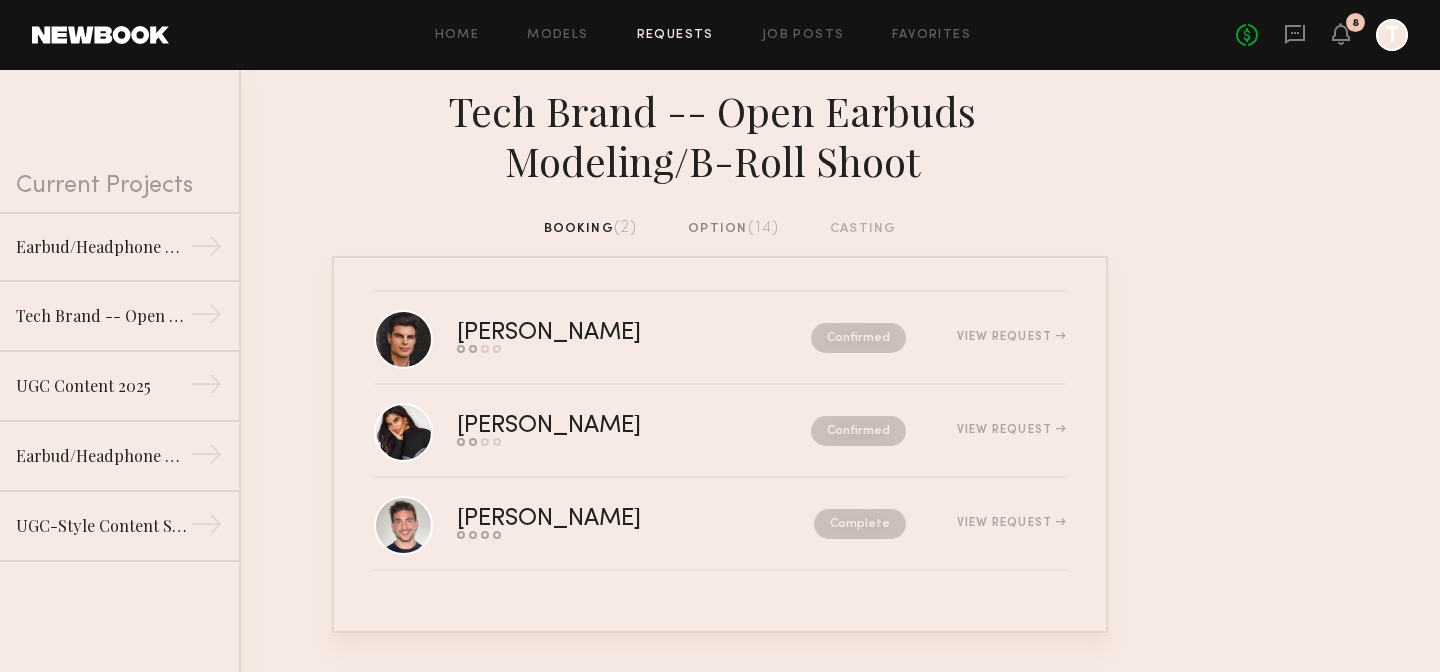 click on "booking  (2)  option  (14)  casting" 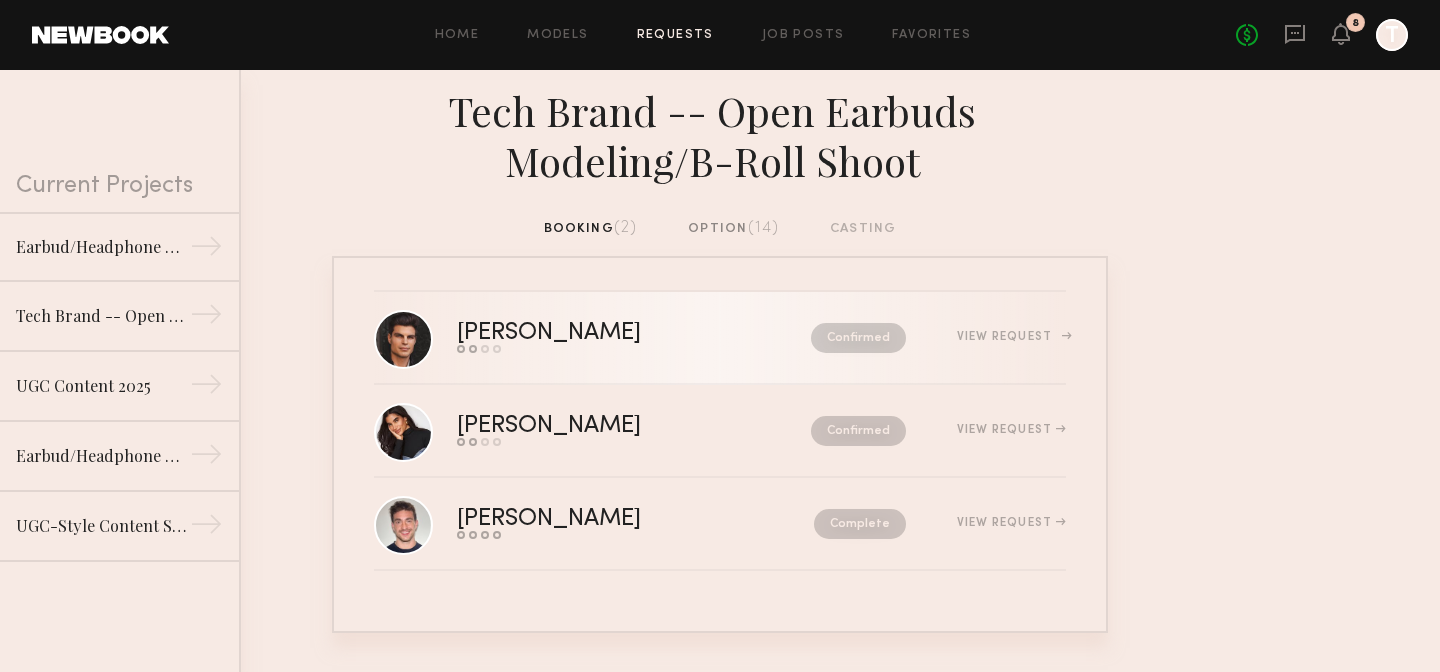 click on "Confirmed" 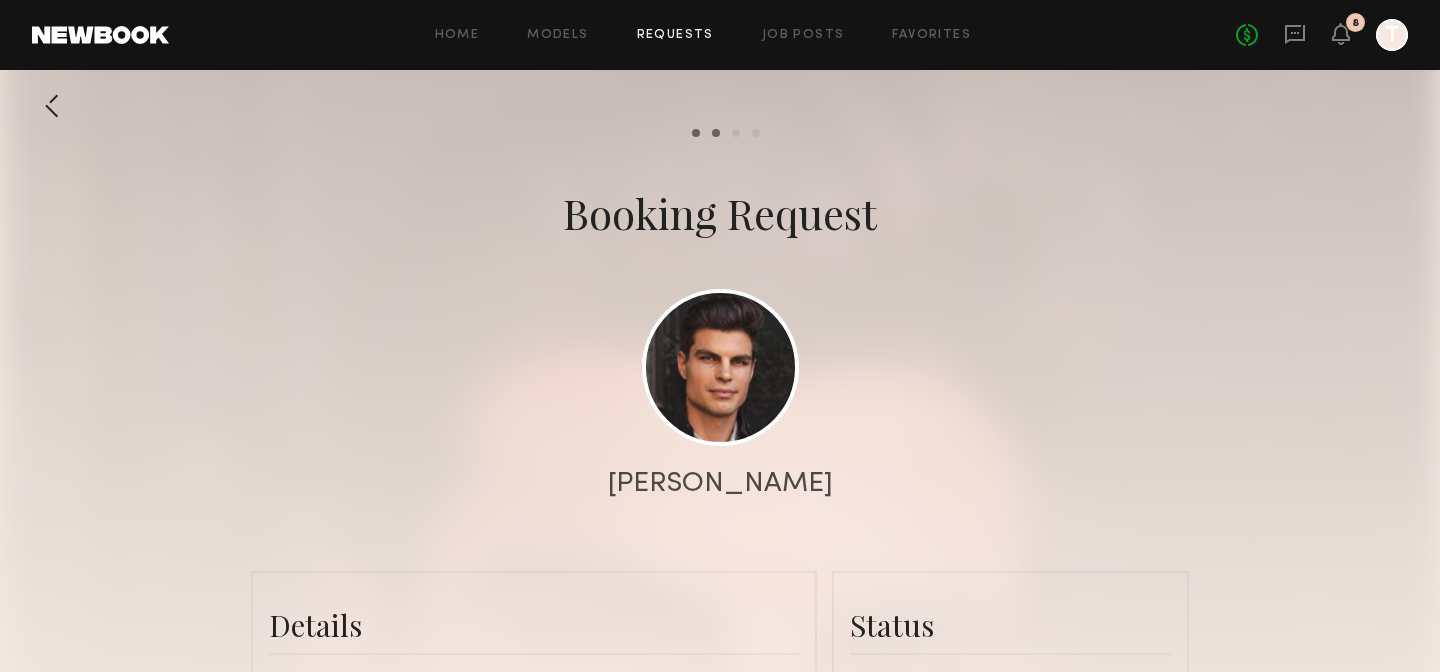 scroll, scrollTop: 1071, scrollLeft: 0, axis: vertical 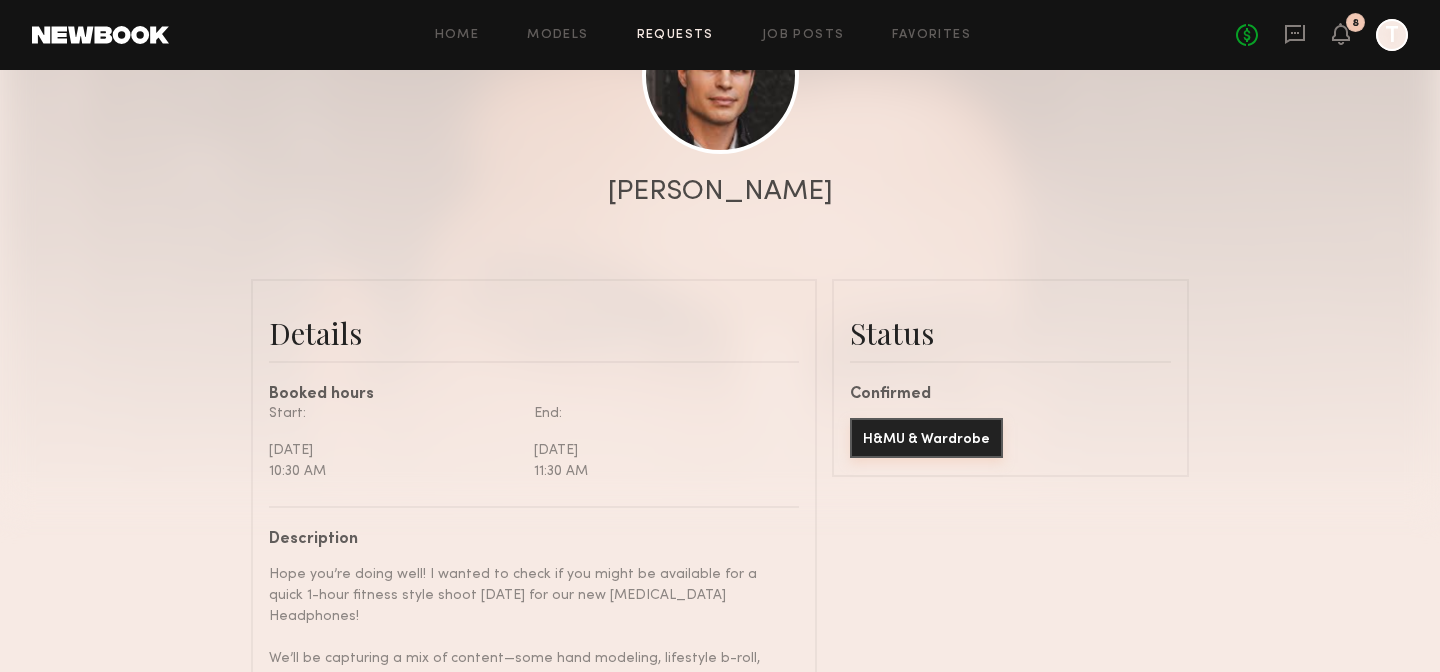 click on "H&MU & Wardrobe" 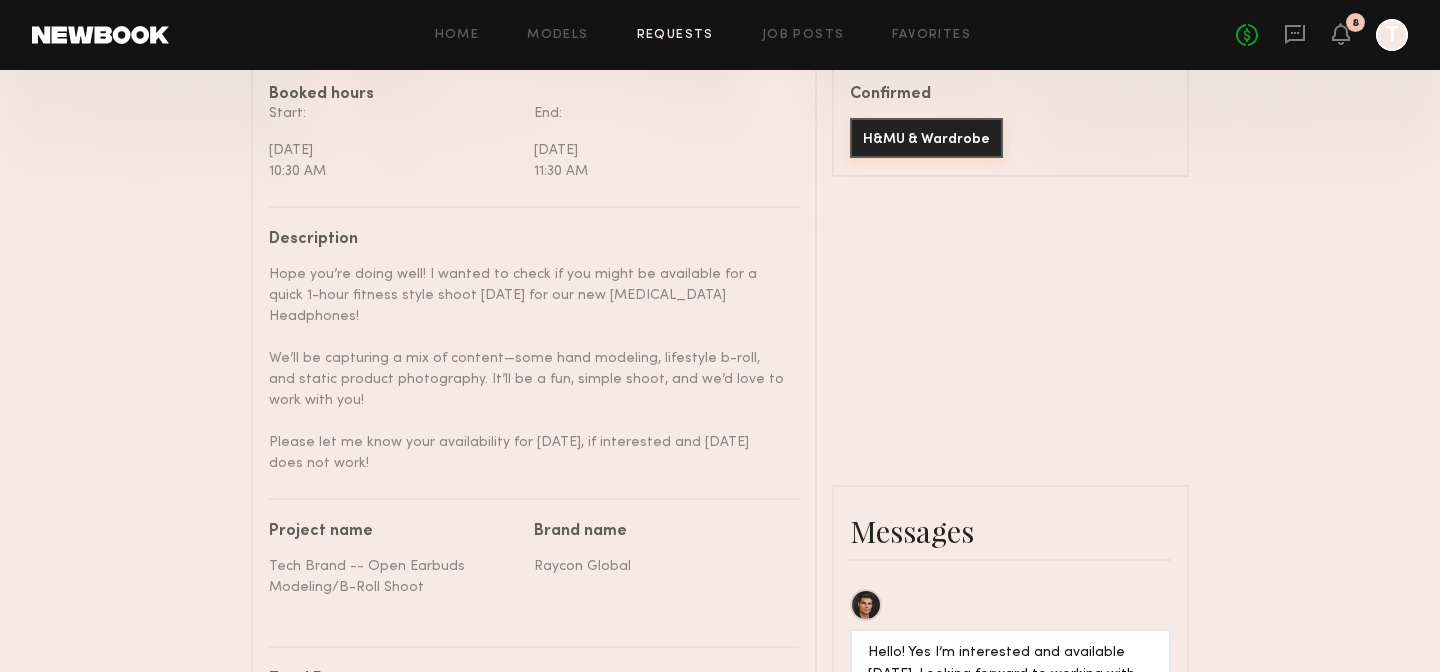scroll, scrollTop: 871, scrollLeft: 0, axis: vertical 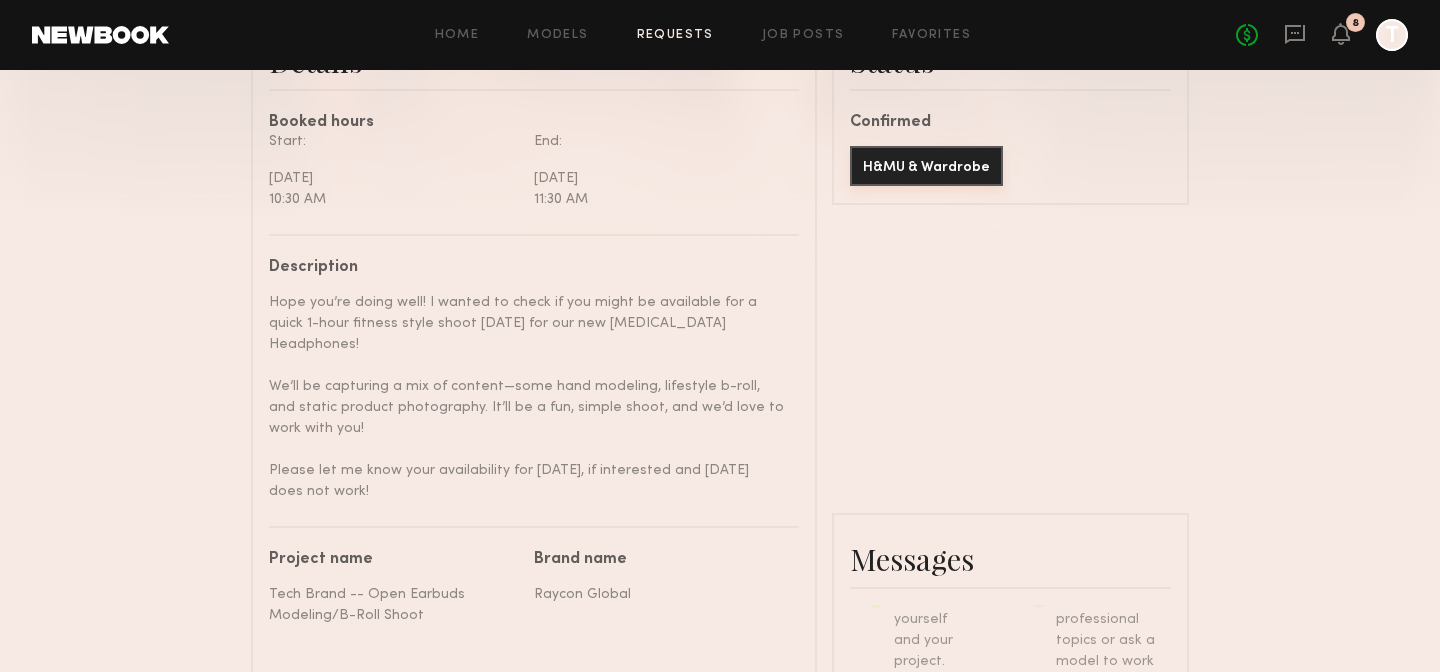 click on "H&MU & Wardrobe" 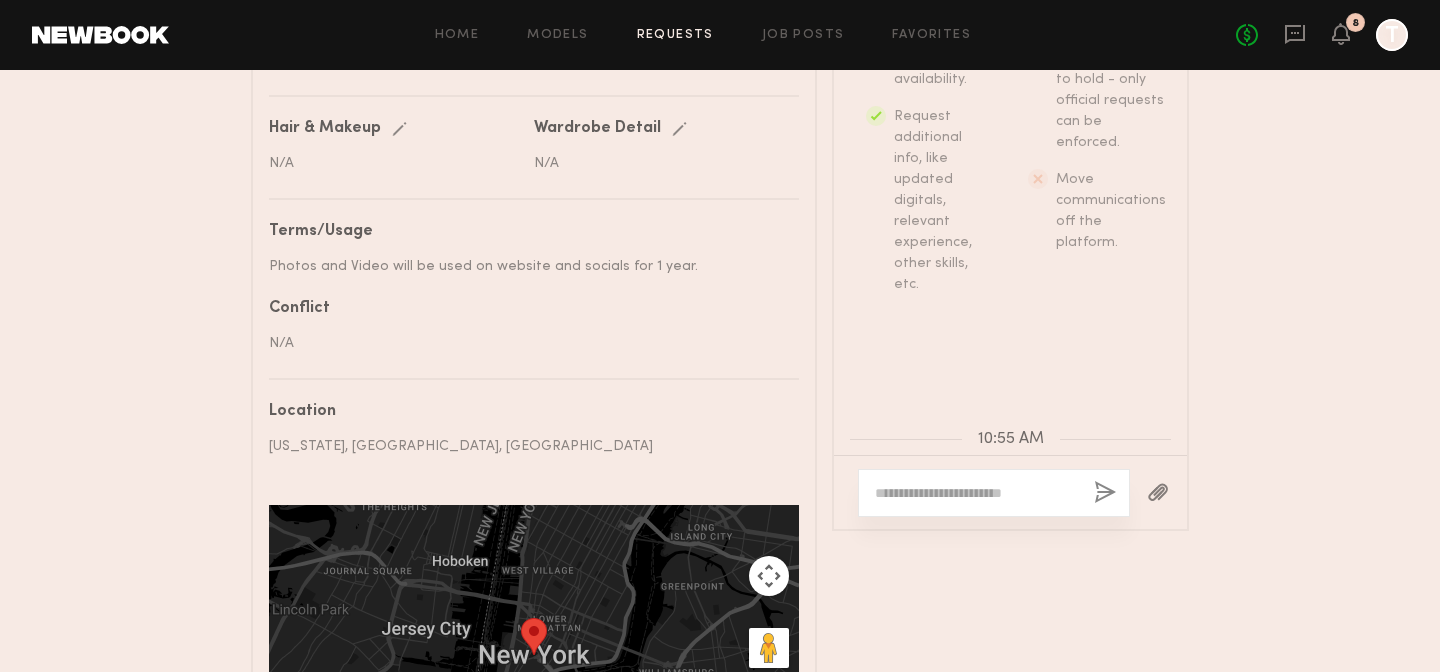 click 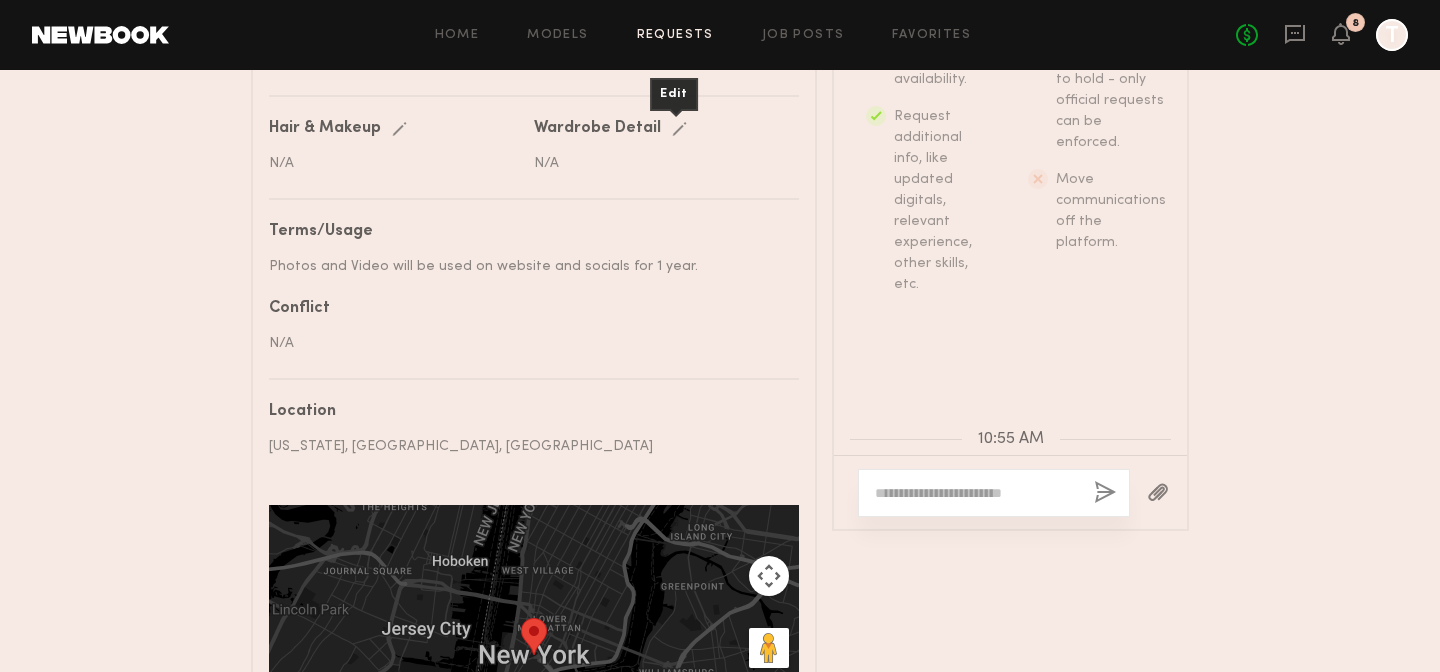 click on "Edit" 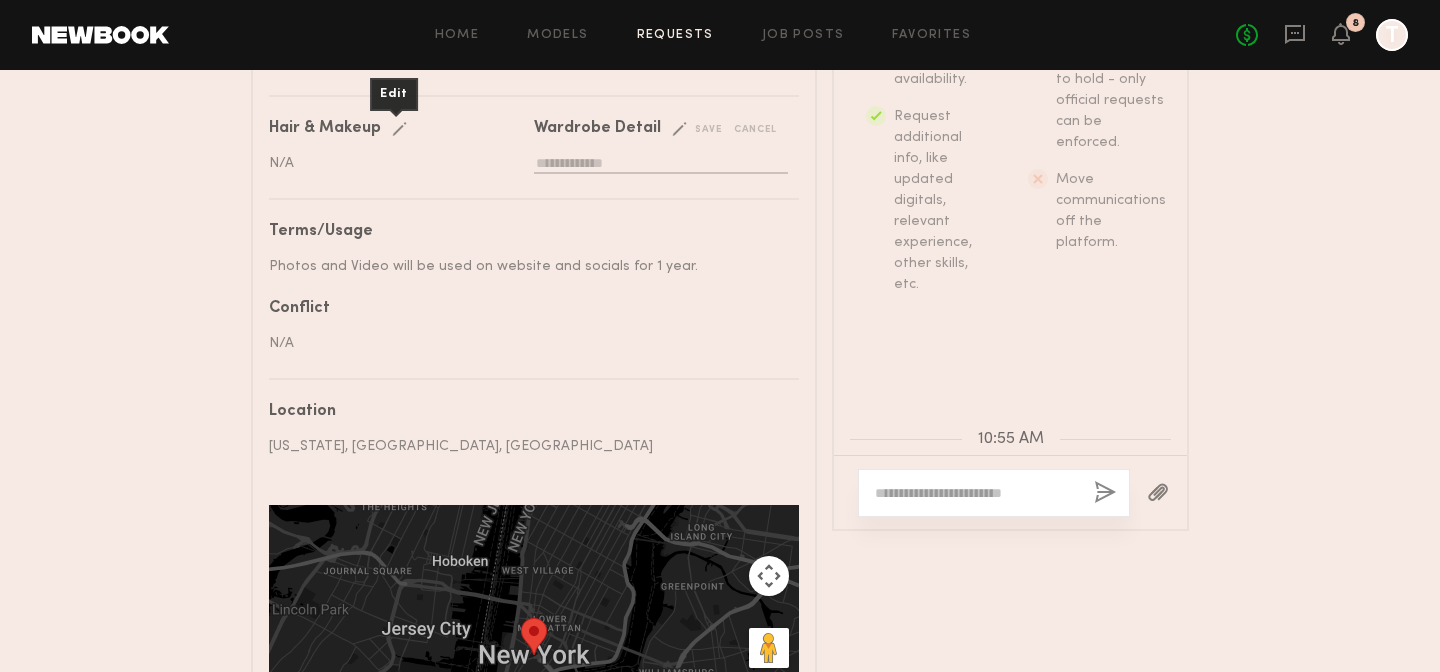click on "Edit" 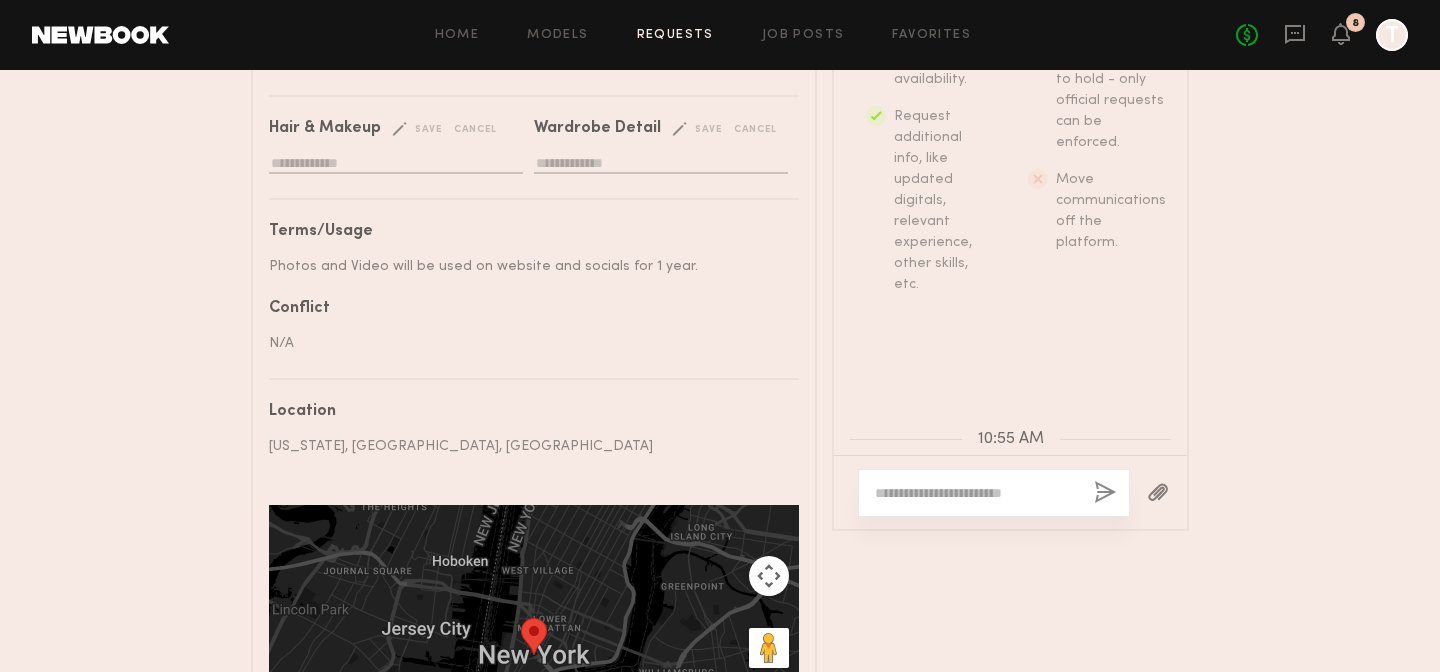 click 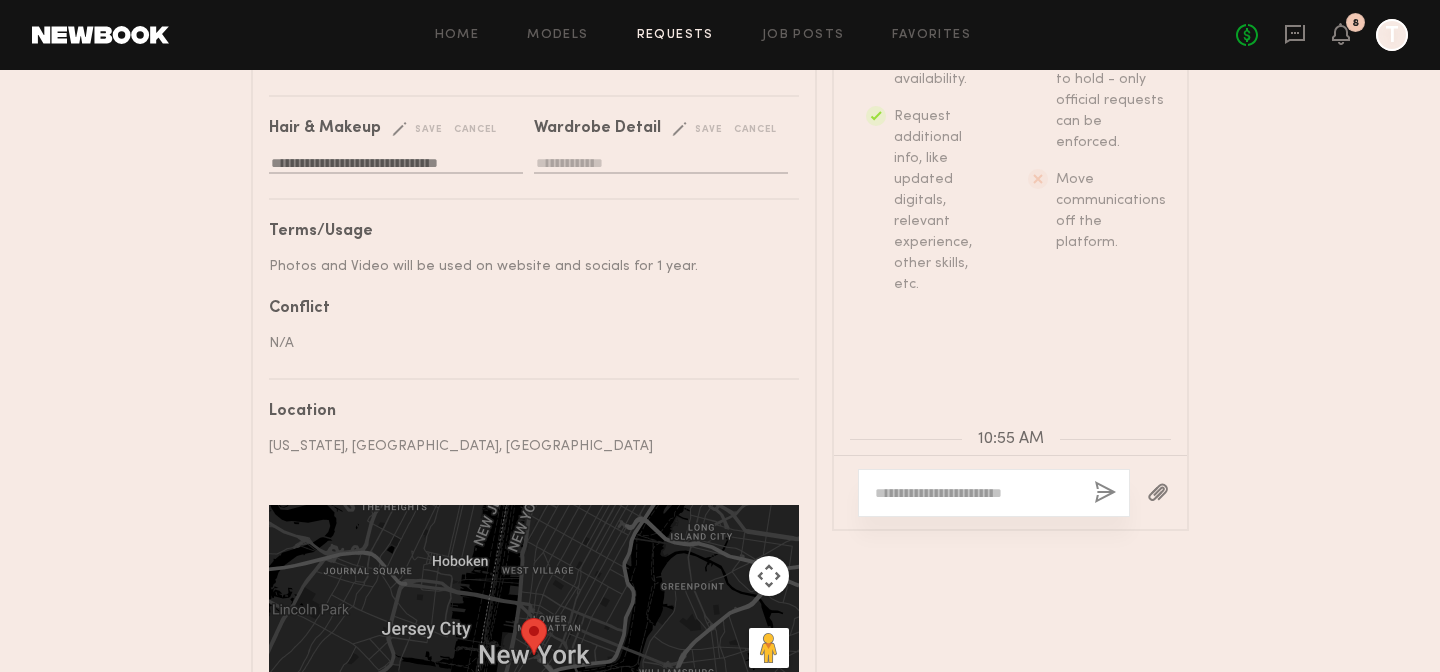 drag, startPoint x: 503, startPoint y: 142, endPoint x: 182, endPoint y: 145, distance: 321.014 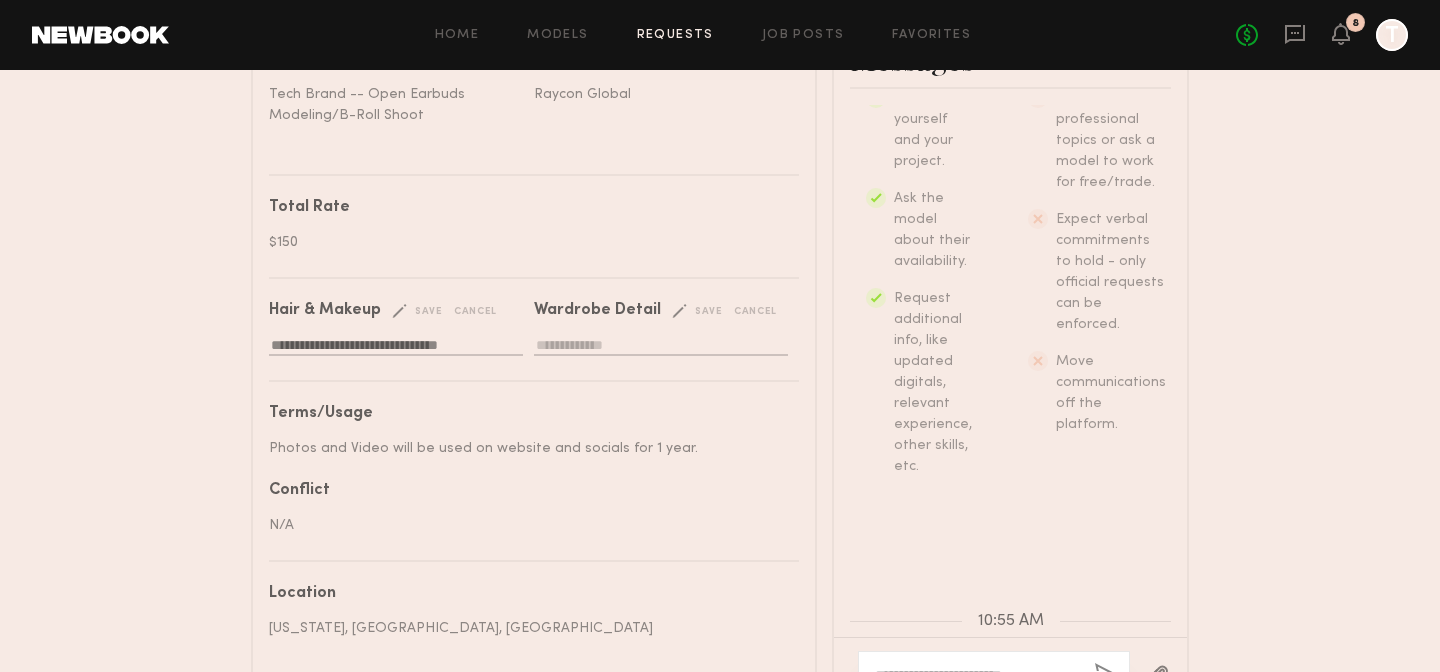 scroll, scrollTop: 1062, scrollLeft: 0, axis: vertical 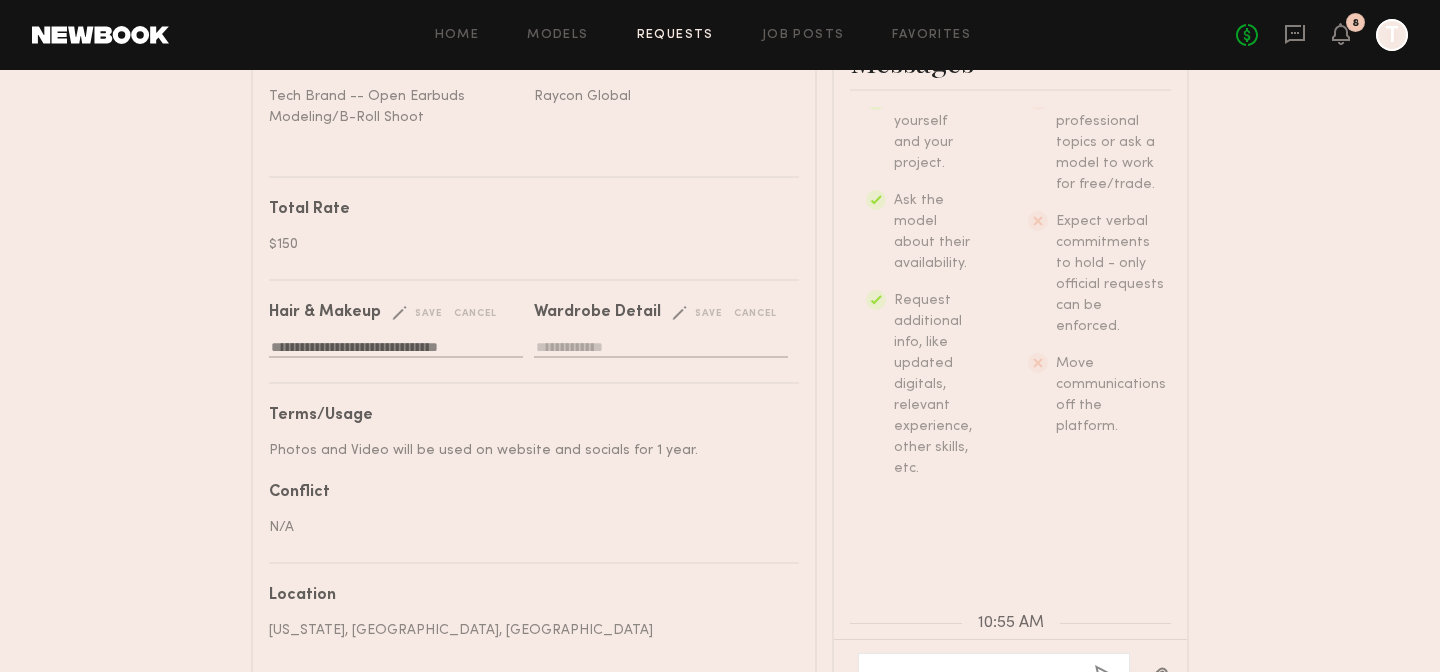 click on "**********" 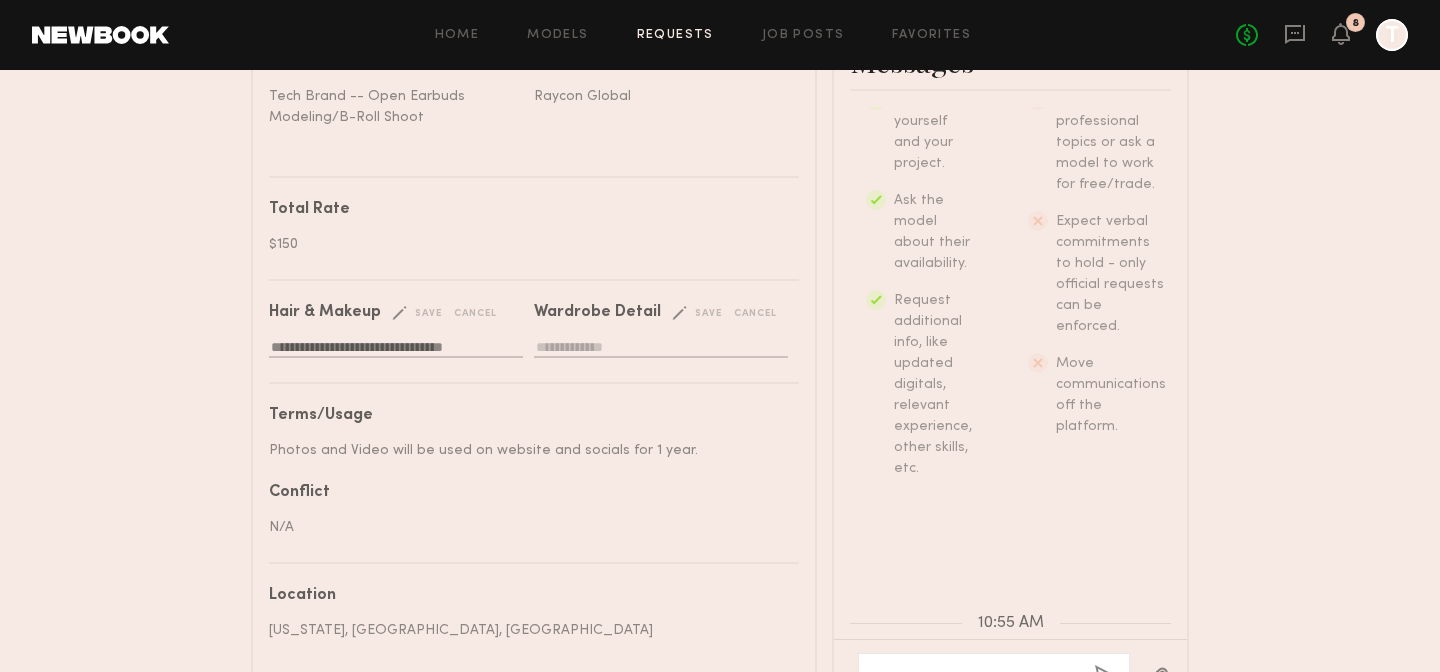 click 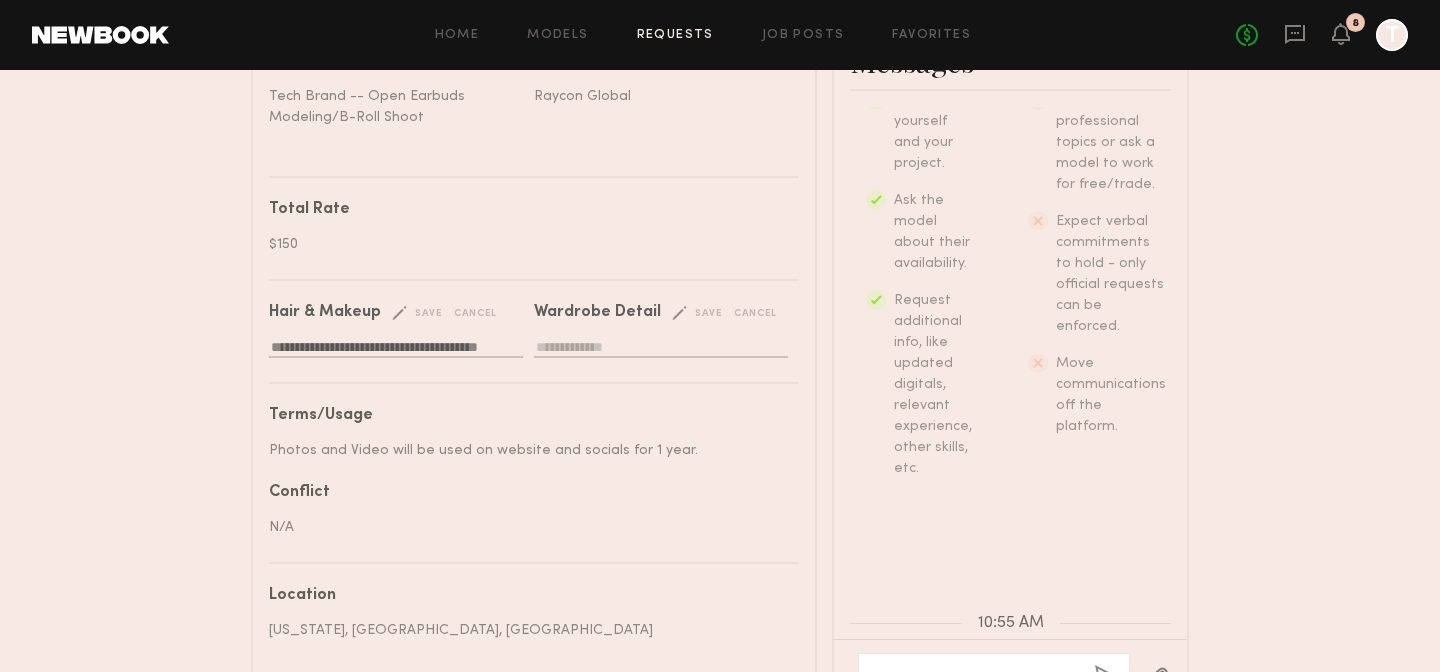 click on "**********" 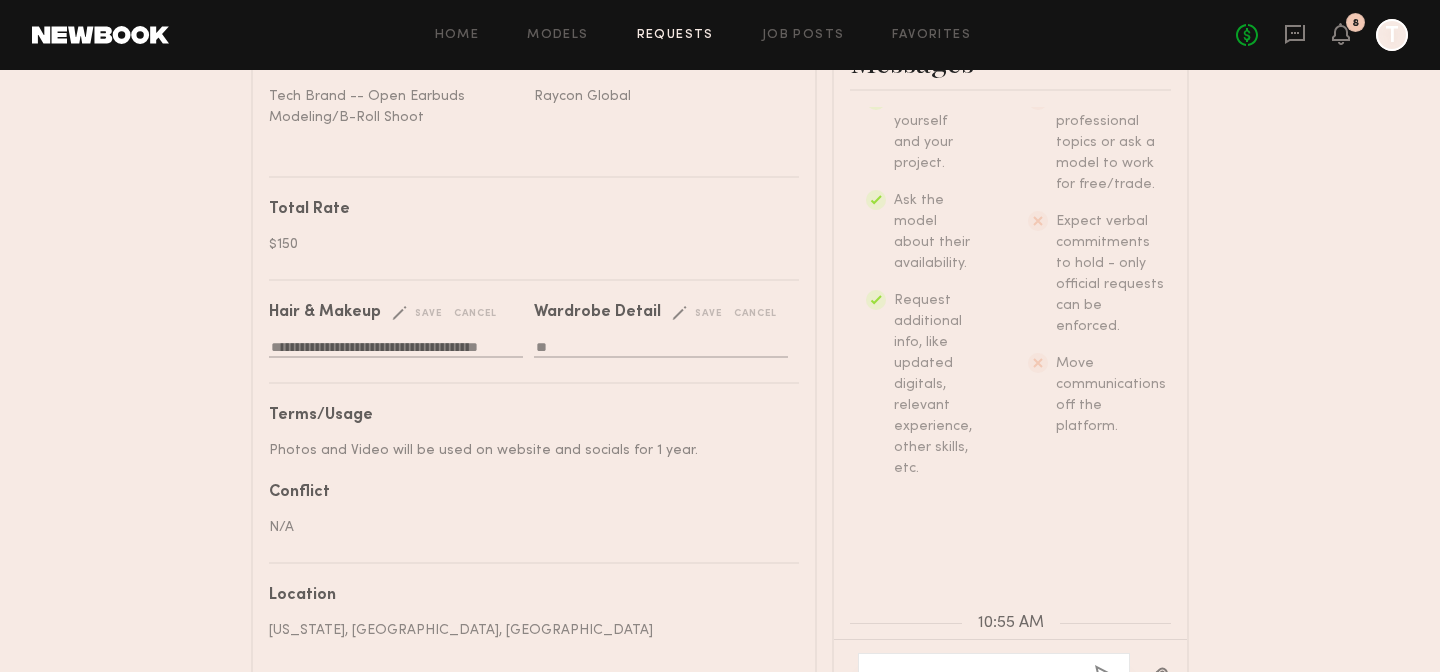 type on "*" 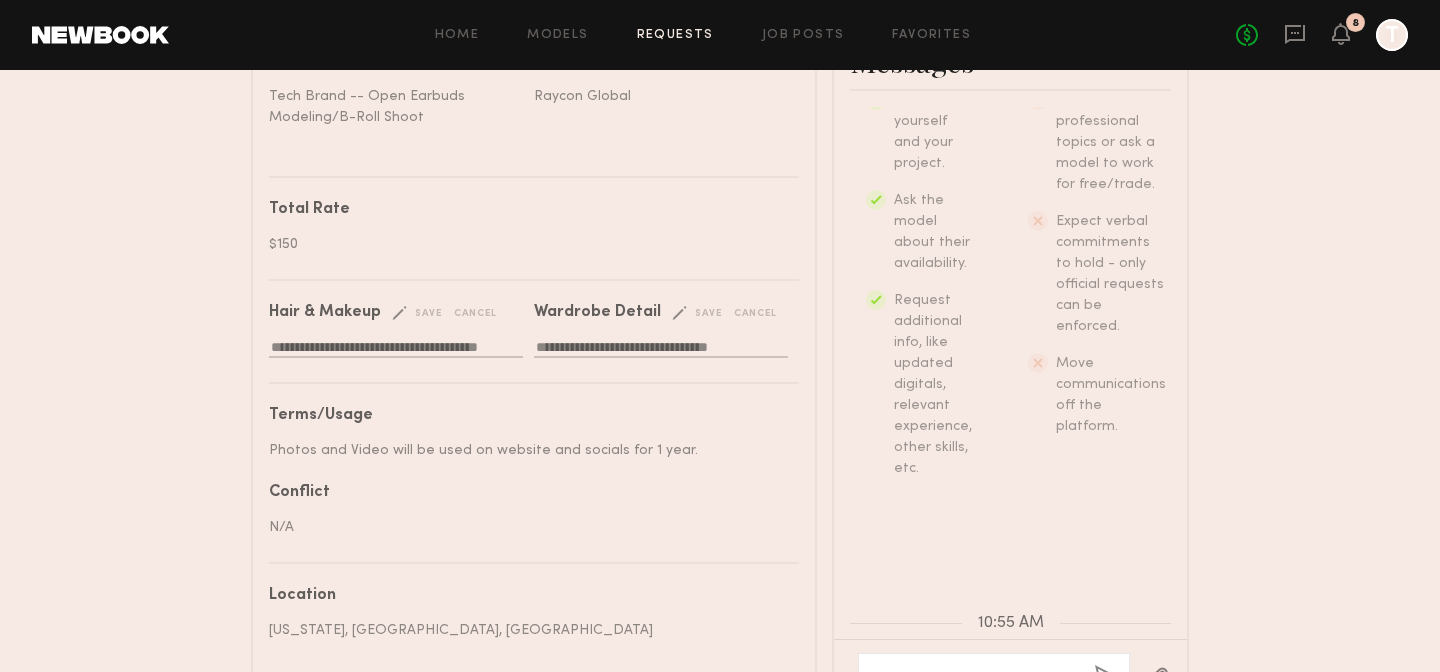 click on "**********" 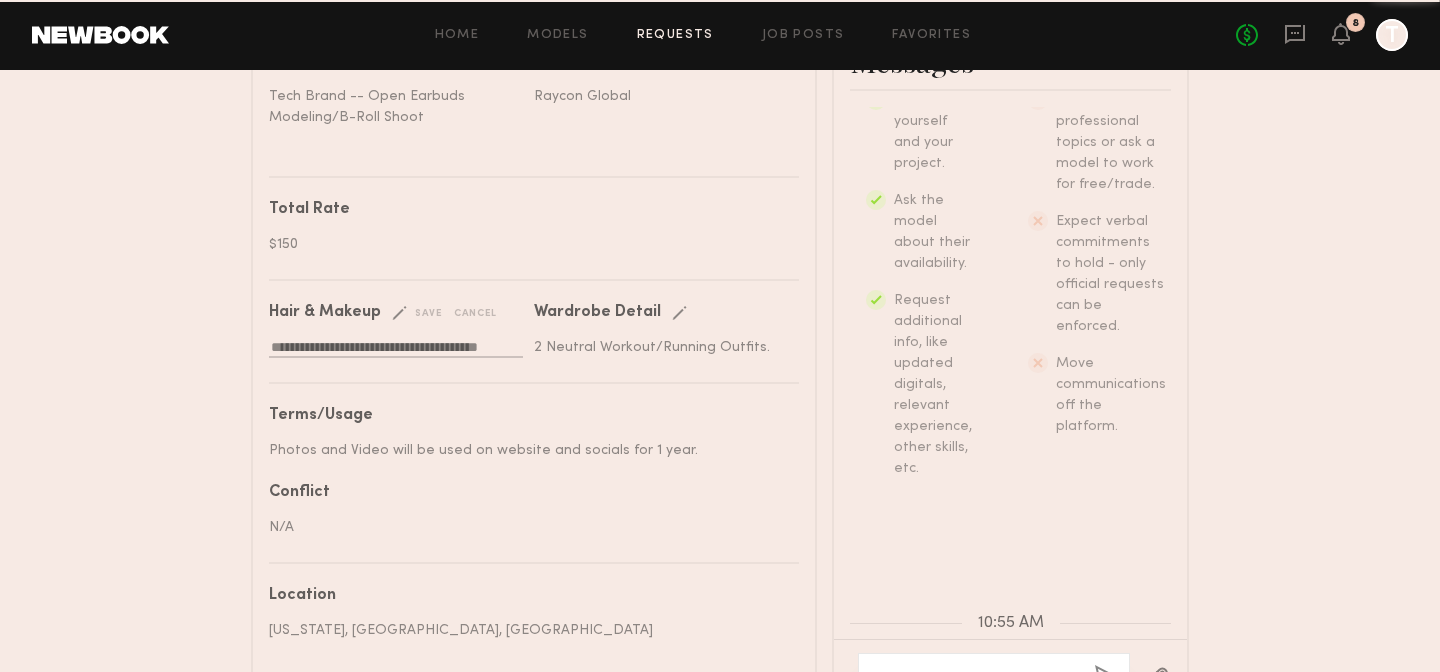 click on "save" 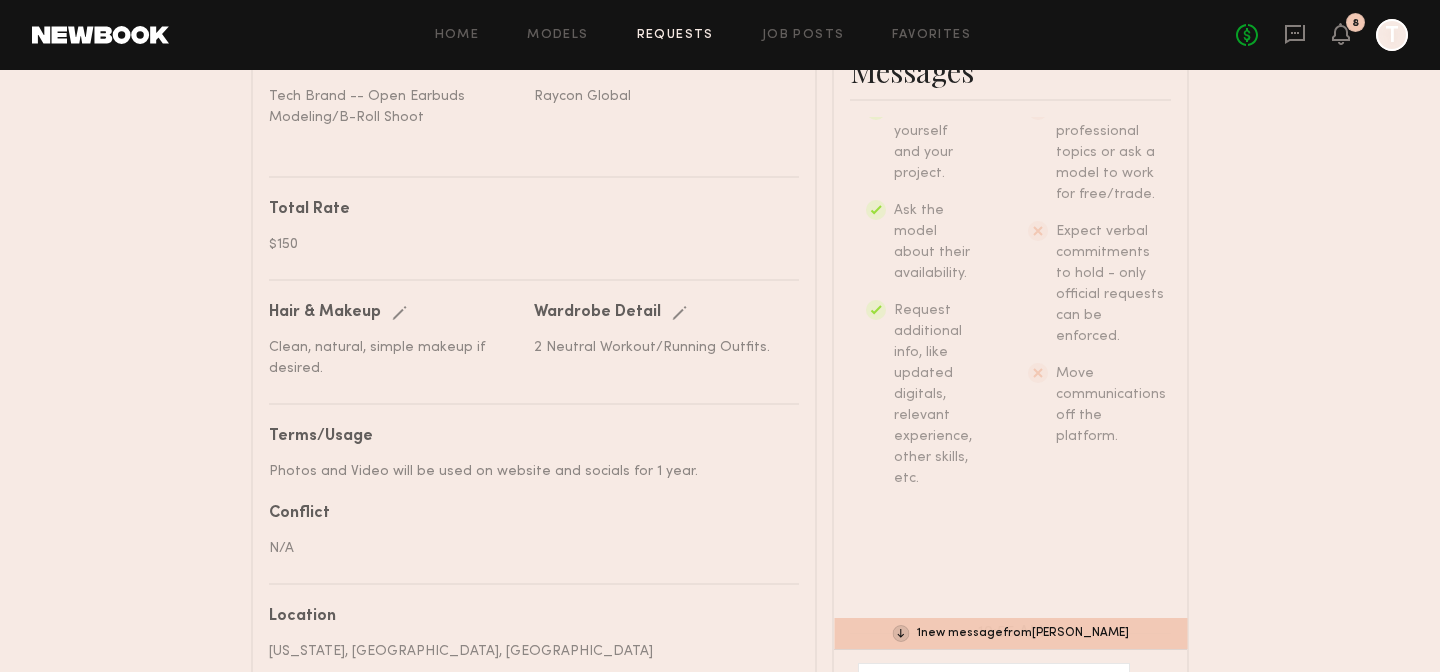click on "Clean, natural, simple makeup if desired." 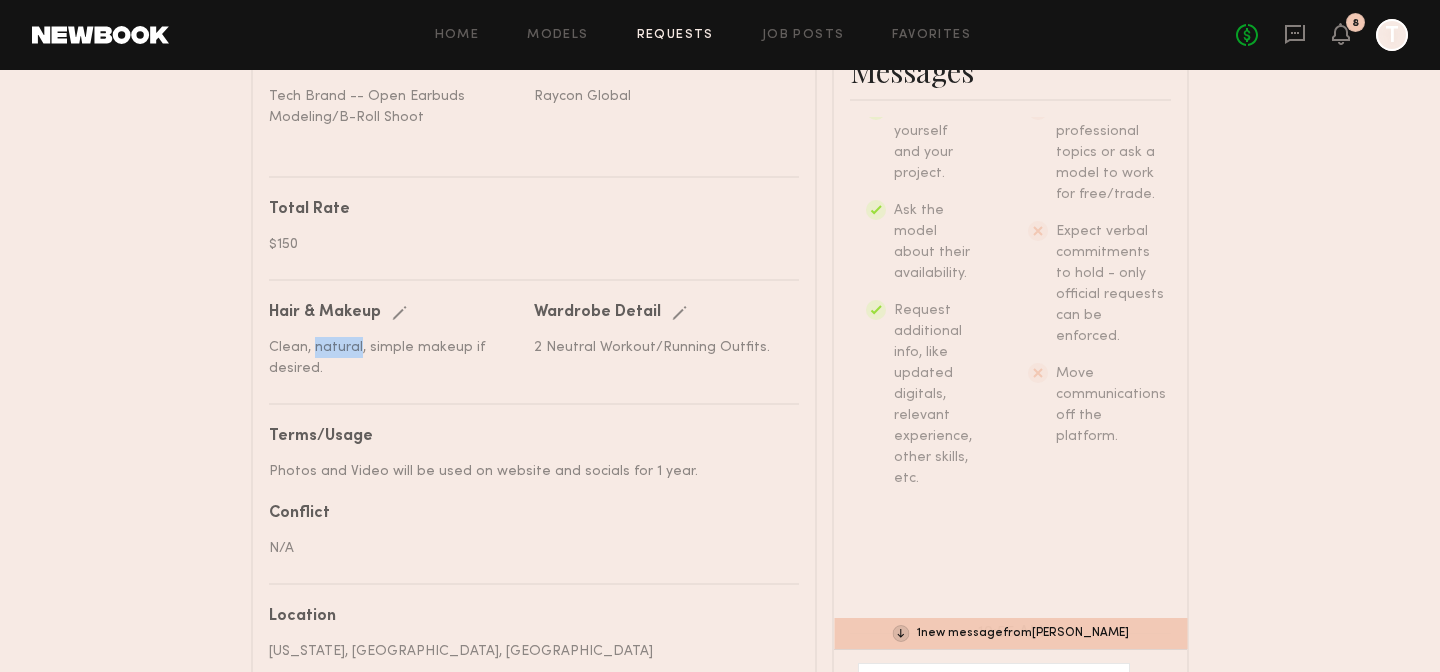 click on "Clean, natural, simple makeup if desired." 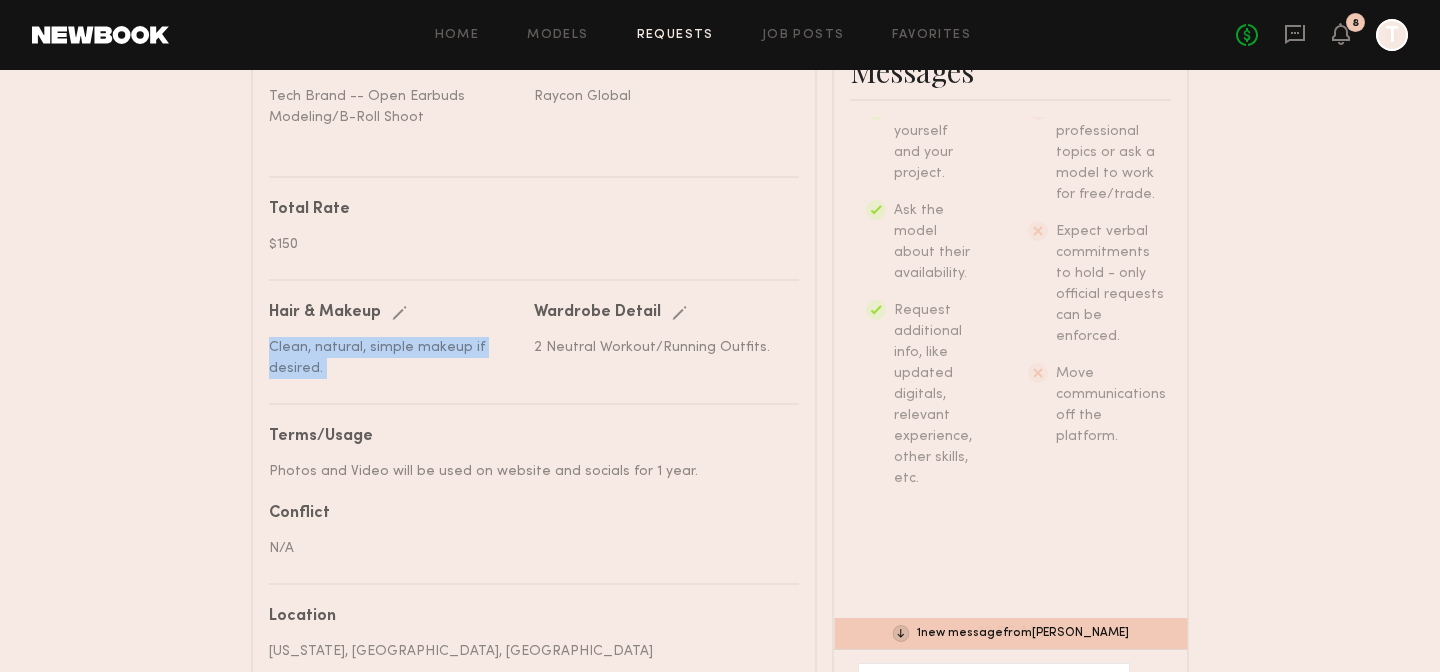 click on "Clean, natural, simple makeup if desired." 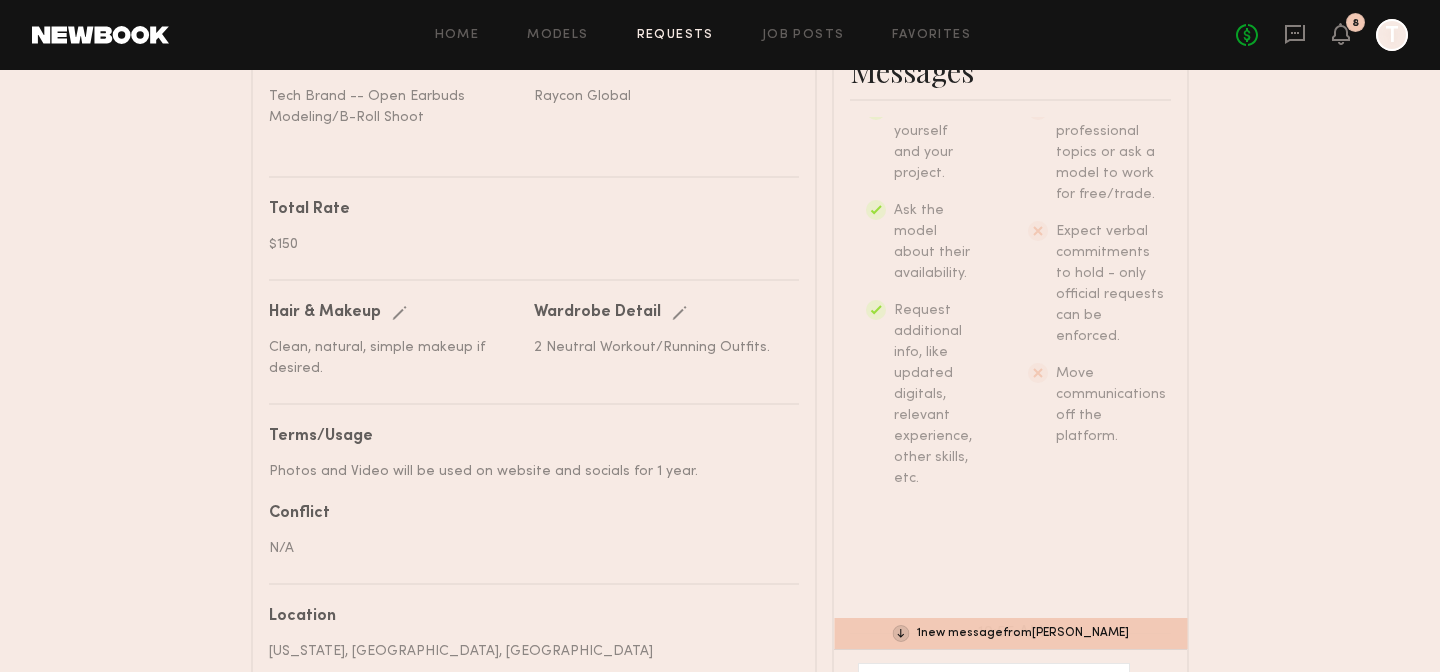 click on "2 Neutral Workout/Running Outfits." 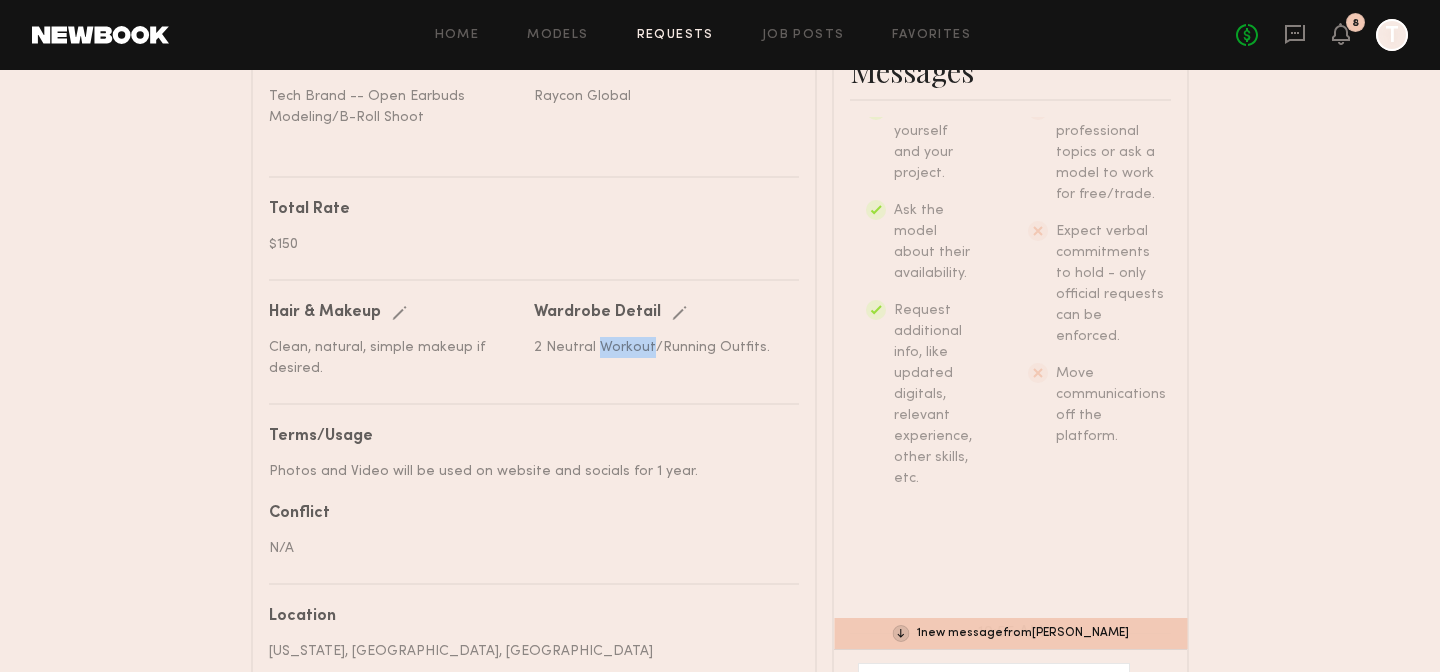 click on "2 Neutral Workout/Running Outfits." 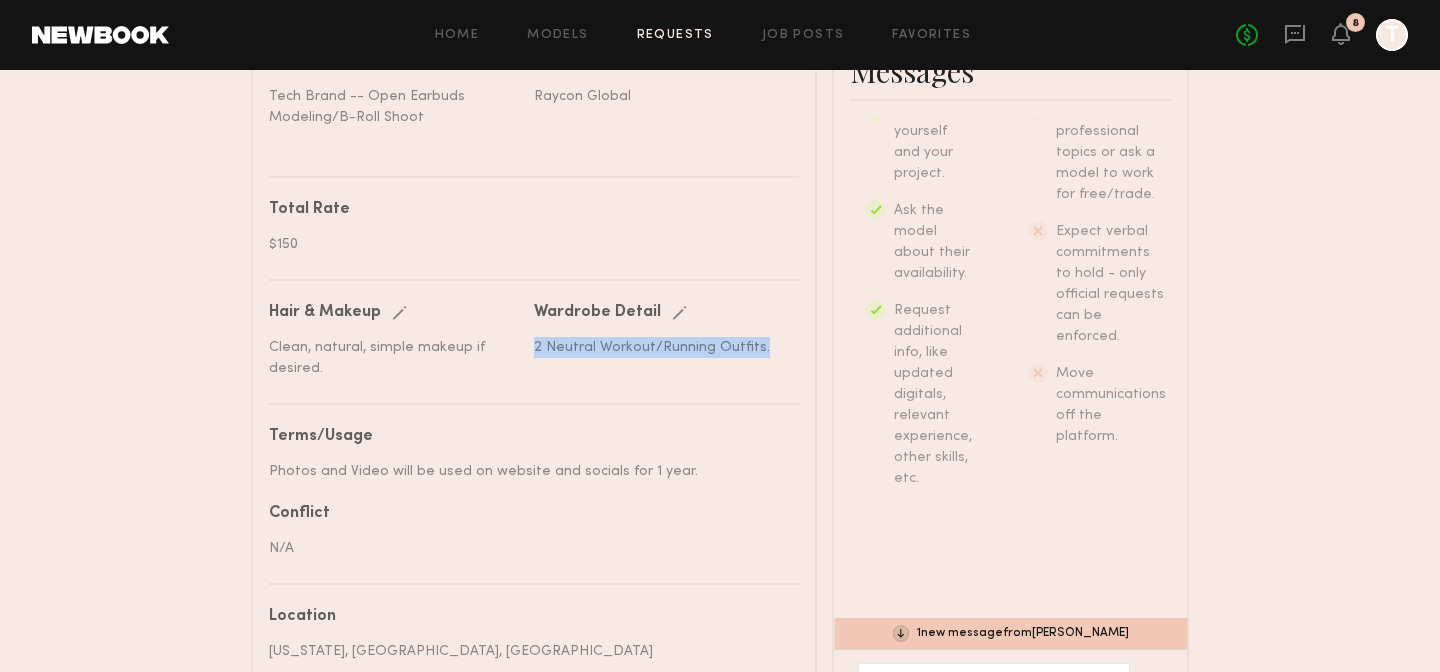 click on "2 Neutral Workout/Running Outfits." 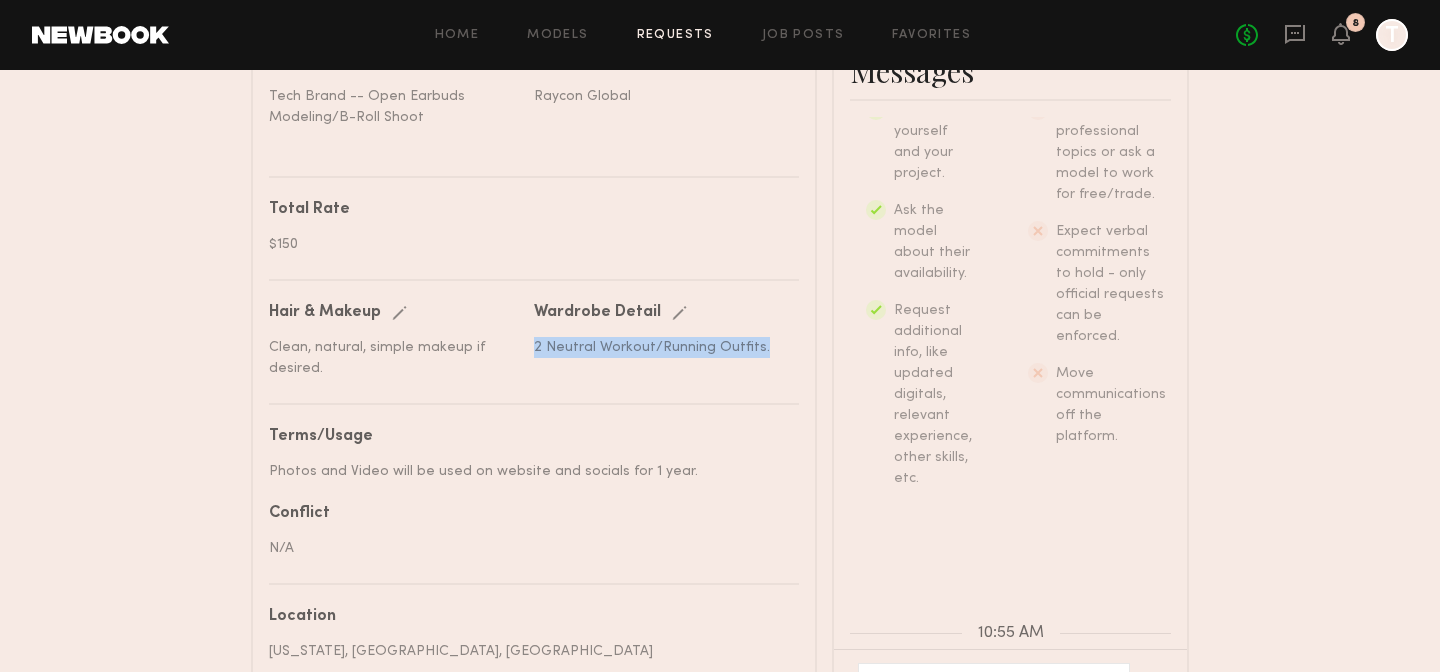 scroll, scrollTop: 1461, scrollLeft: 0, axis: vertical 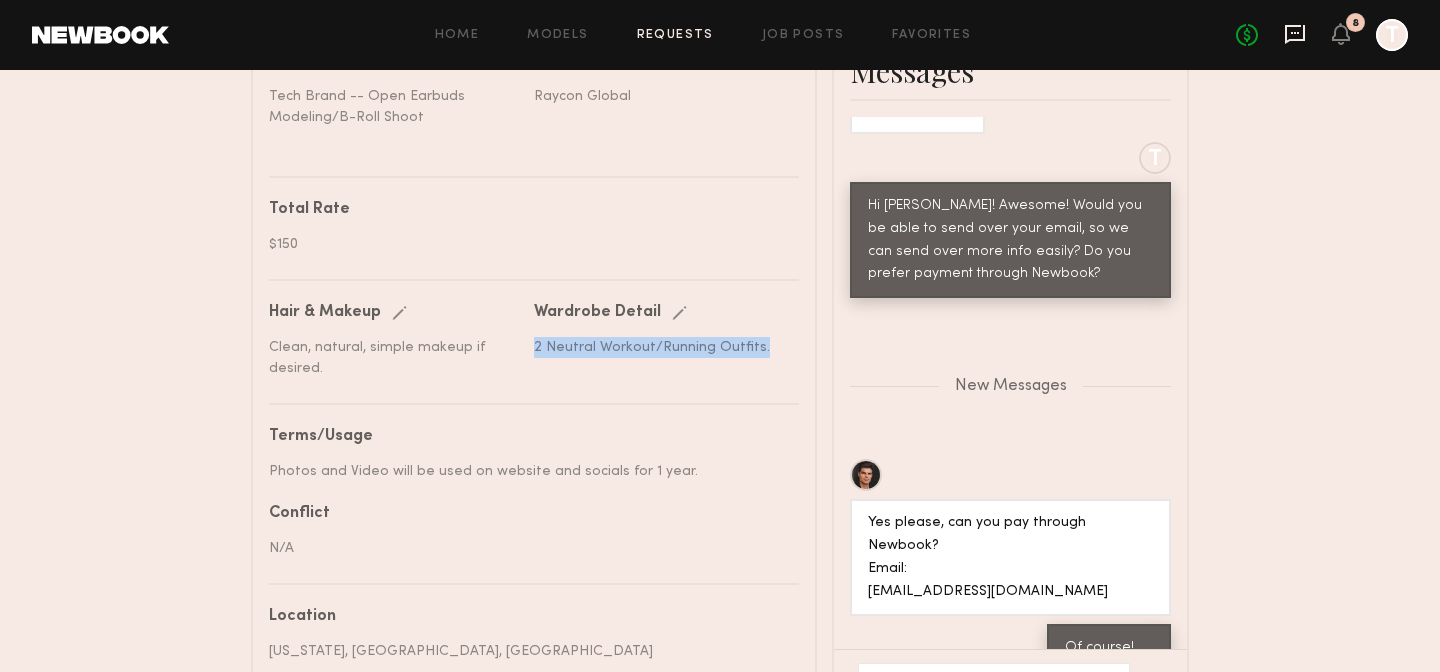 click 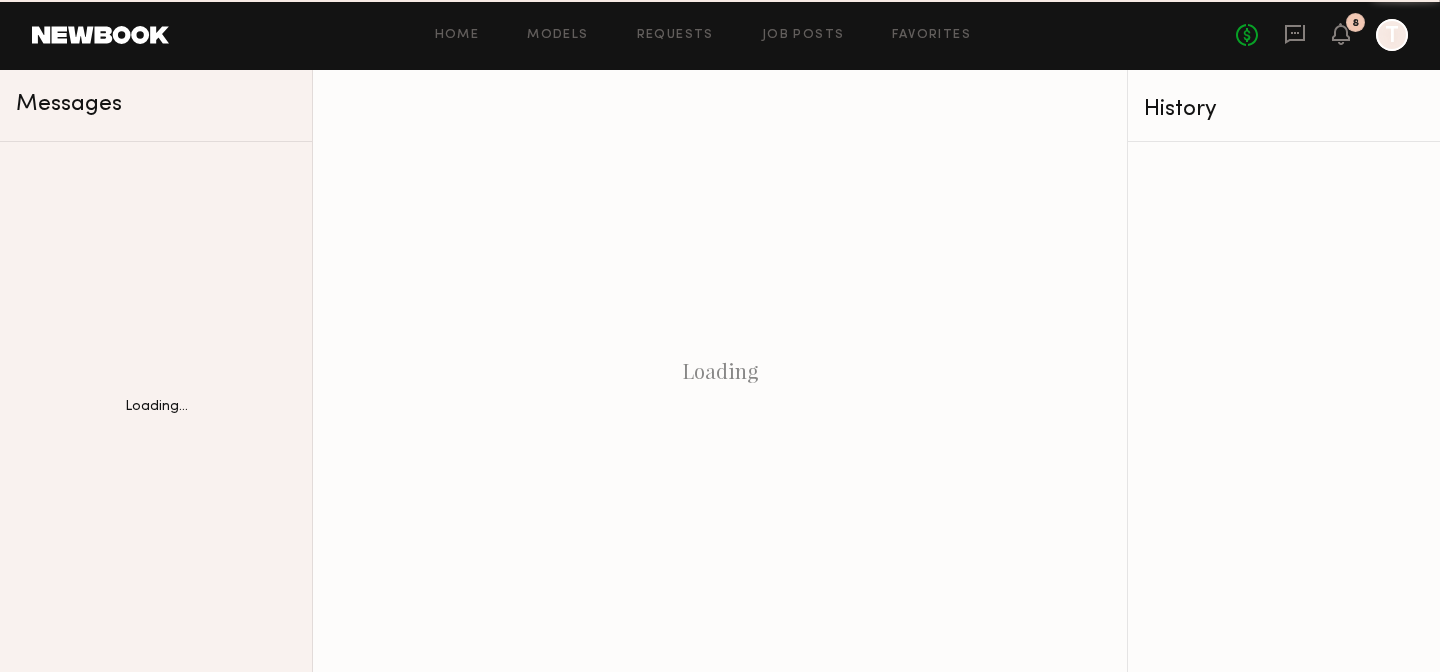 scroll, scrollTop: 0, scrollLeft: 0, axis: both 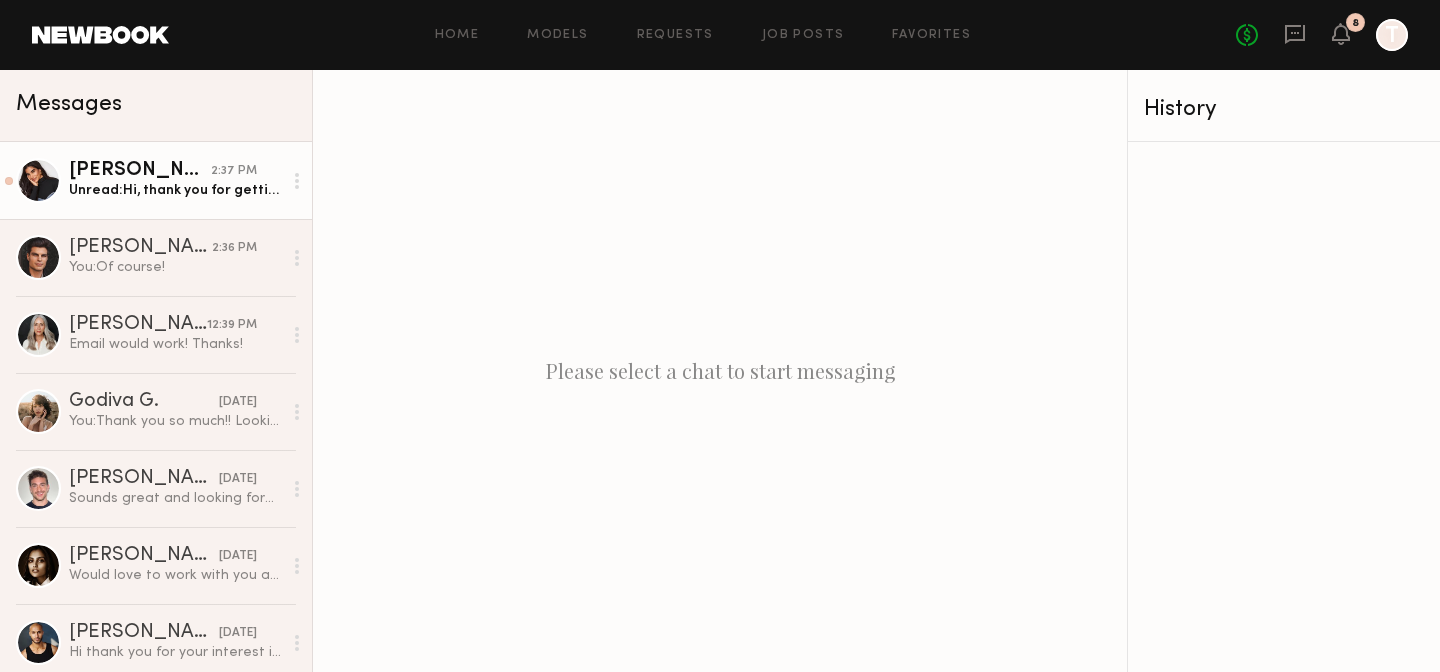 click on "[PERSON_NAME]" 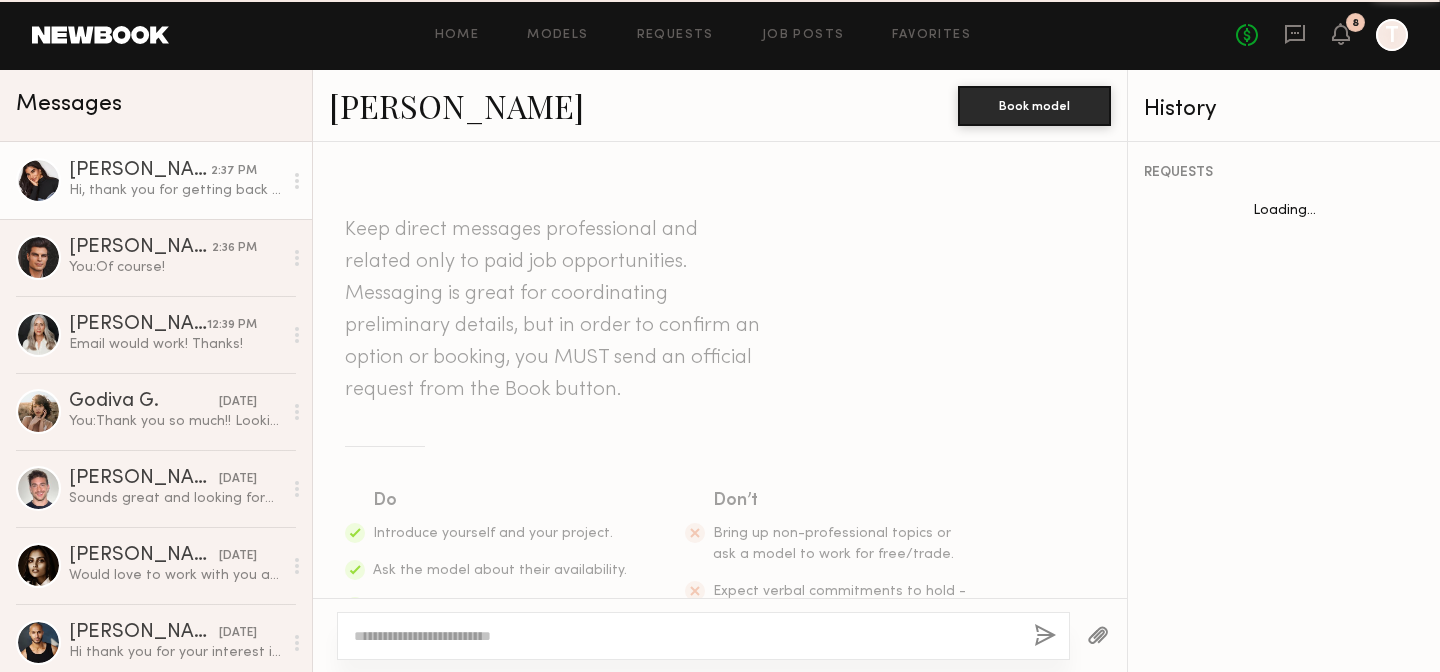 scroll, scrollTop: 757, scrollLeft: 0, axis: vertical 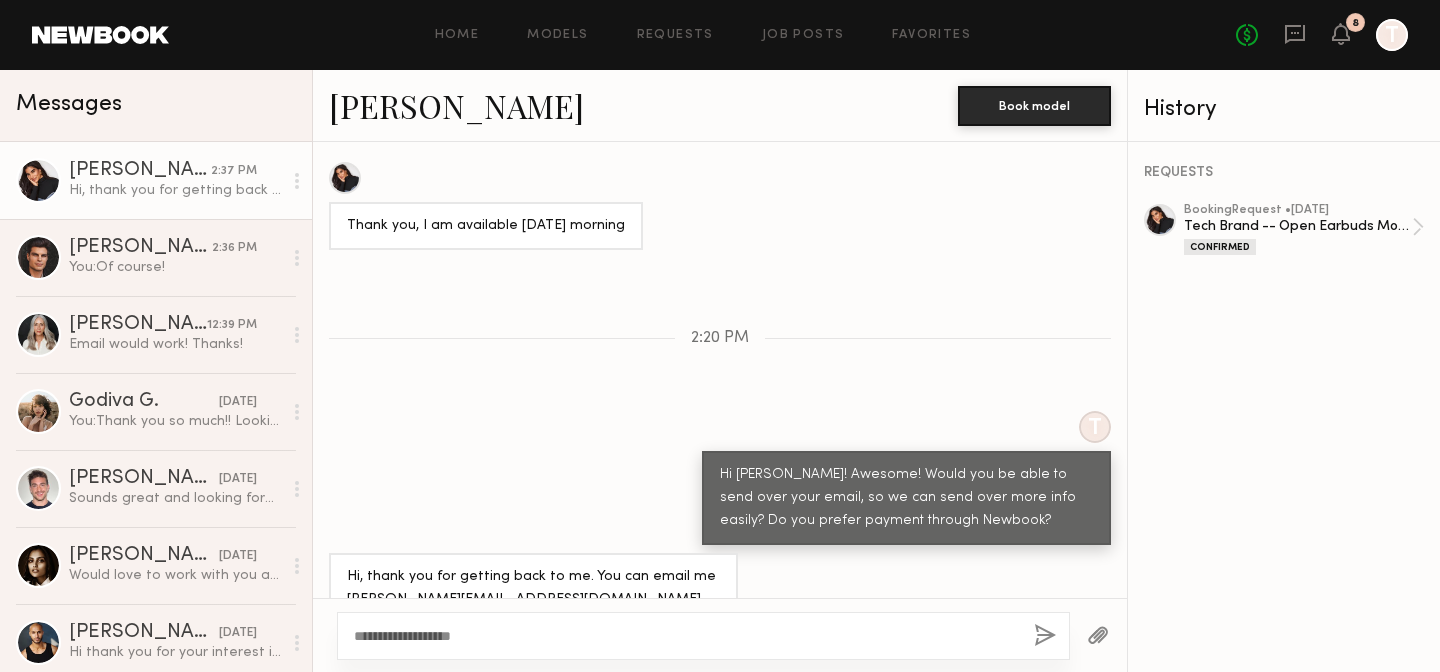 type on "**********" 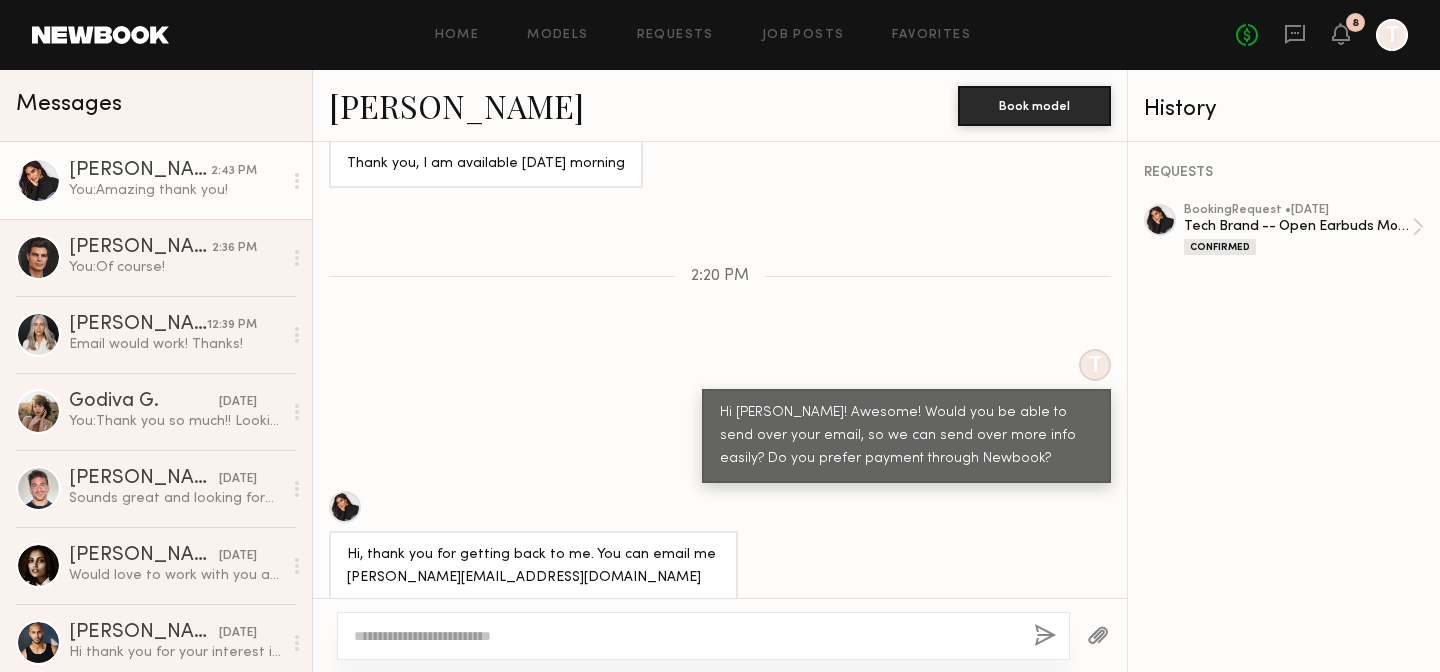 scroll, scrollTop: 1005, scrollLeft: 0, axis: vertical 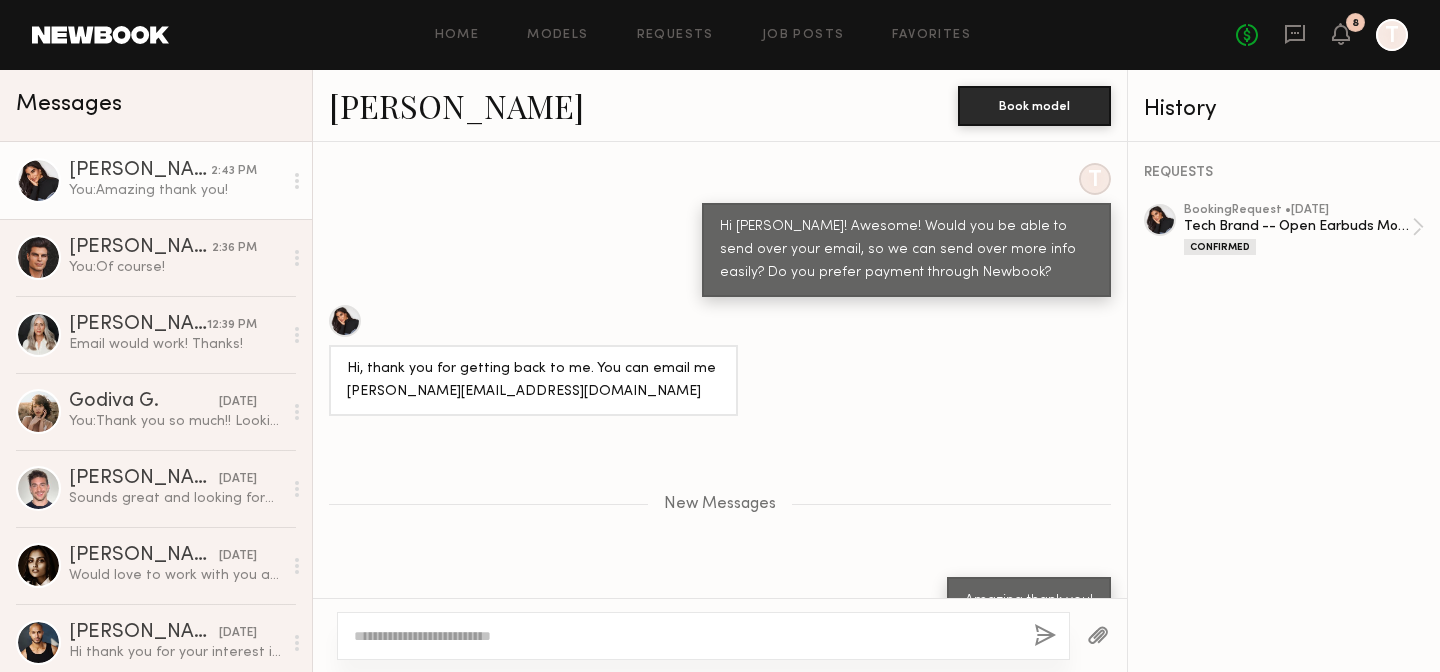 click on "Hi, thank you for getting back to me. You can email me mora.leonelaa@yahoo.com" 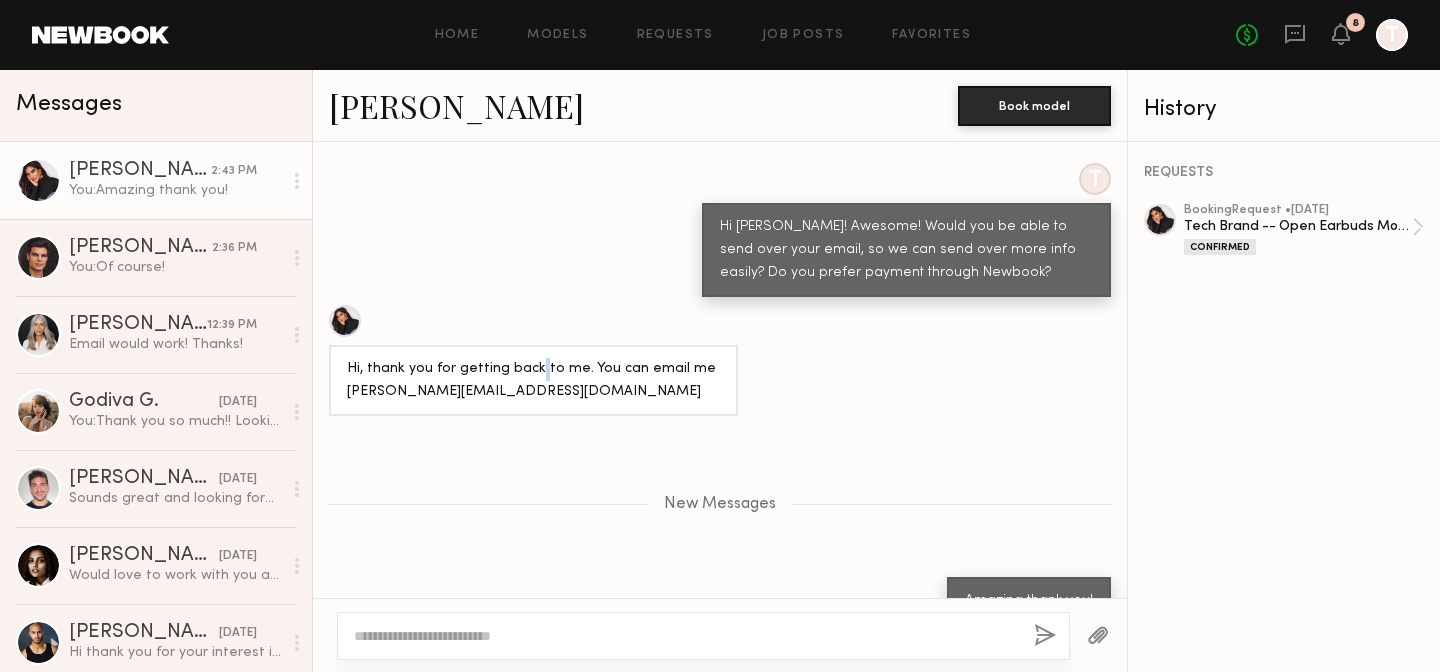 click on "Hi, thank you for getting back to me. You can email me mora.leonelaa@yahoo.com" 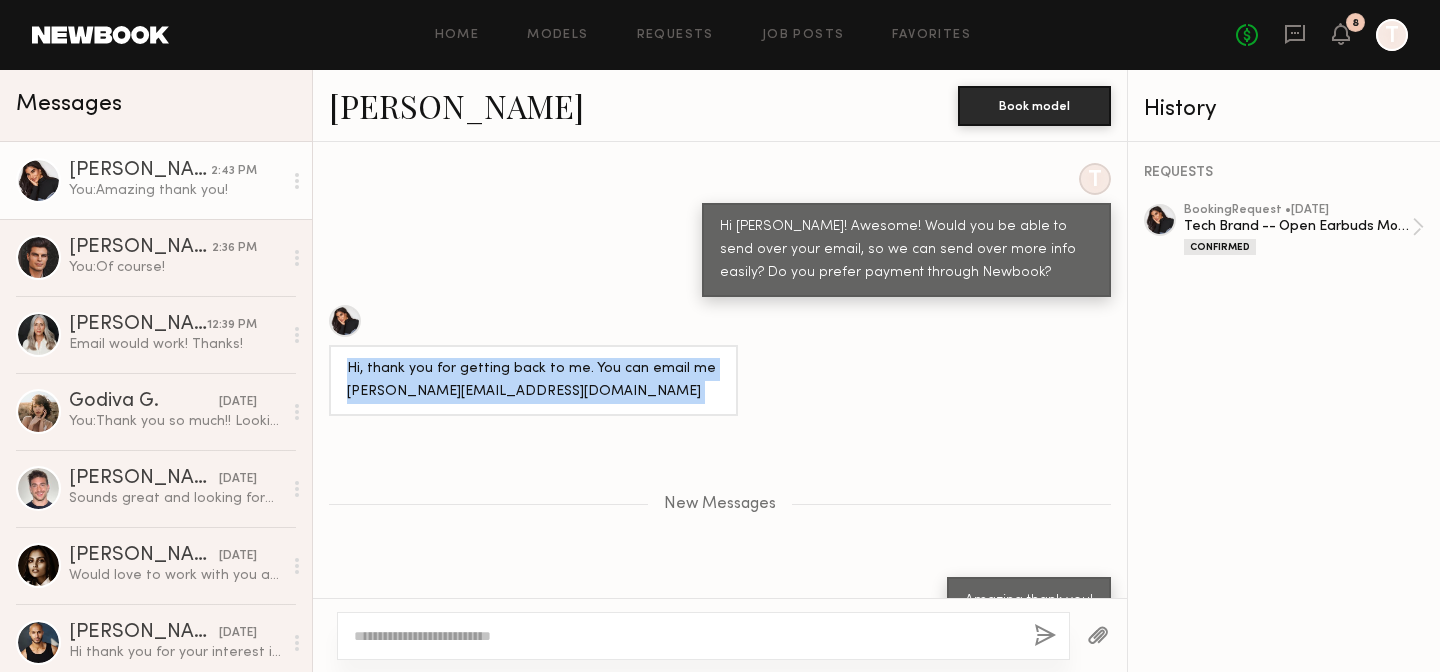 click on "Hi, thank you for getting back to me. You can email me mora.leonelaa@yahoo.com" 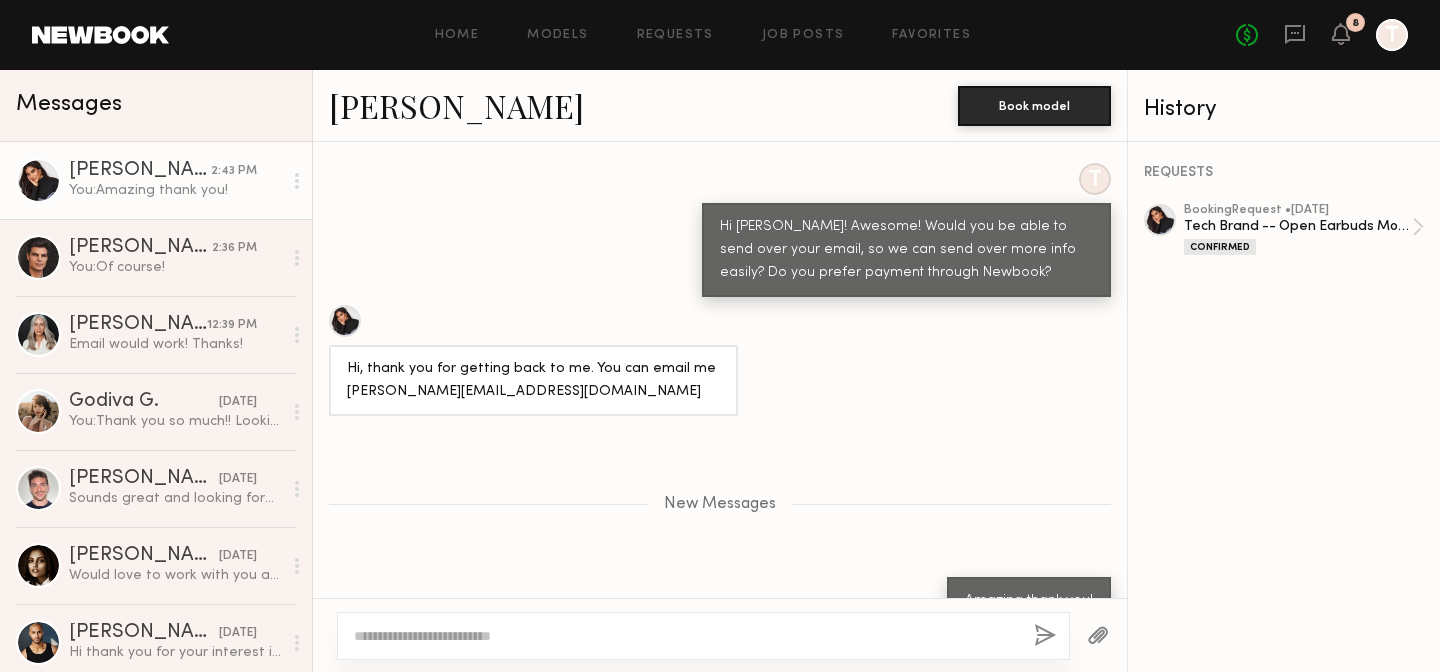 click on "Hi, thank you for getting back to me. You can email me mora.leonelaa@yahoo.com" 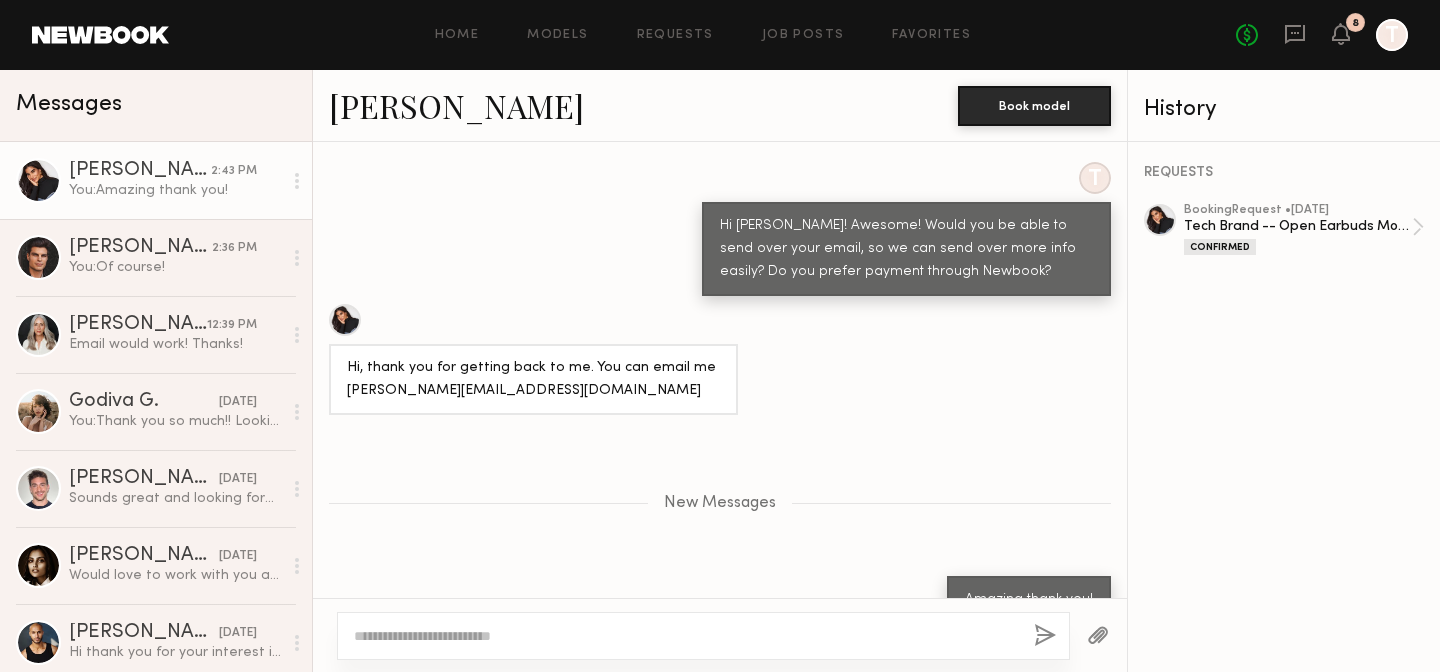 click on "Hi, thank you for getting back to me. You can email me mora.leonelaa@yahoo.com" 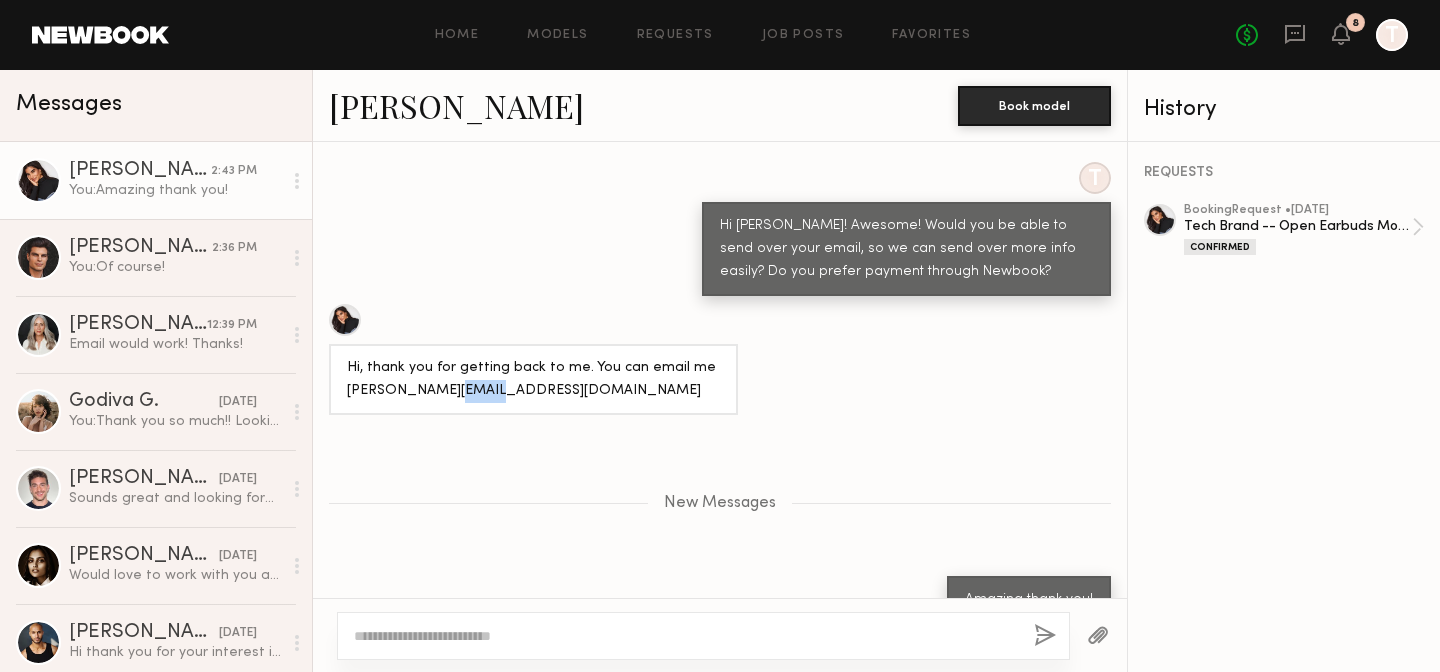 click on "Hi, thank you for getting back to me. You can email me mora.leonelaa@yahoo.com" 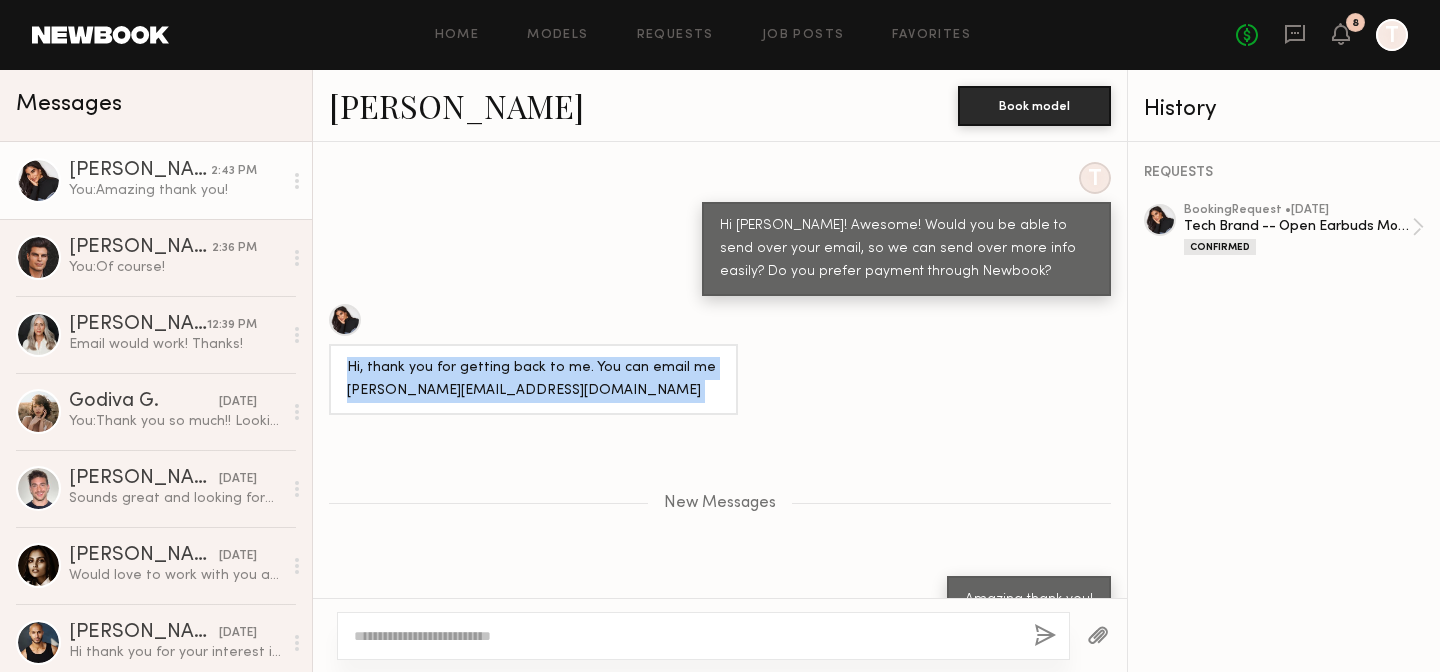 click on "Hi, thank you for getting back to me. You can email me mora.leonelaa@yahoo.com" 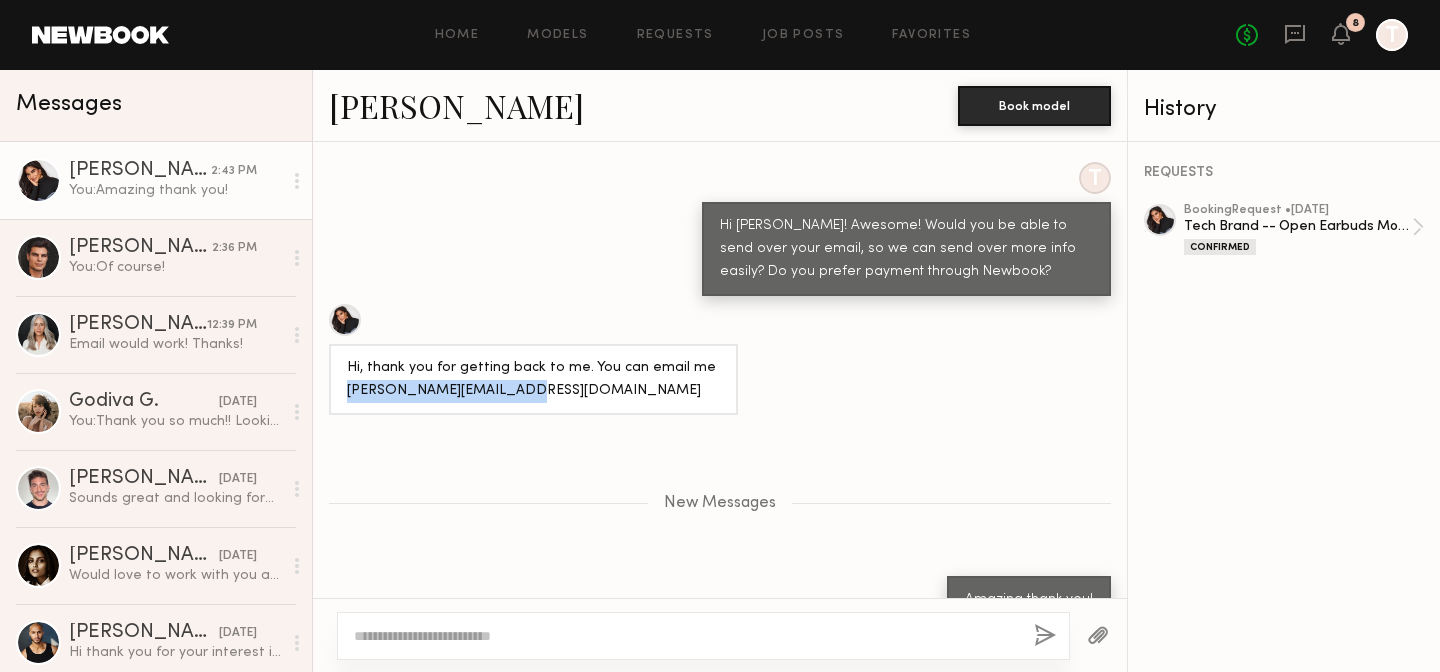 drag, startPoint x: 562, startPoint y: 342, endPoint x: 326, endPoint y: 354, distance: 236.30489 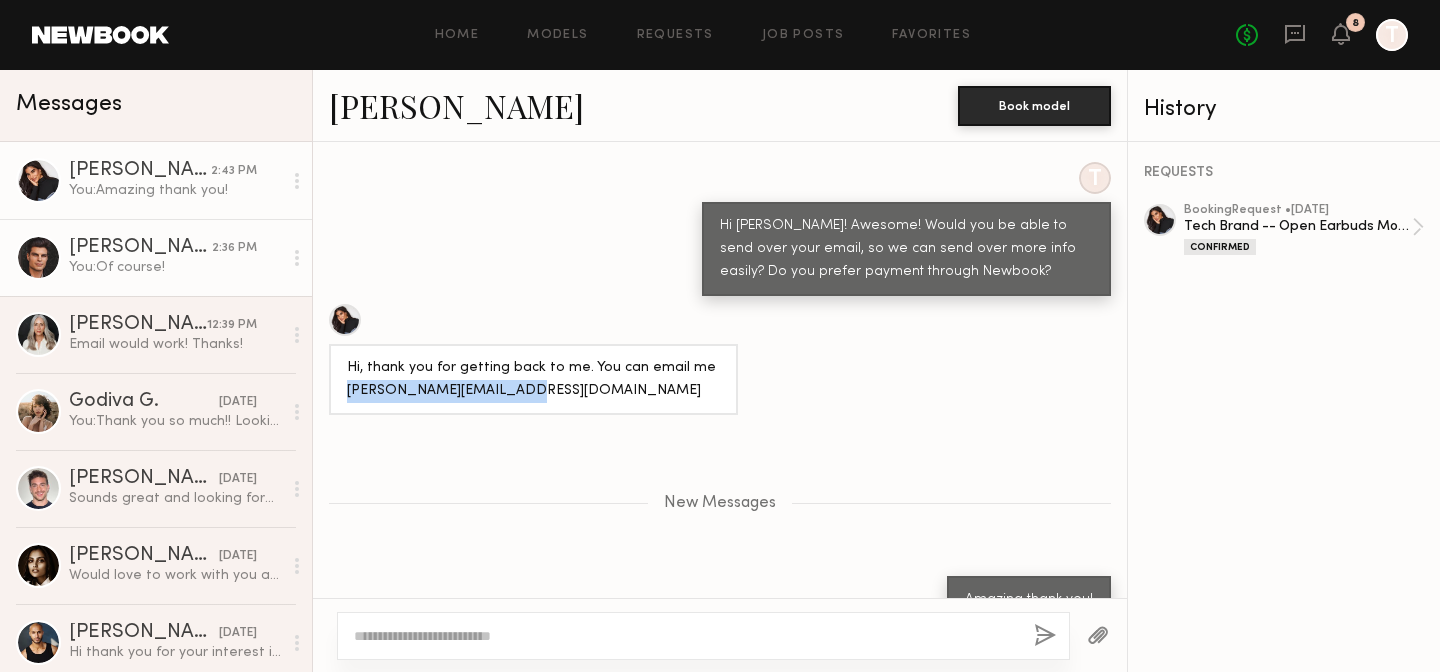 click on "You:  Of course!" 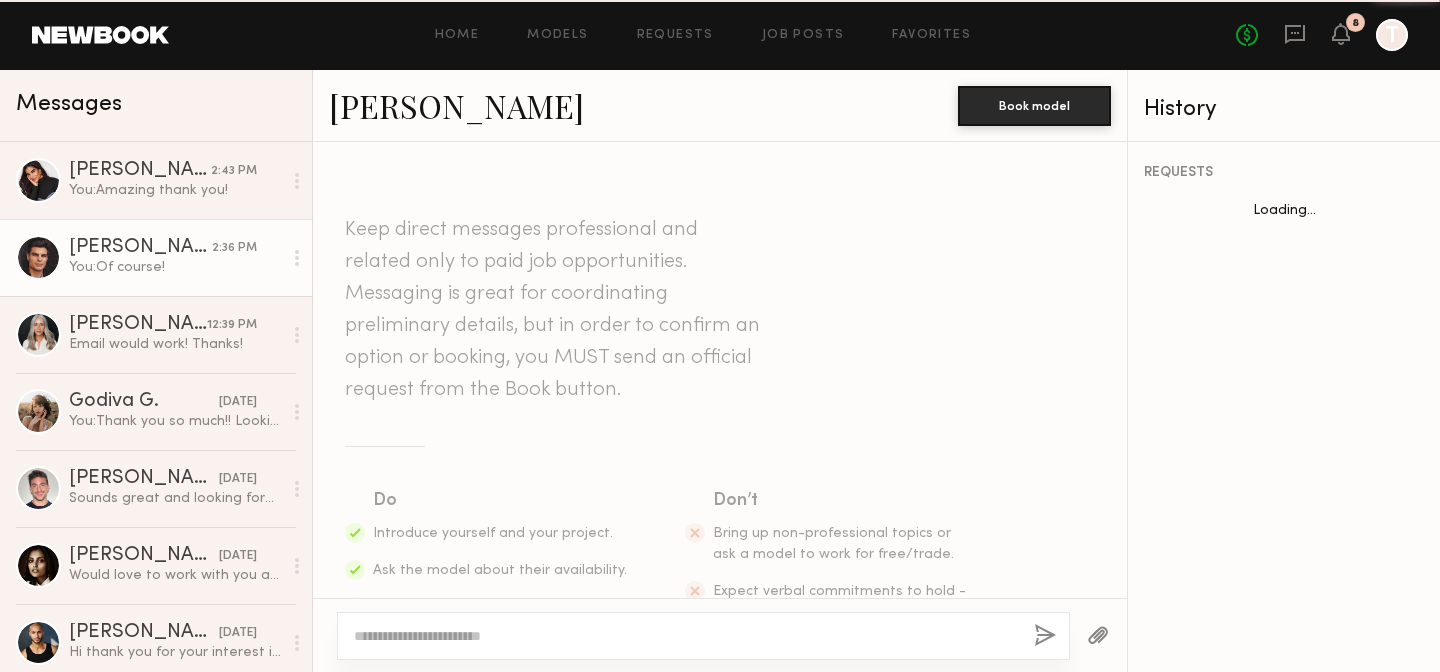 scroll, scrollTop: 983, scrollLeft: 0, axis: vertical 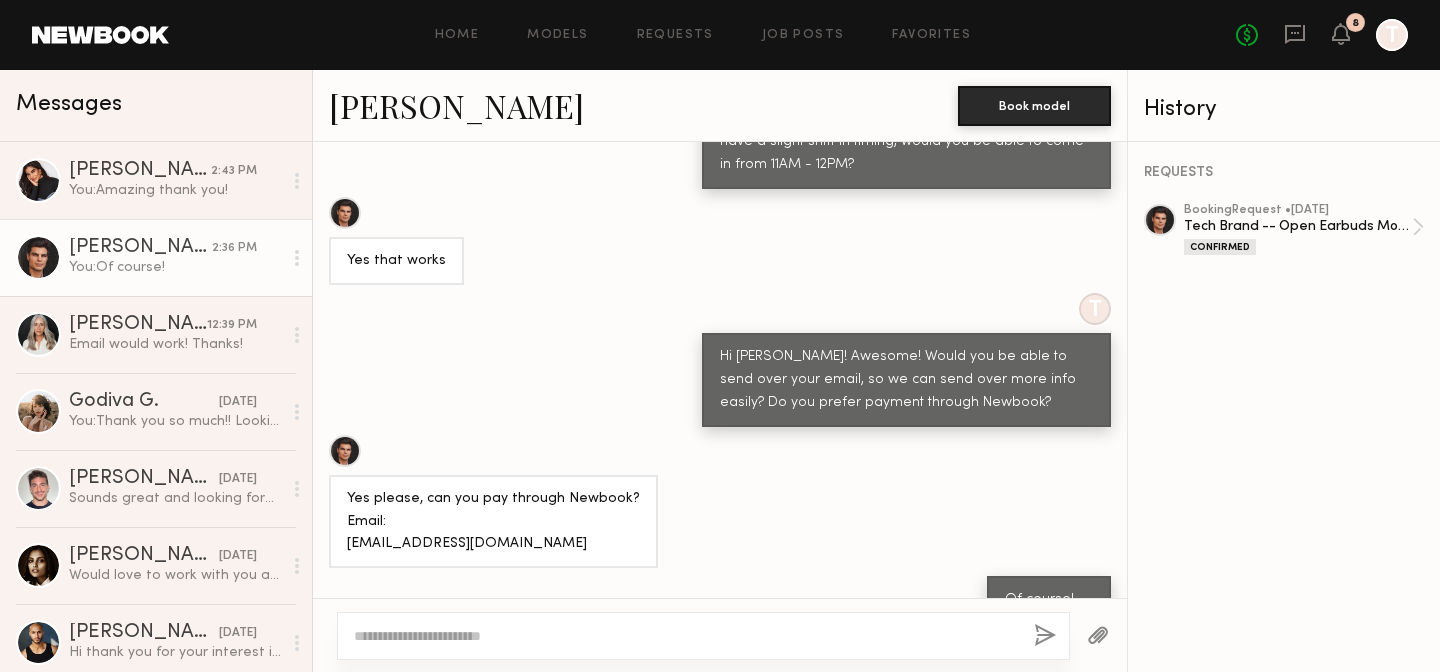click on "Yes please, can you pay through Newbook?
Email:
orlovmaxim86@gmail.com" 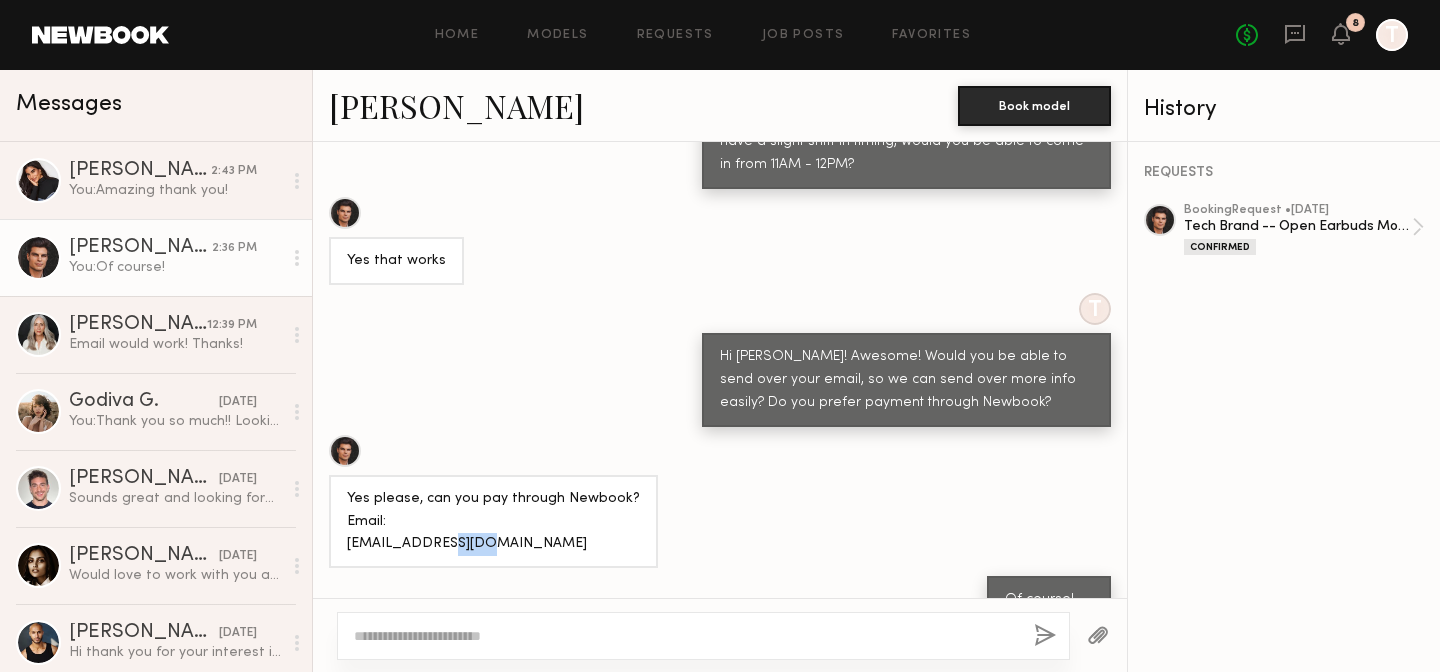 click on "Yes please, can you pay through Newbook?
Email:
orlovmaxim86@gmail.com" 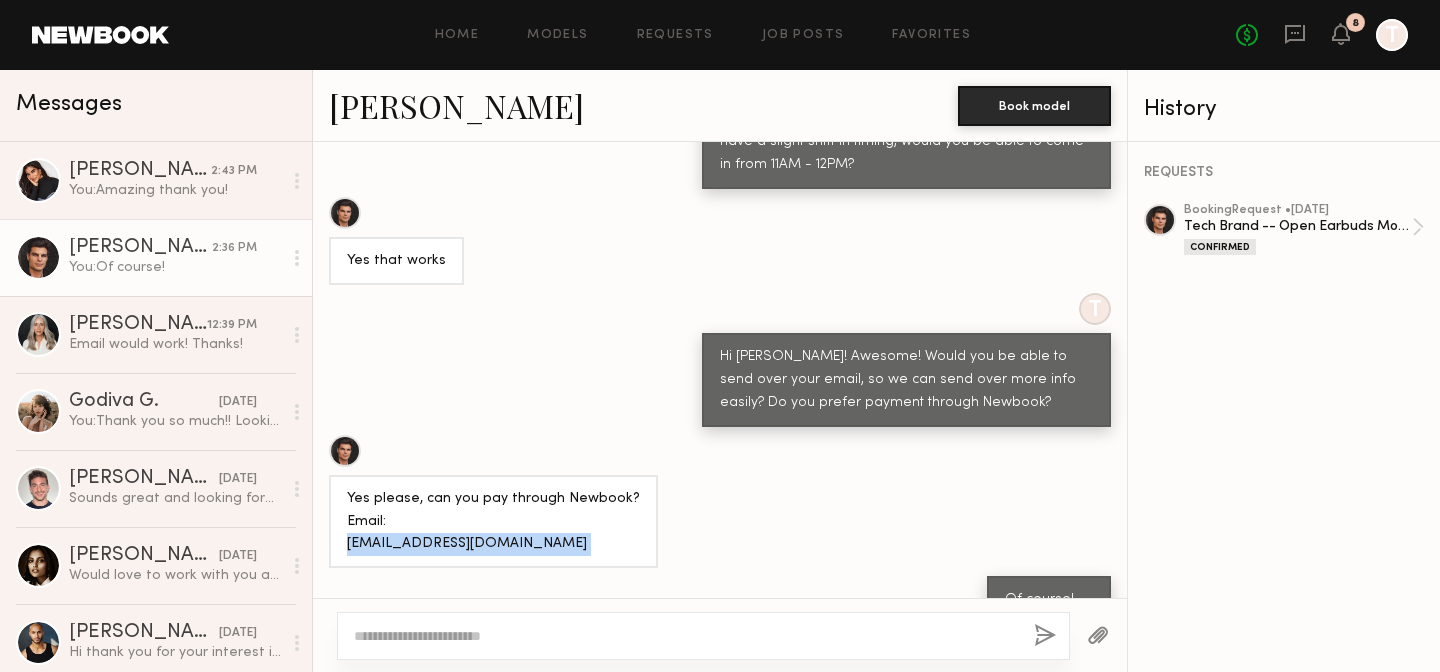 click on "Yes please, can you pay through Newbook?
Email:
orlovmaxim86@gmail.com" 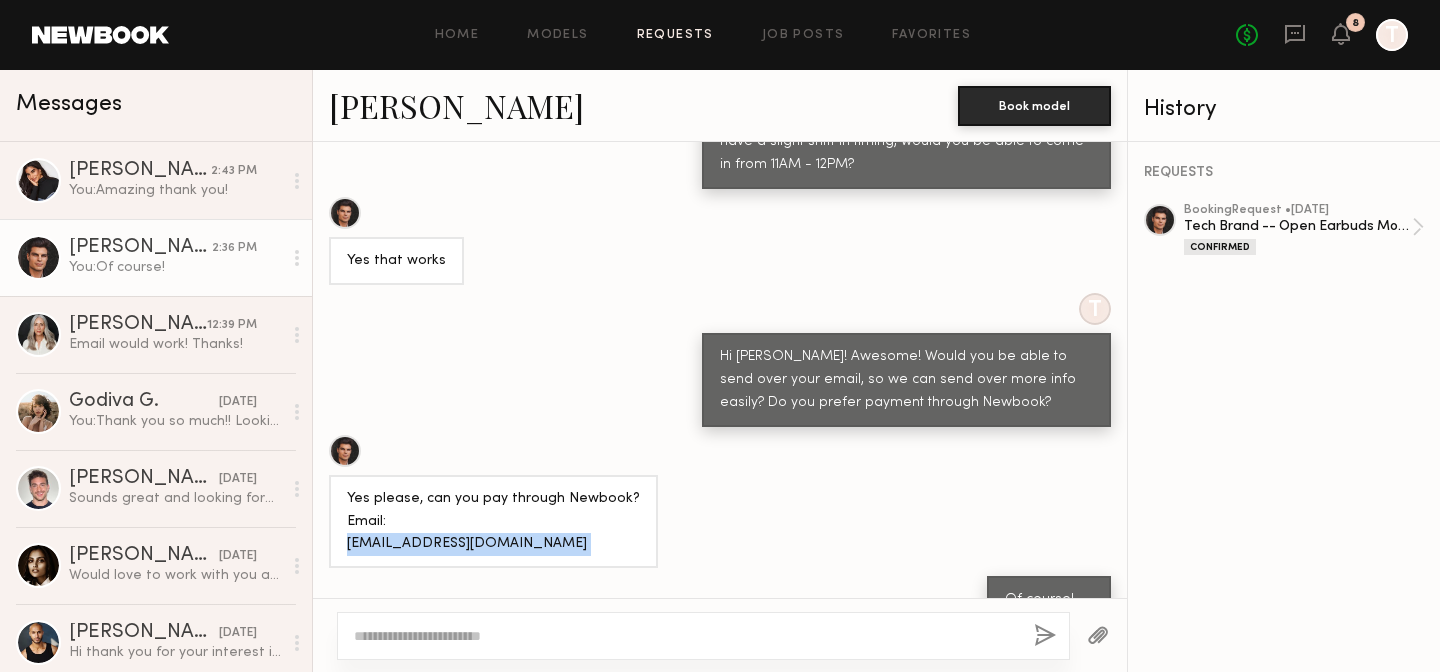click on "Requests" 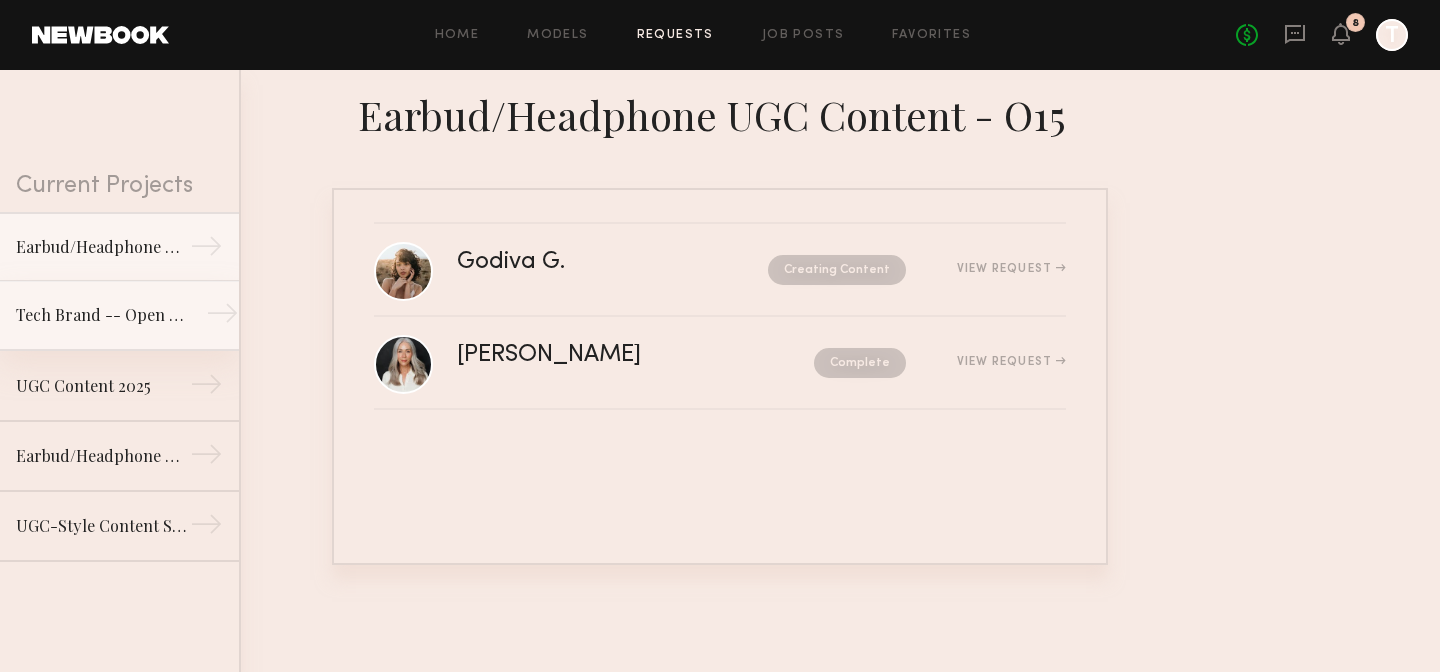 click on "Tech Brand -- Open Earbuds Modeling/B-Roll Shoot" 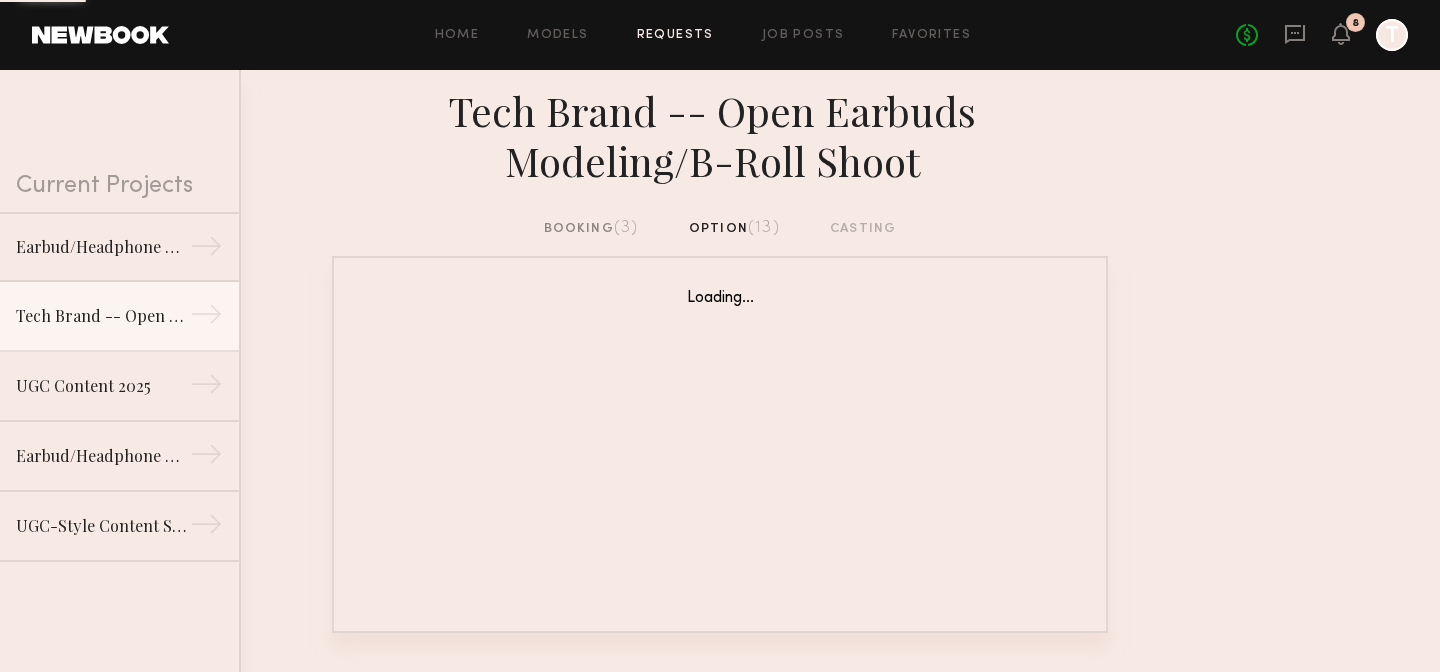 click on "booking  (3)" 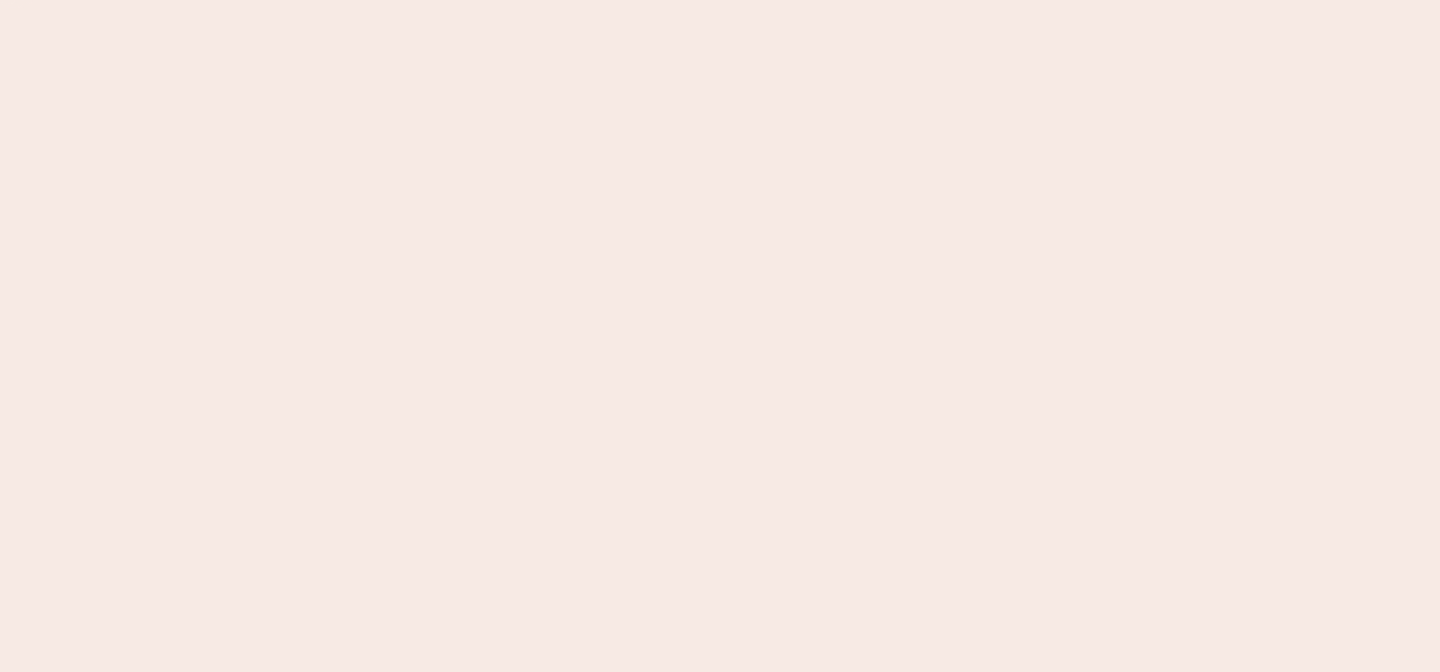 scroll, scrollTop: 0, scrollLeft: 0, axis: both 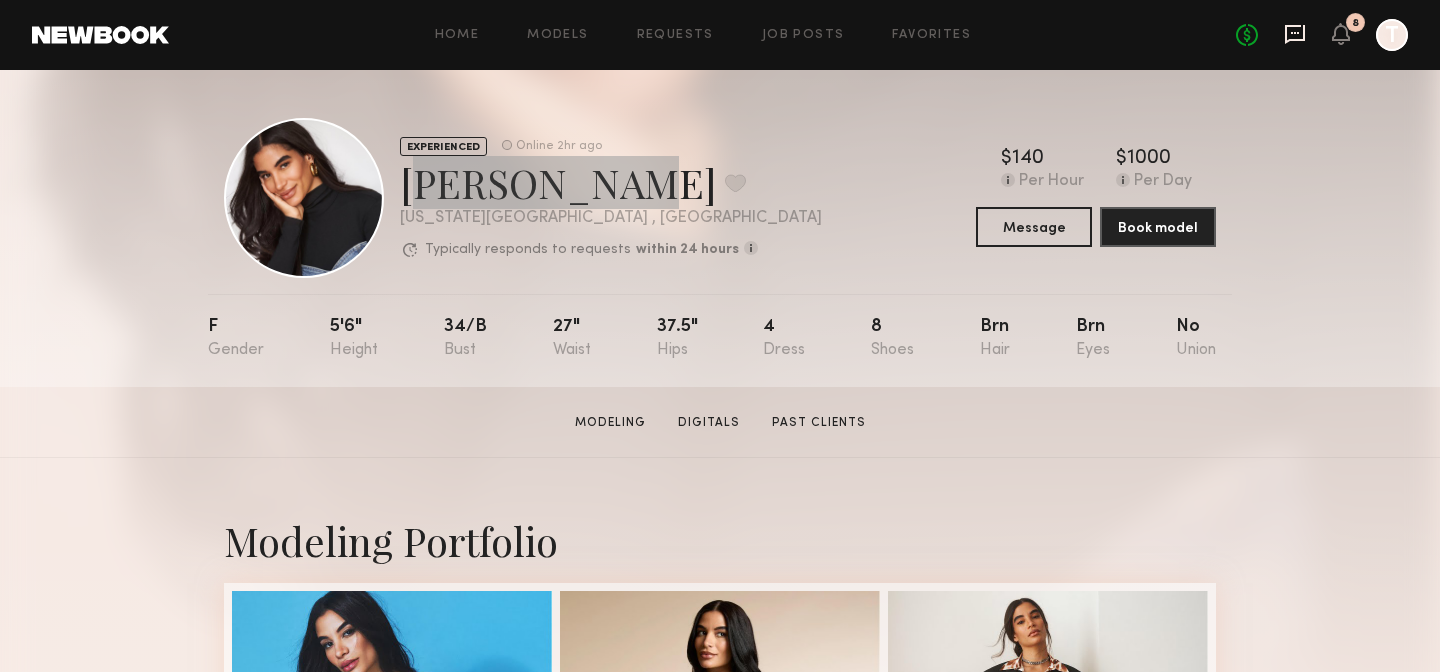 click 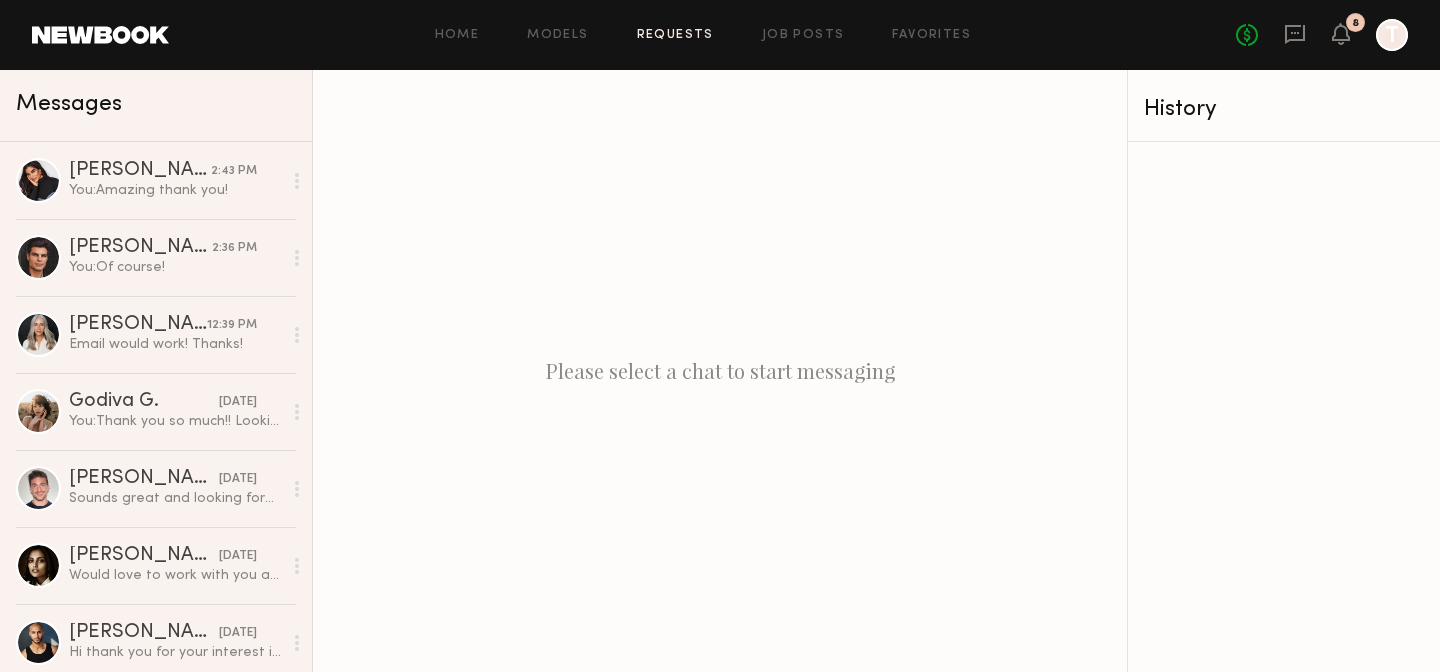 click on "Requests" 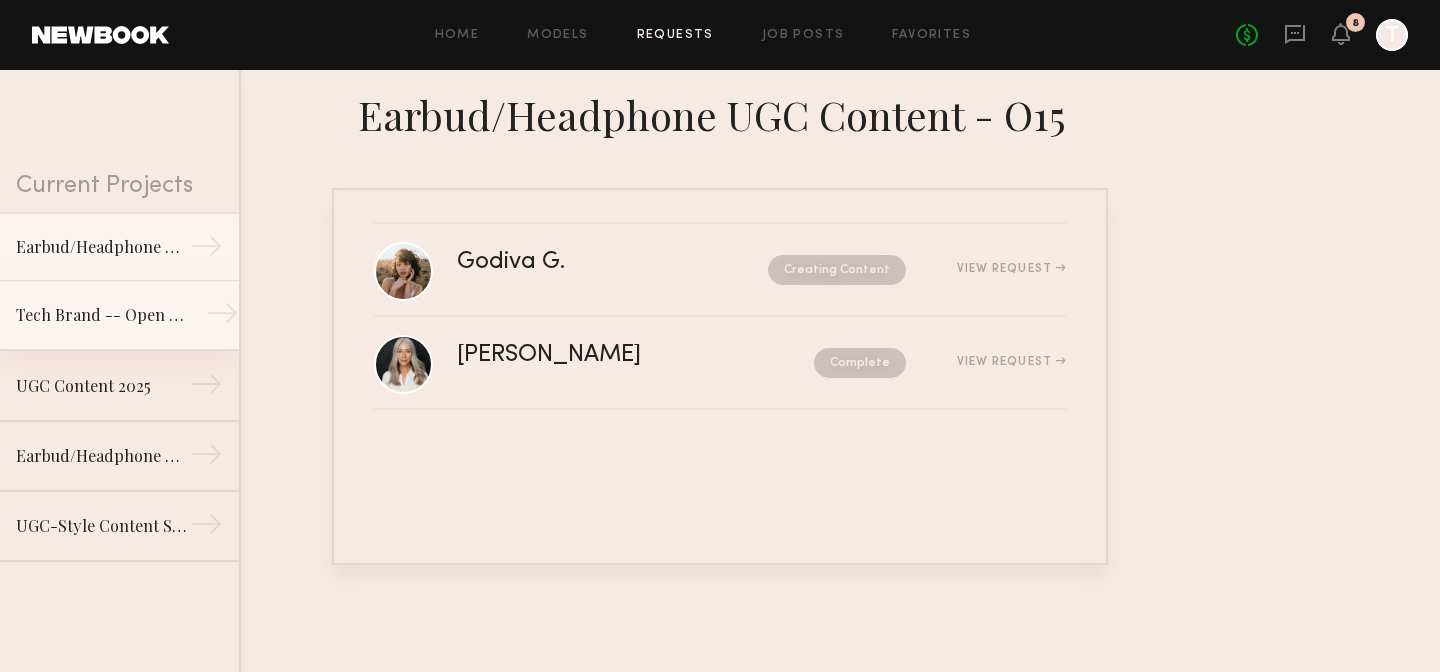 click on "Tech Brand -- Open Earbuds Modeling/B-Roll Shoot" 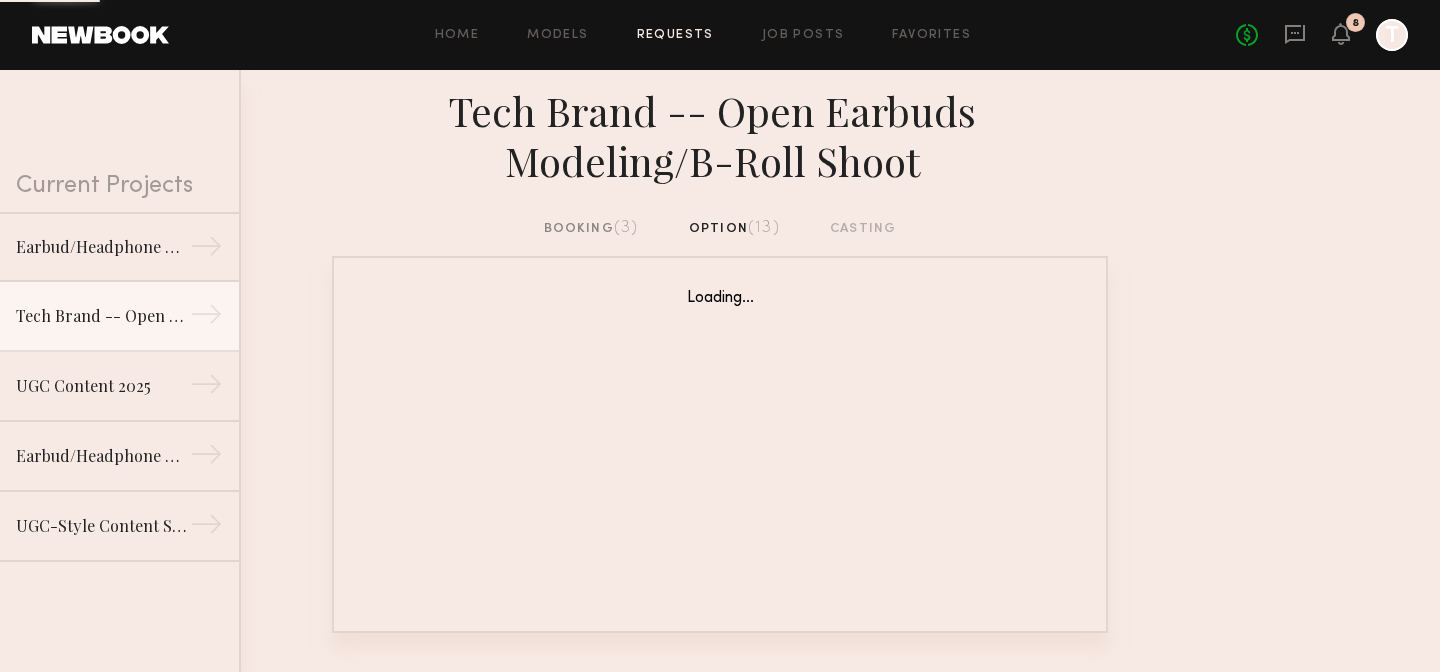 click on "Tech Brand -- Open Earbuds Modeling/B-Roll Shoot" 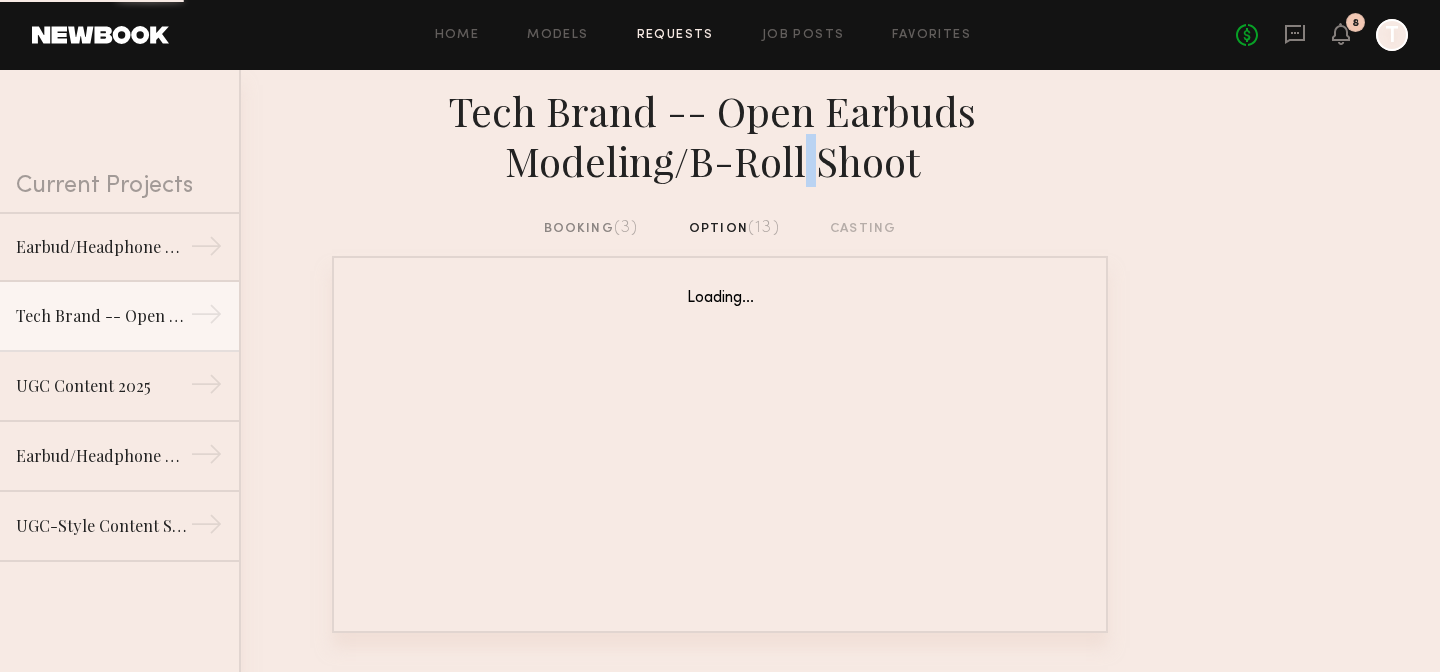 click on "Tech Brand -- Open Earbuds Modeling/B-Roll Shoot" 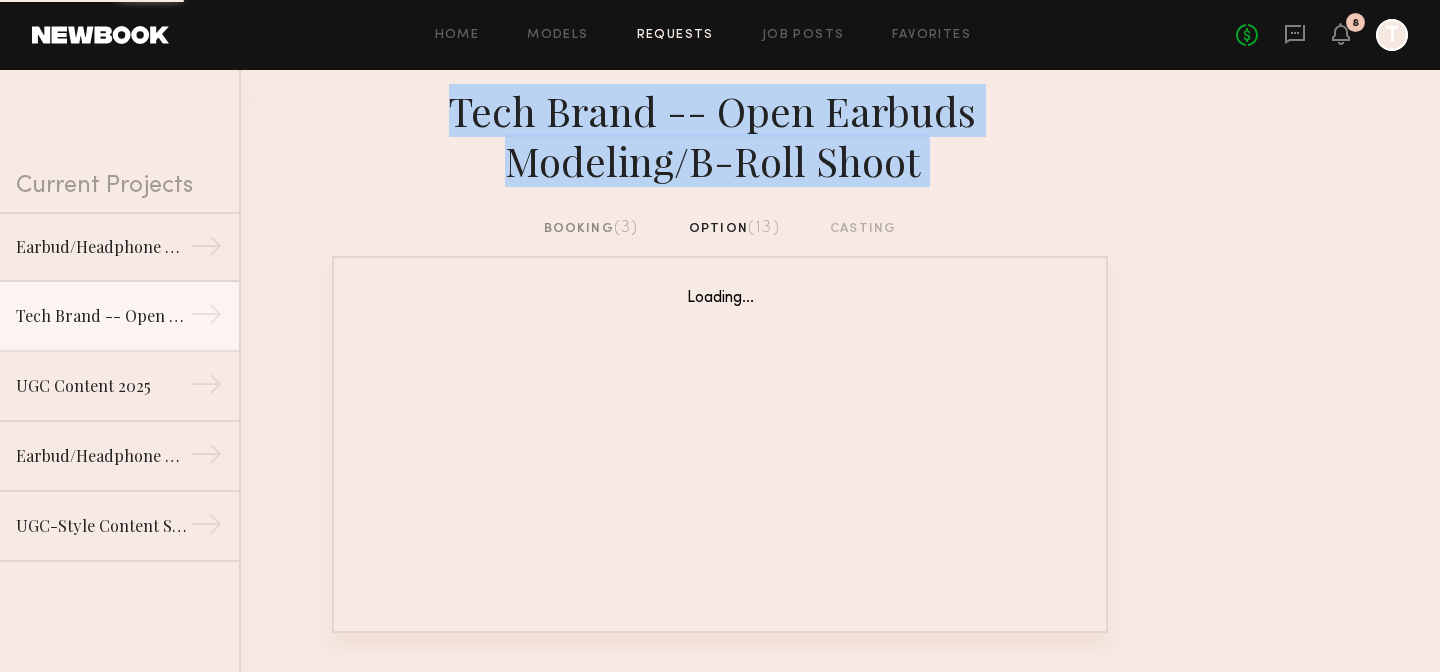 click on "Tech Brand -- Open Earbuds Modeling/B-Roll Shoot" 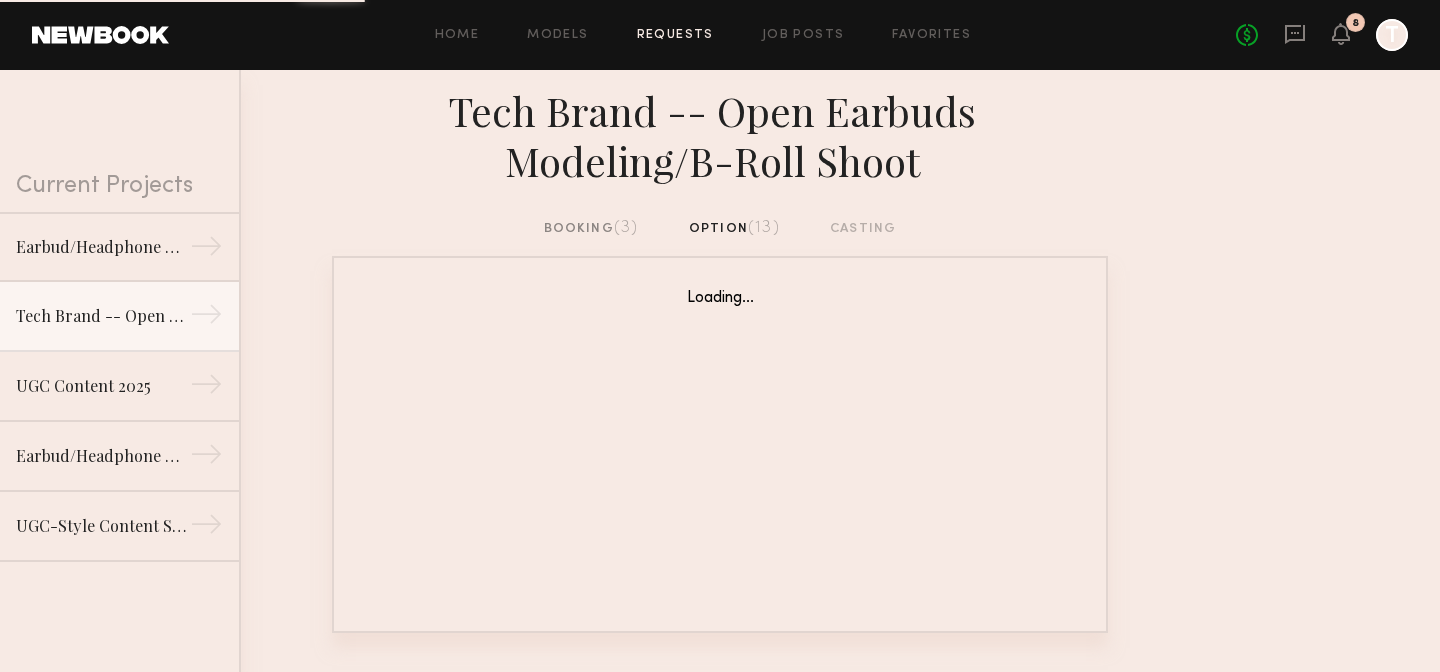 click on "Tech Brand -- Open Earbuds Modeling/B-Roll Shoot" 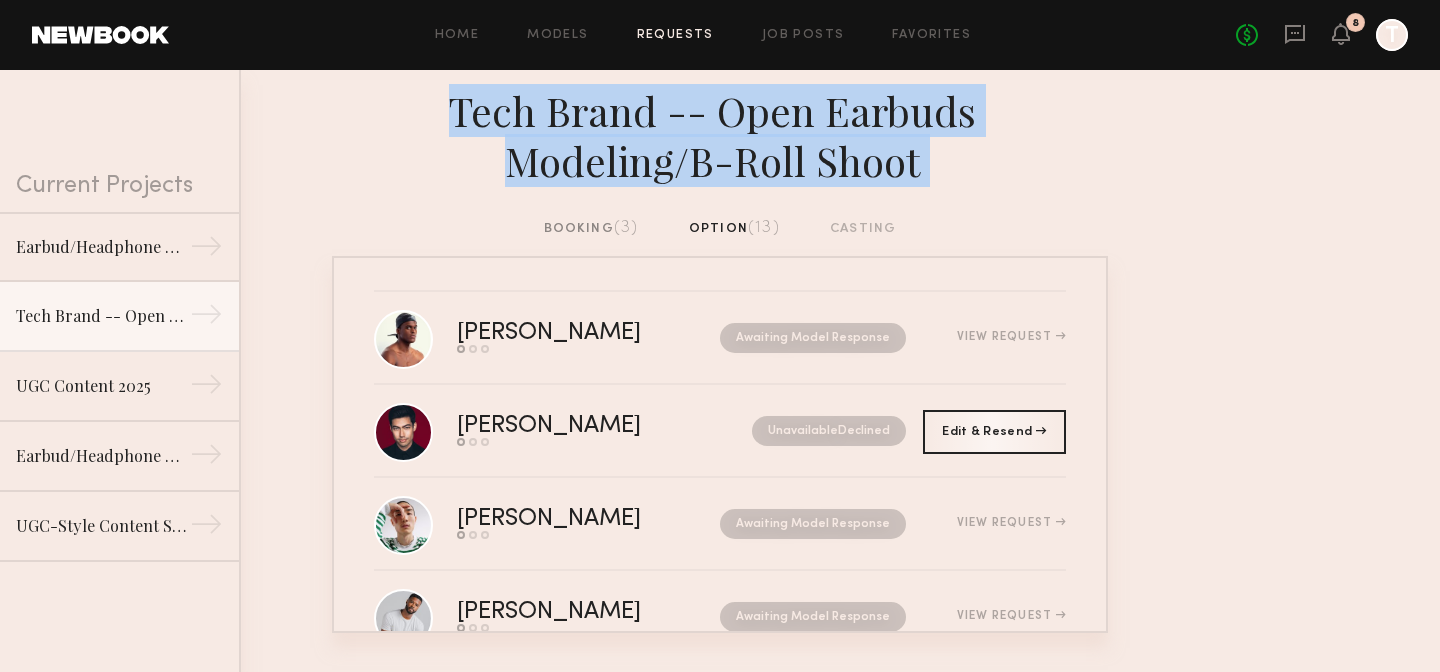 drag, startPoint x: 808, startPoint y: 172, endPoint x: 617, endPoint y: 117, distance: 198.76117 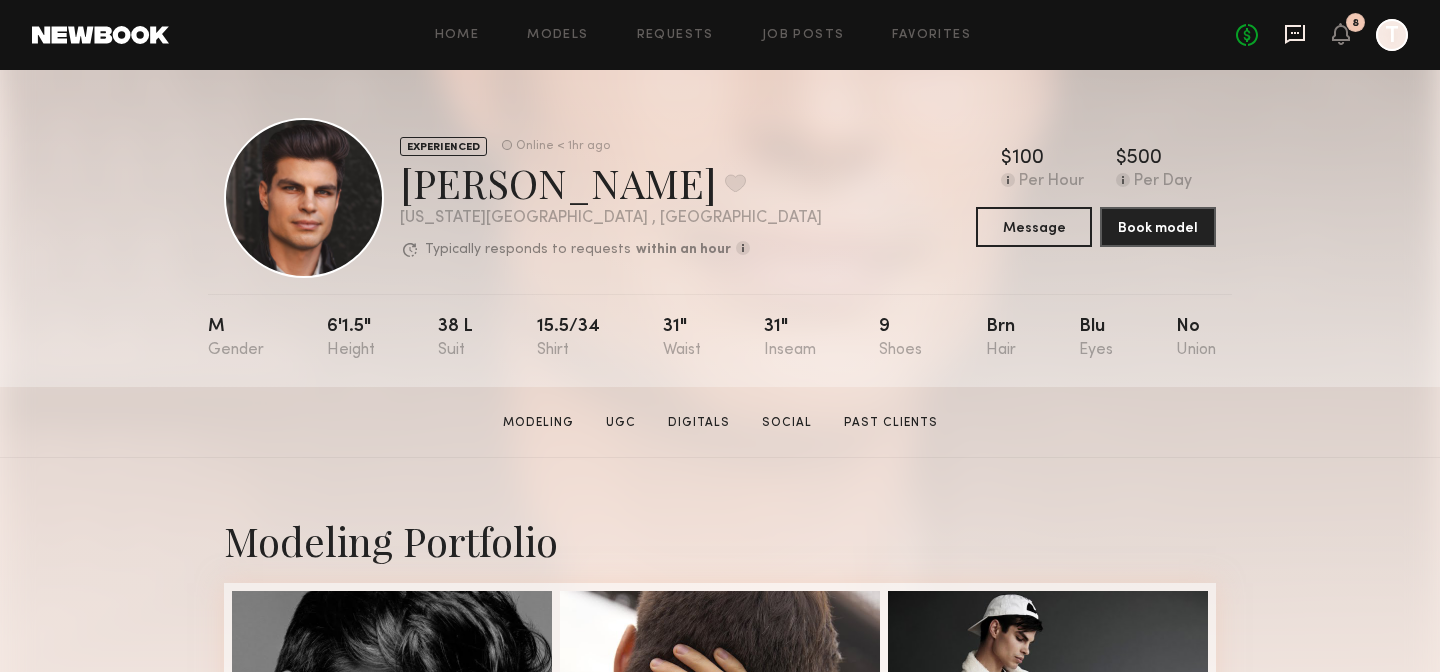 scroll, scrollTop: 0, scrollLeft: 0, axis: both 